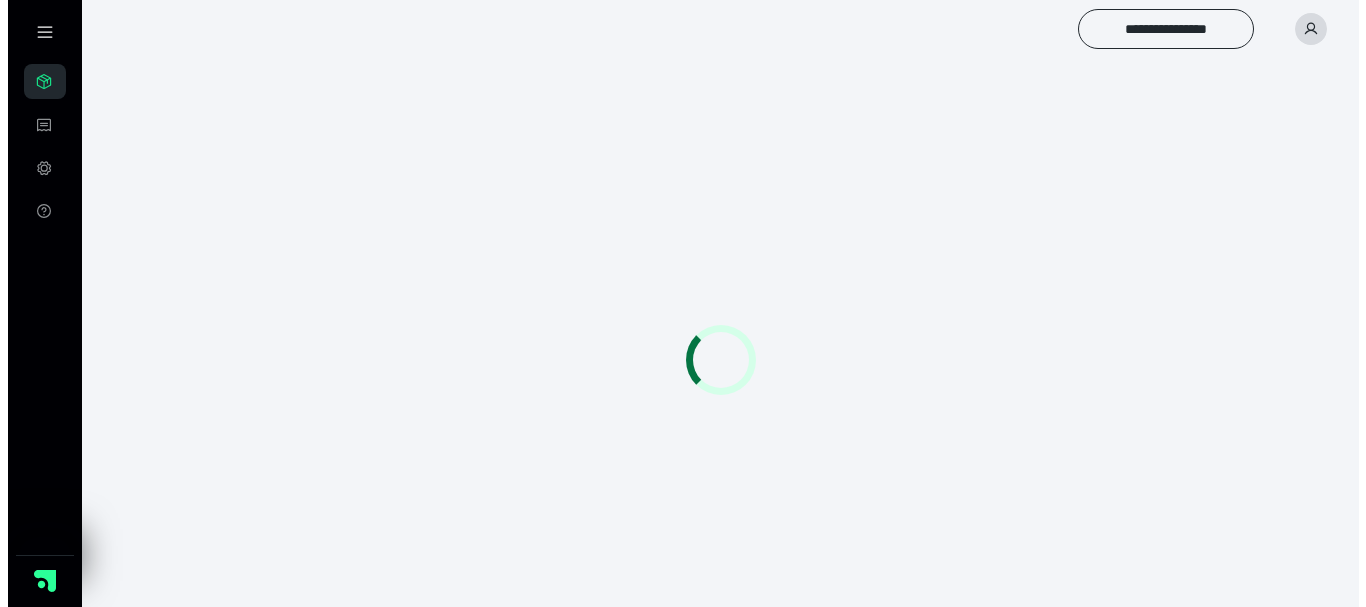 scroll, scrollTop: 0, scrollLeft: 0, axis: both 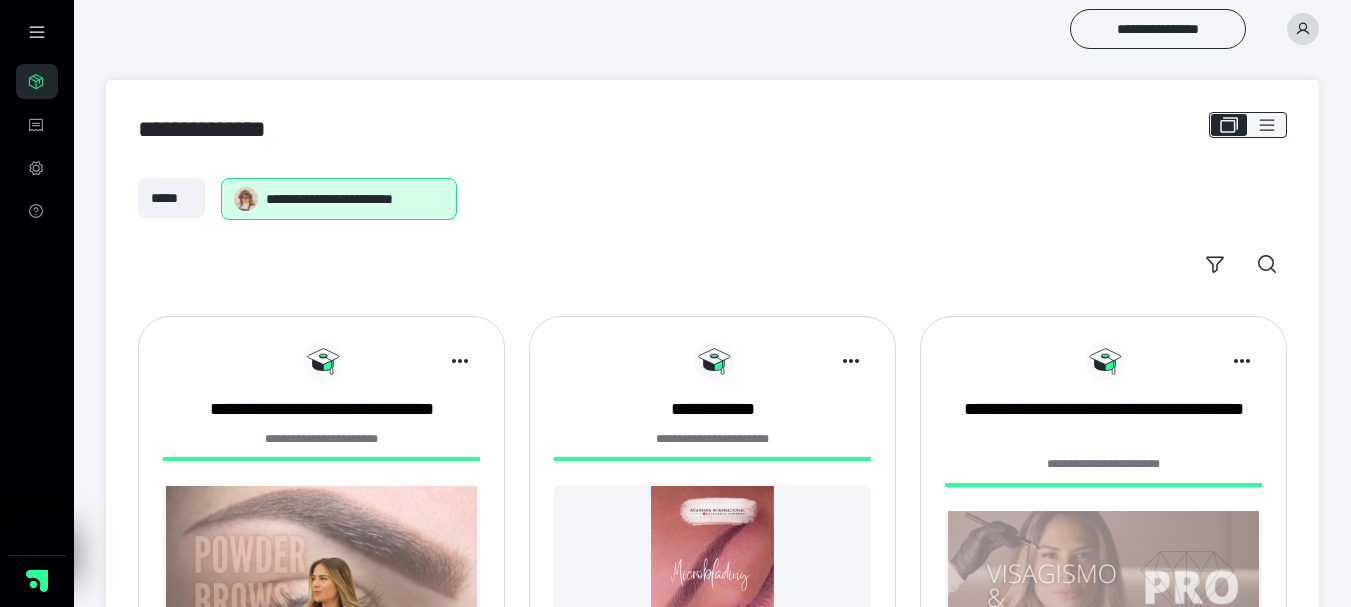 click at bounding box center (411, 361) 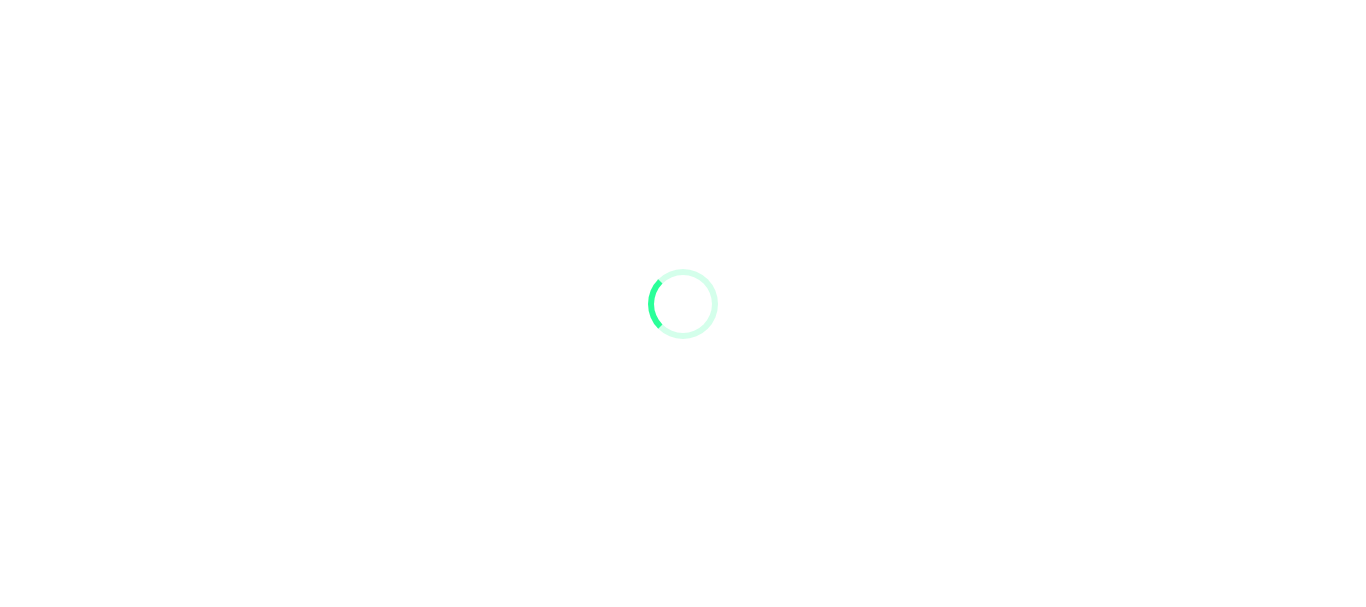 scroll, scrollTop: 0, scrollLeft: 0, axis: both 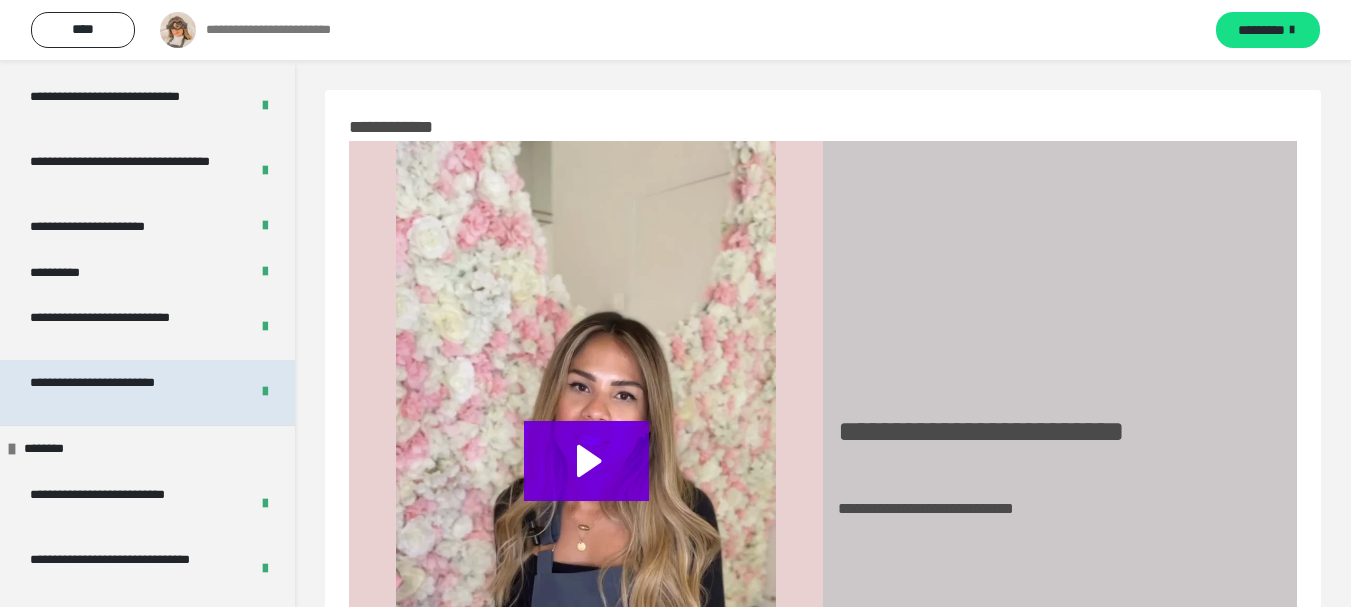 click on "**********" at bounding box center (124, 392) 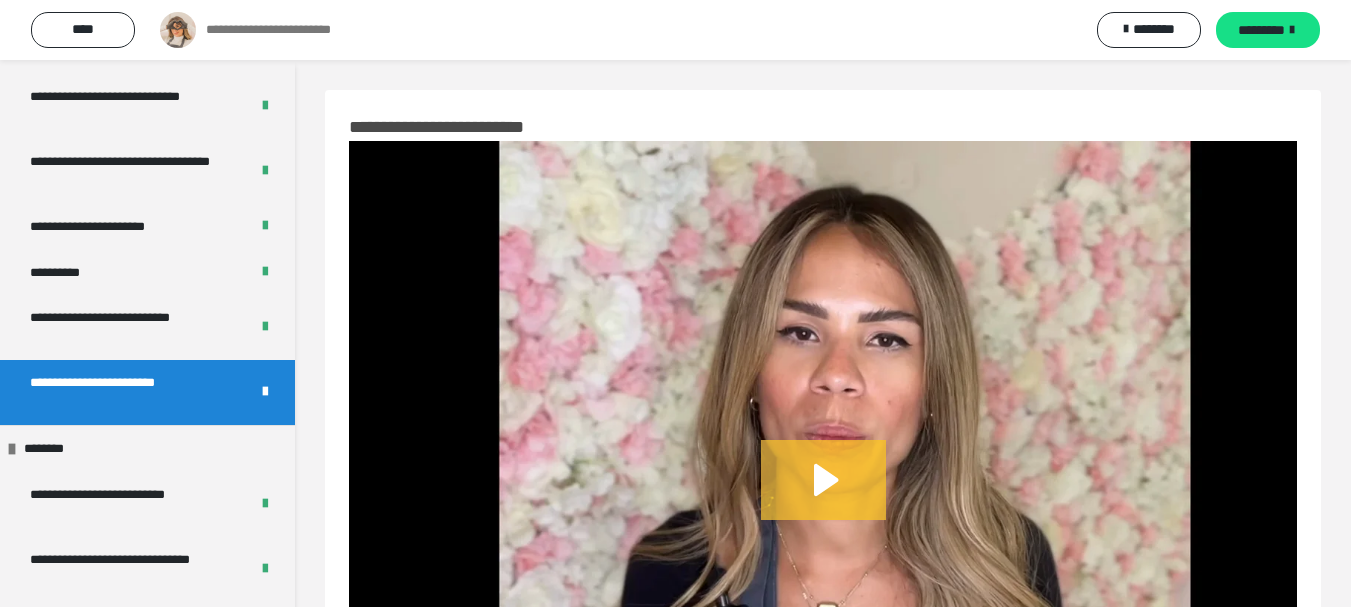 click 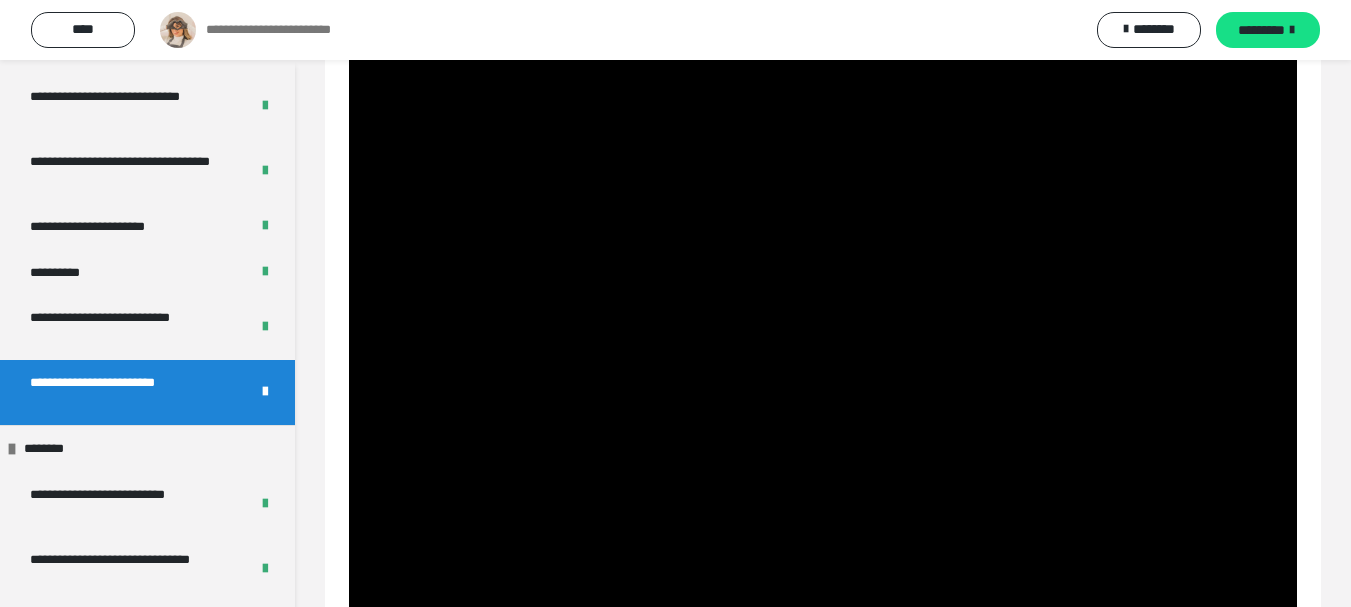 scroll, scrollTop: 223, scrollLeft: 0, axis: vertical 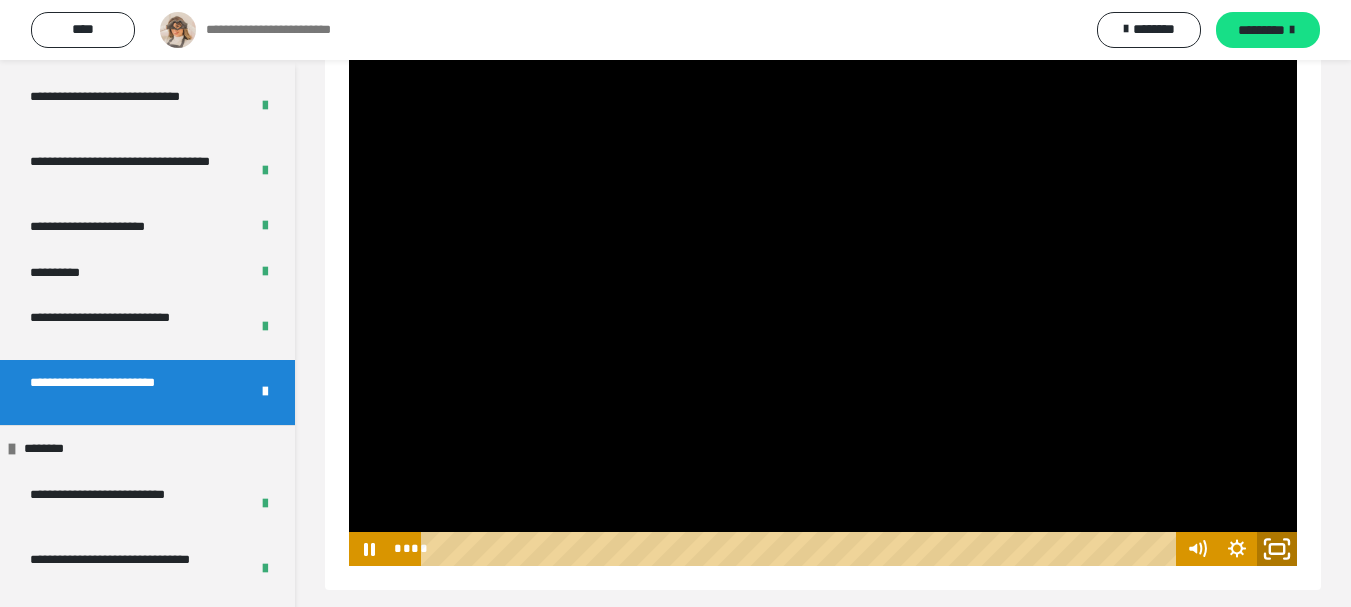 click 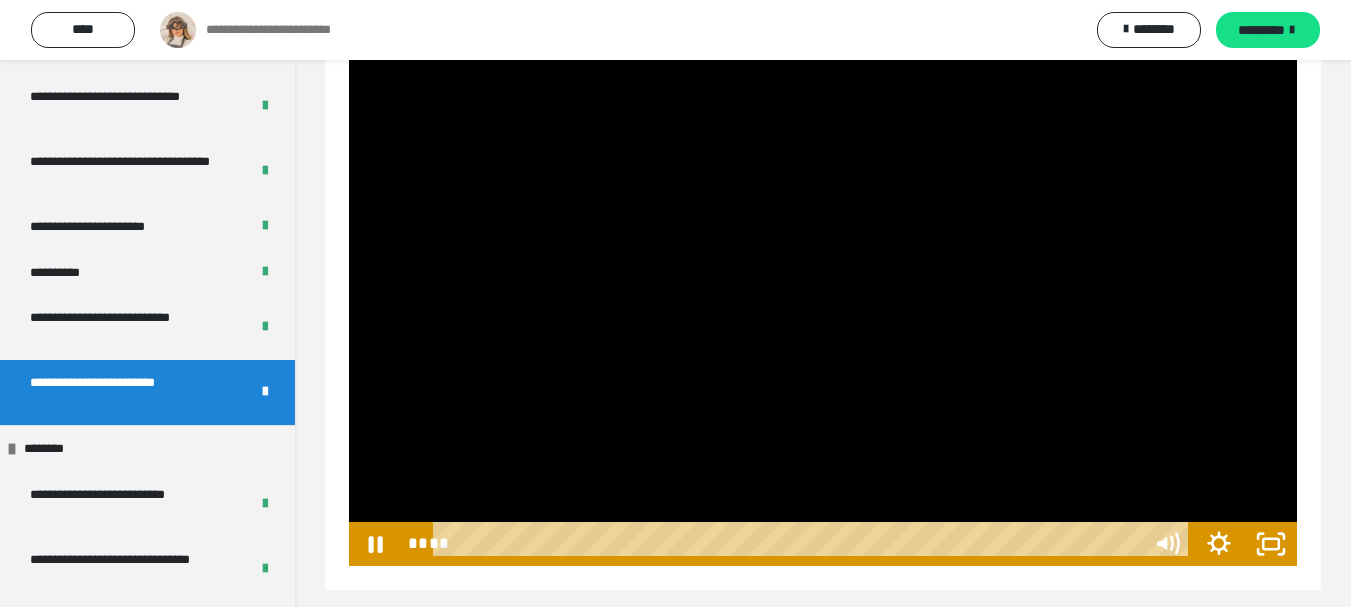 scroll, scrollTop: 149, scrollLeft: 0, axis: vertical 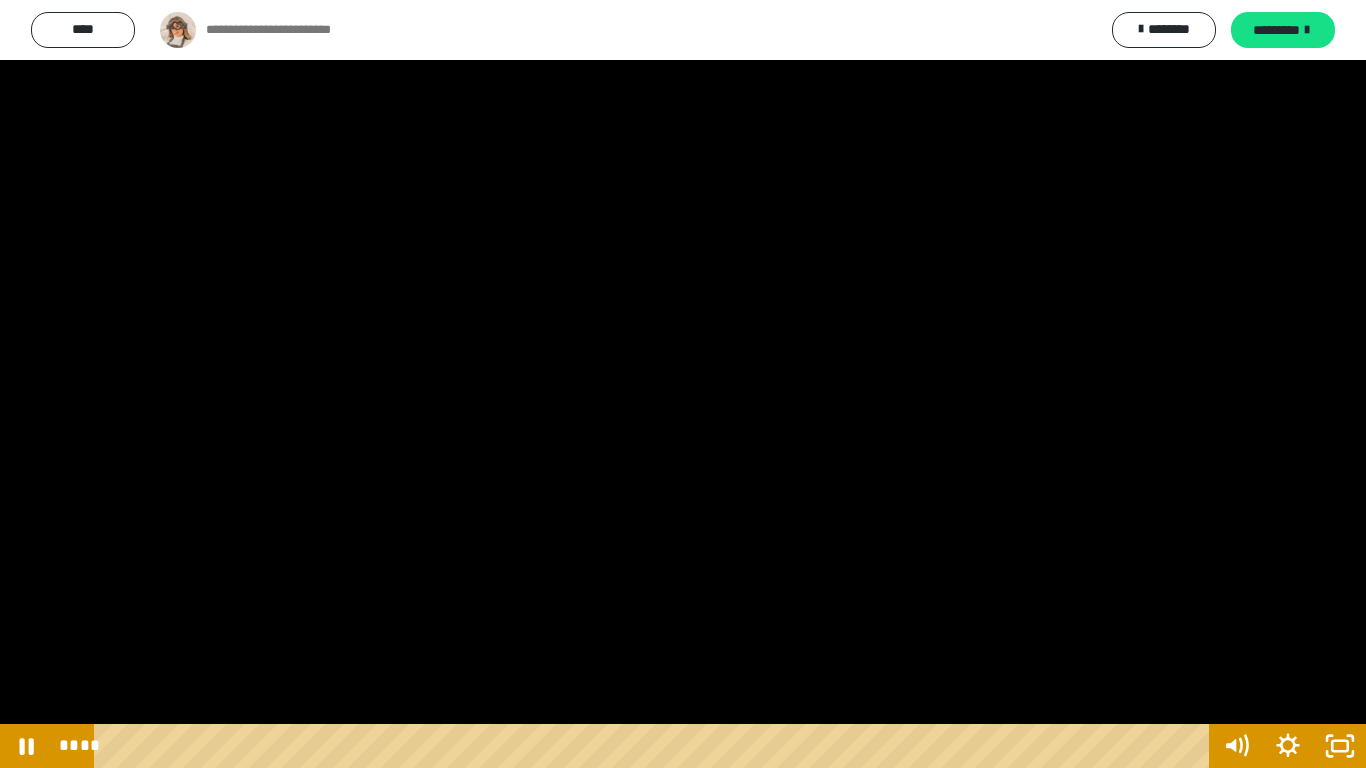click at bounding box center (683, 384) 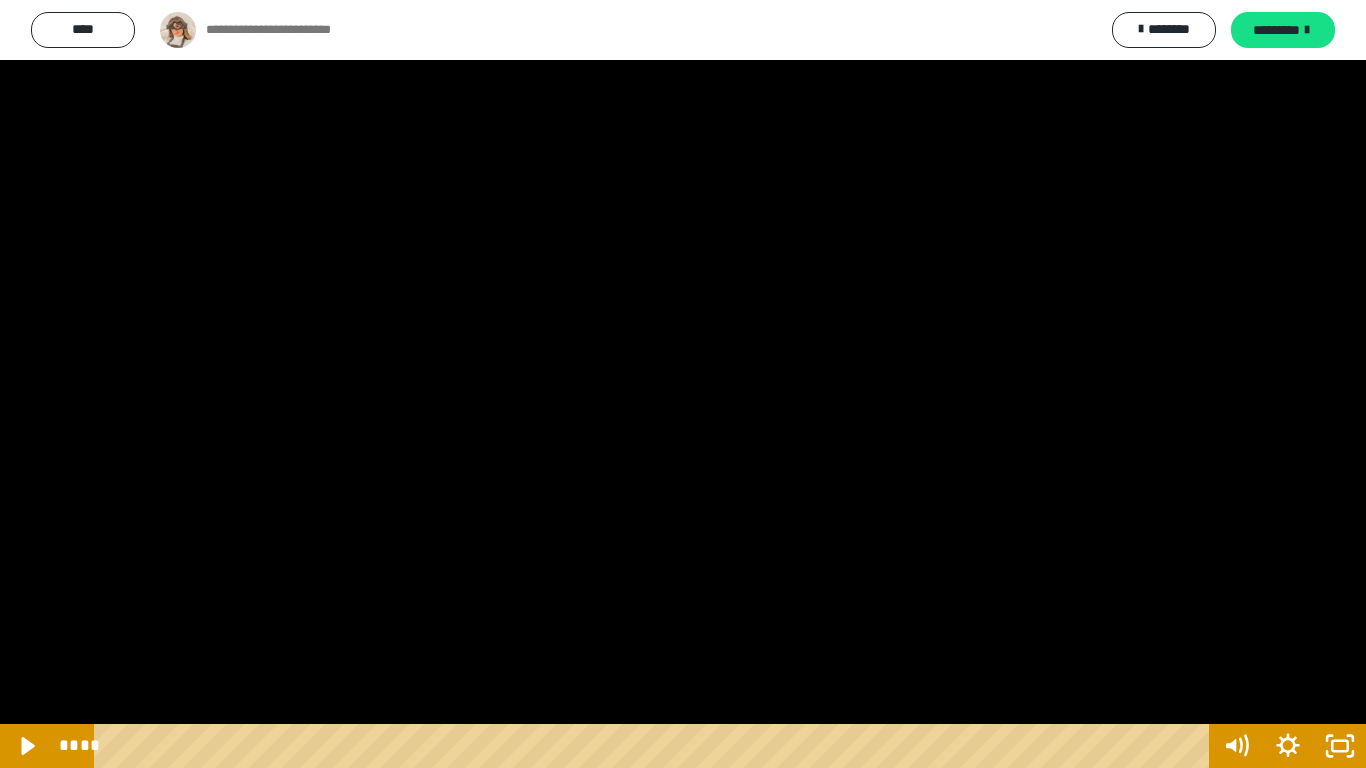 click at bounding box center [683, 384] 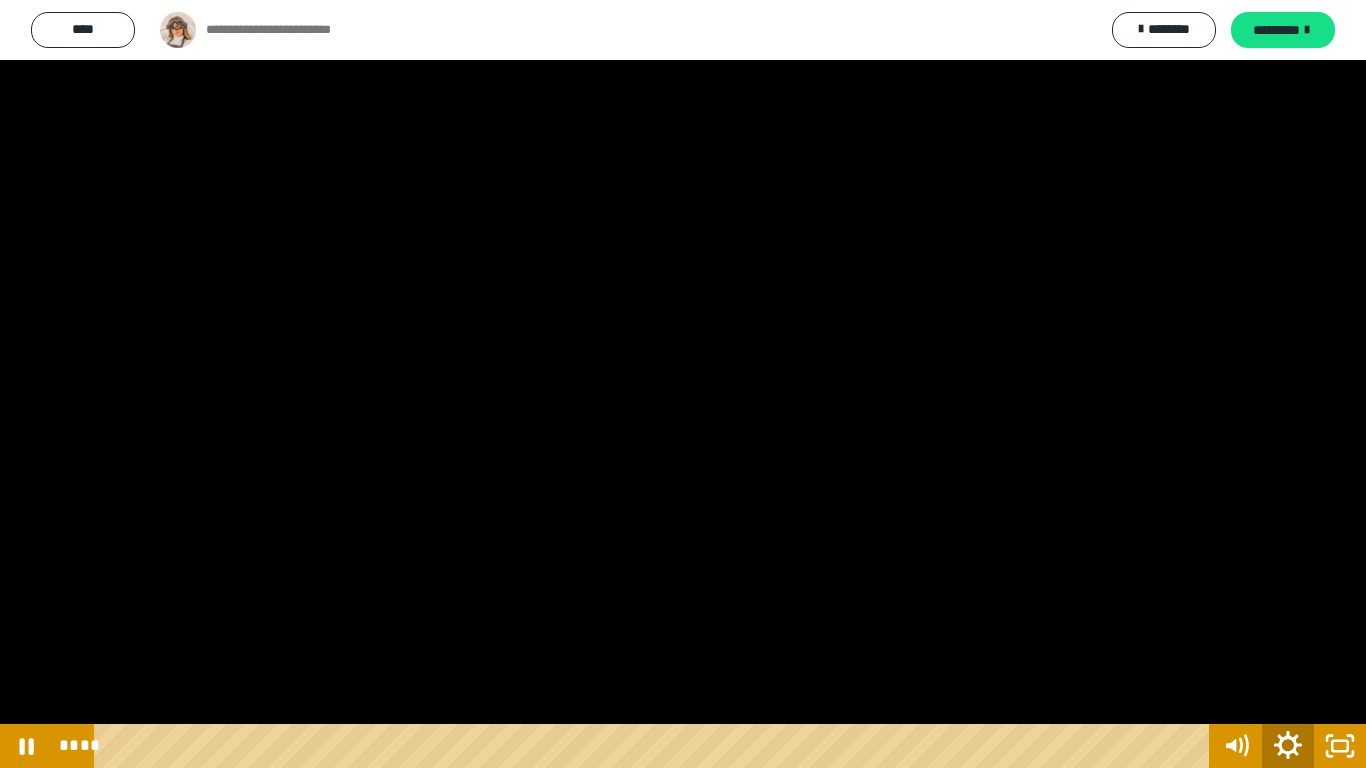 click 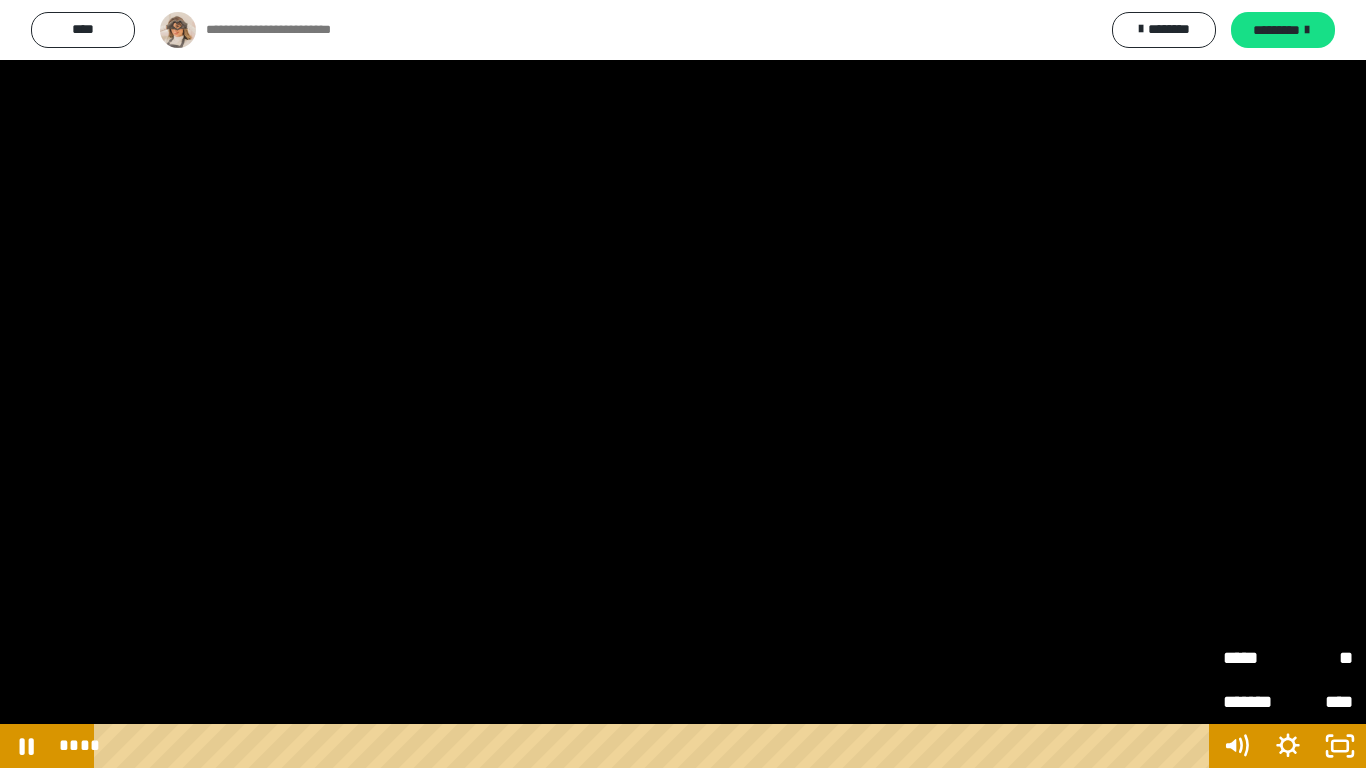 click on "**" at bounding box center [1320, 658] 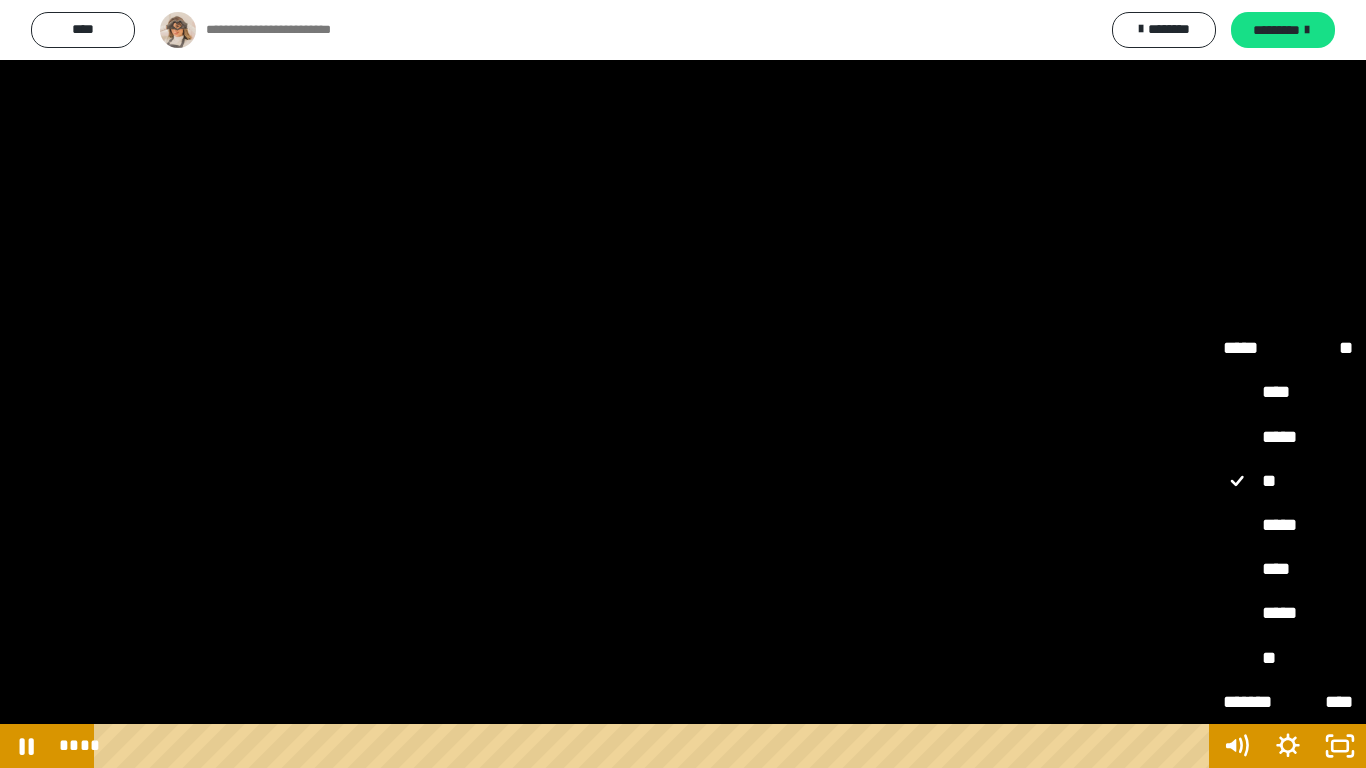 click on "*****" at bounding box center (1288, 526) 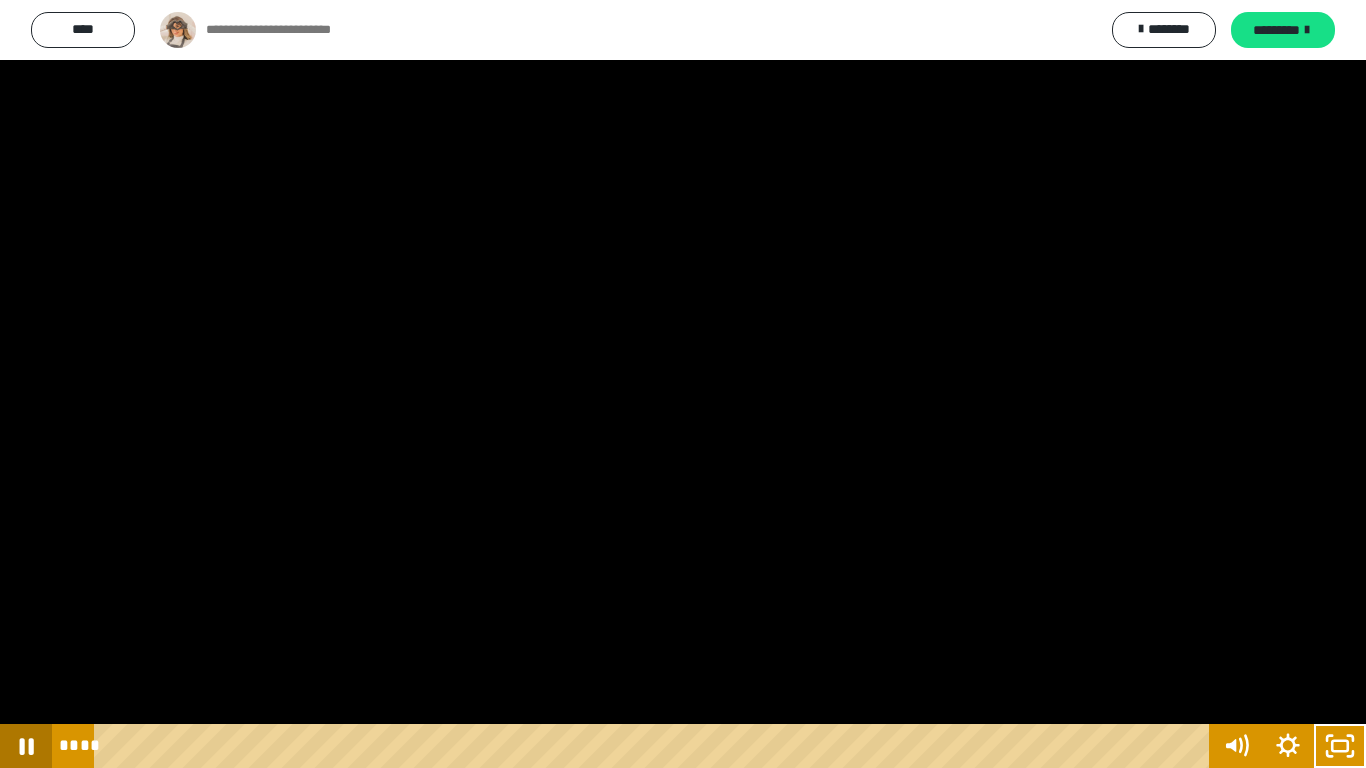 click 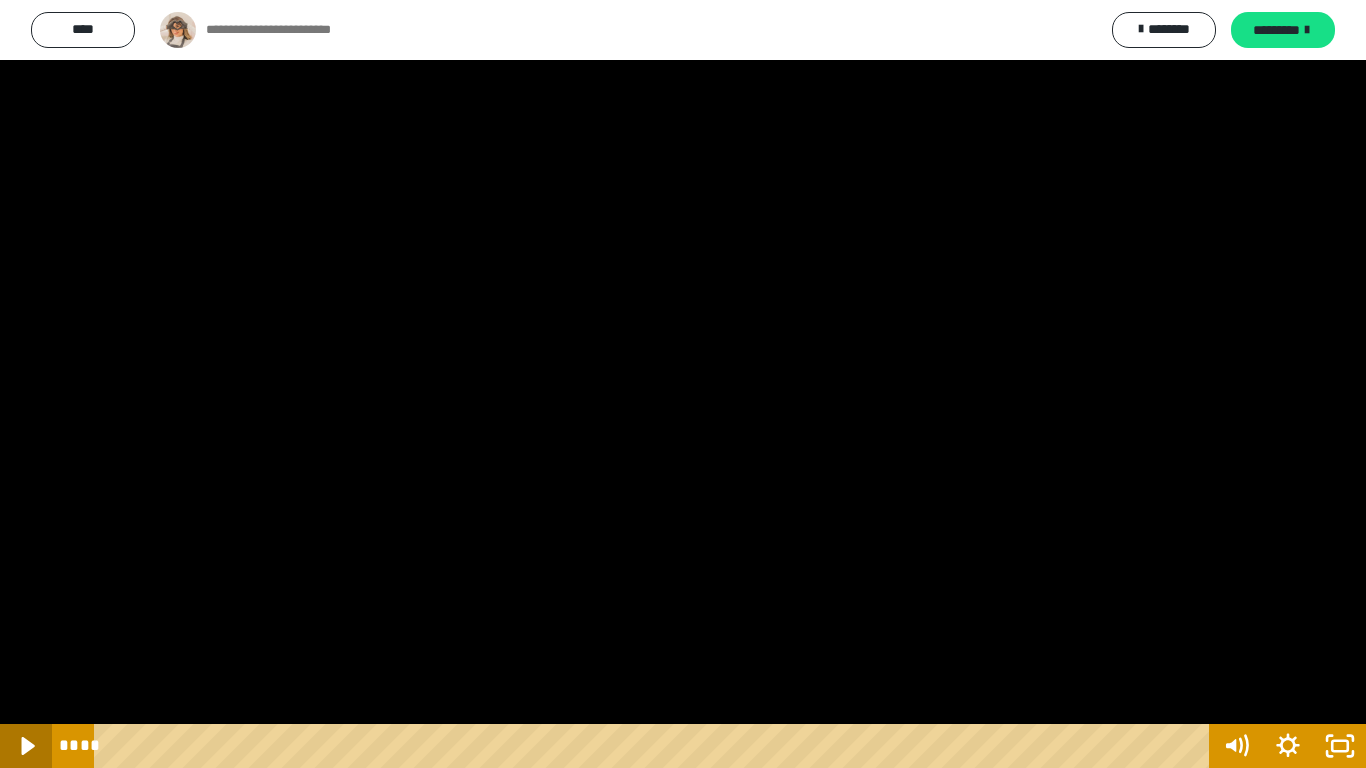 click 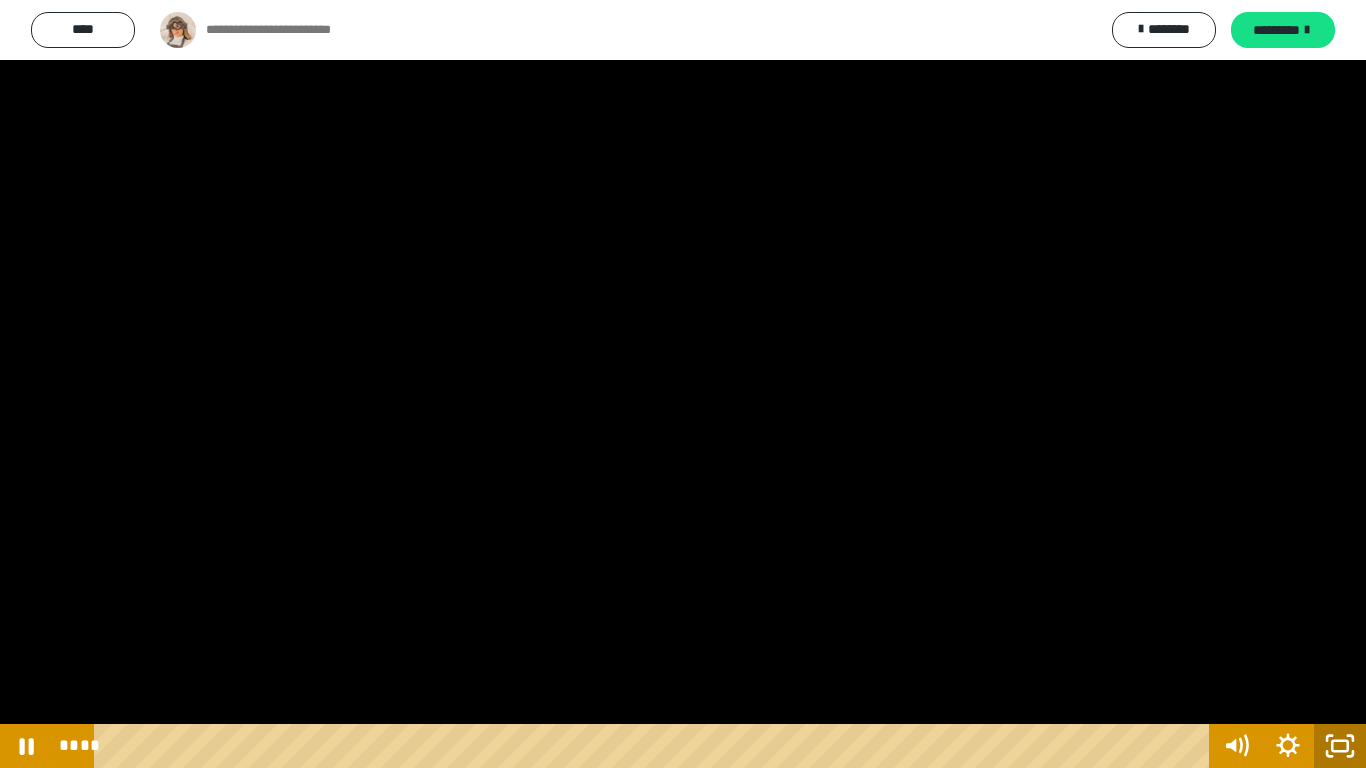 click 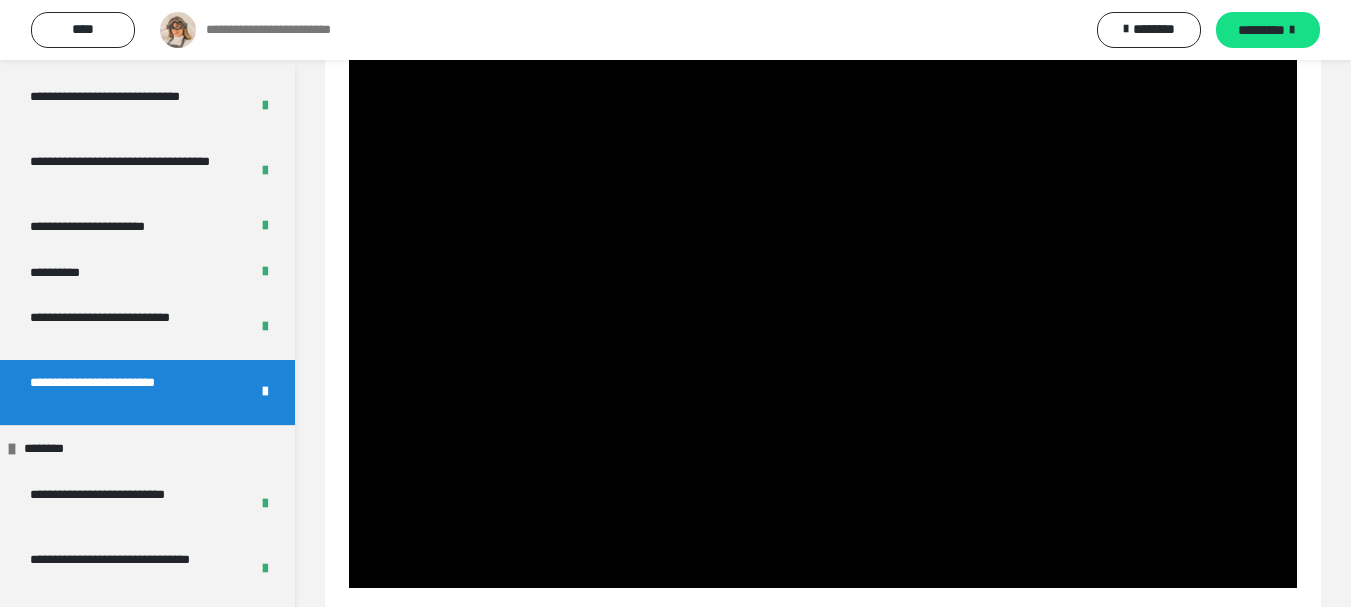 scroll, scrollTop: 299, scrollLeft: 0, axis: vertical 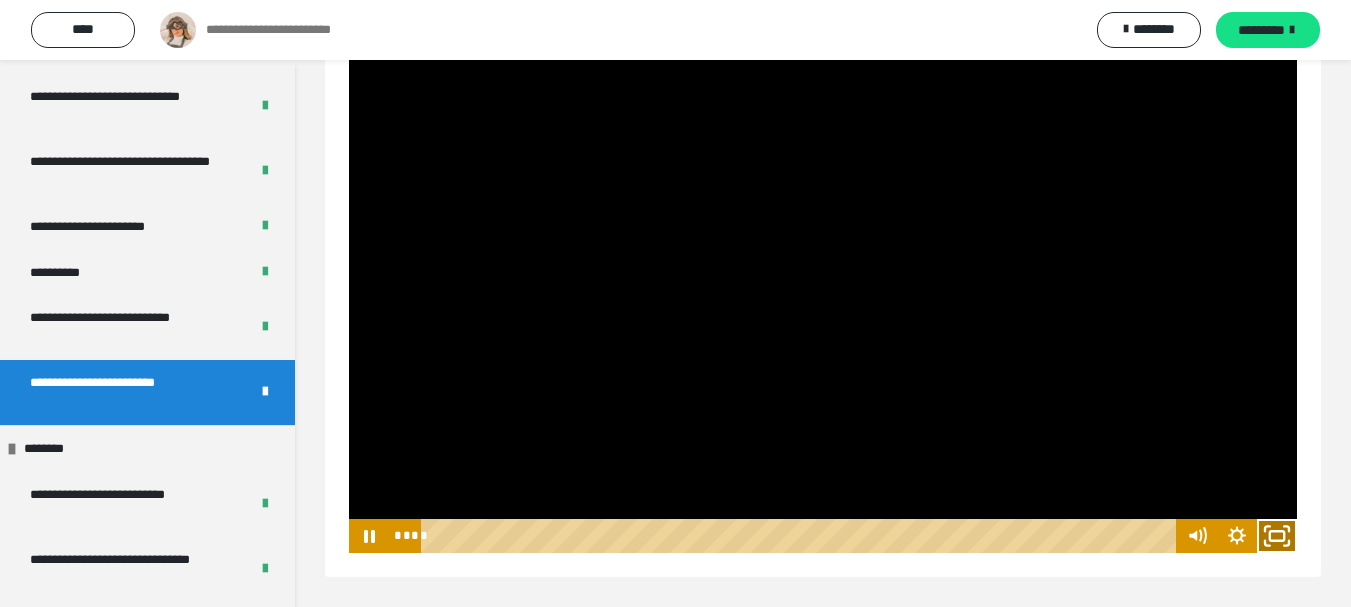 click 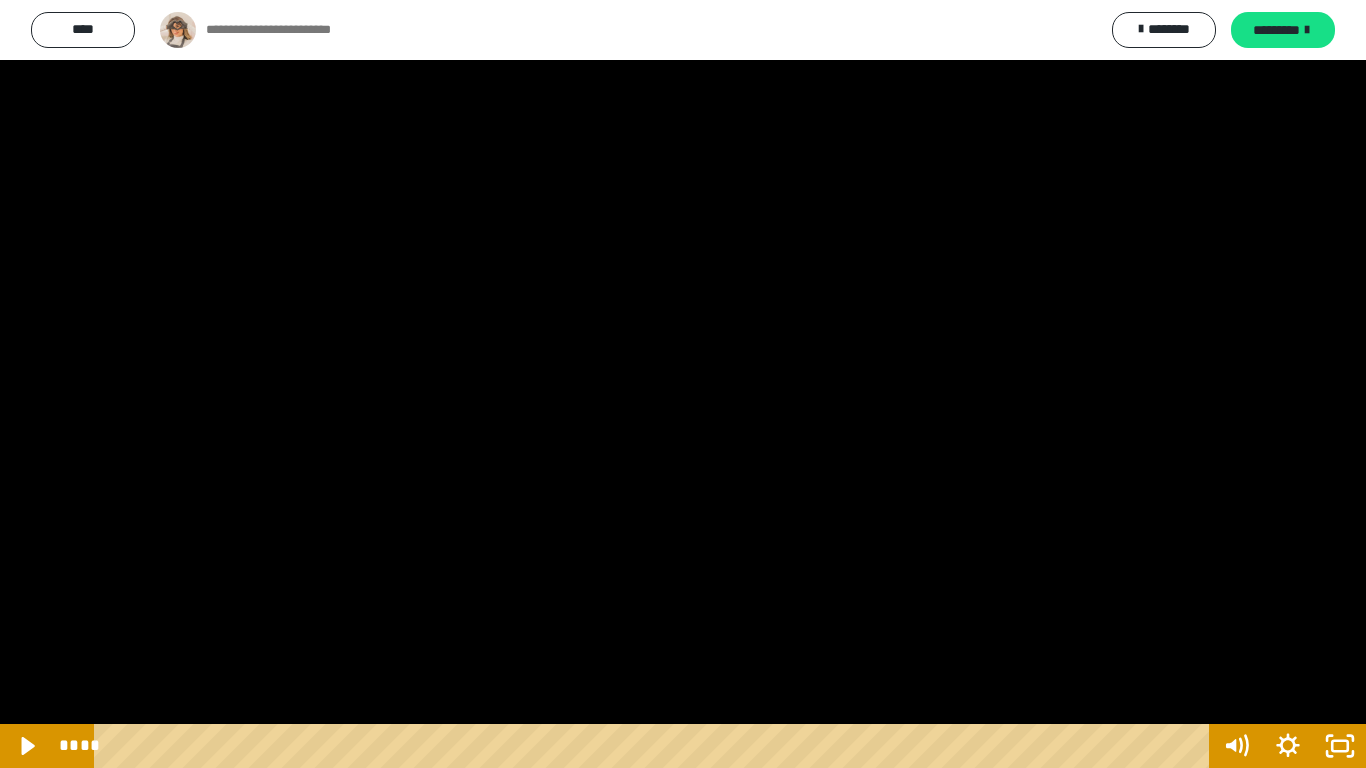 click at bounding box center [683, 384] 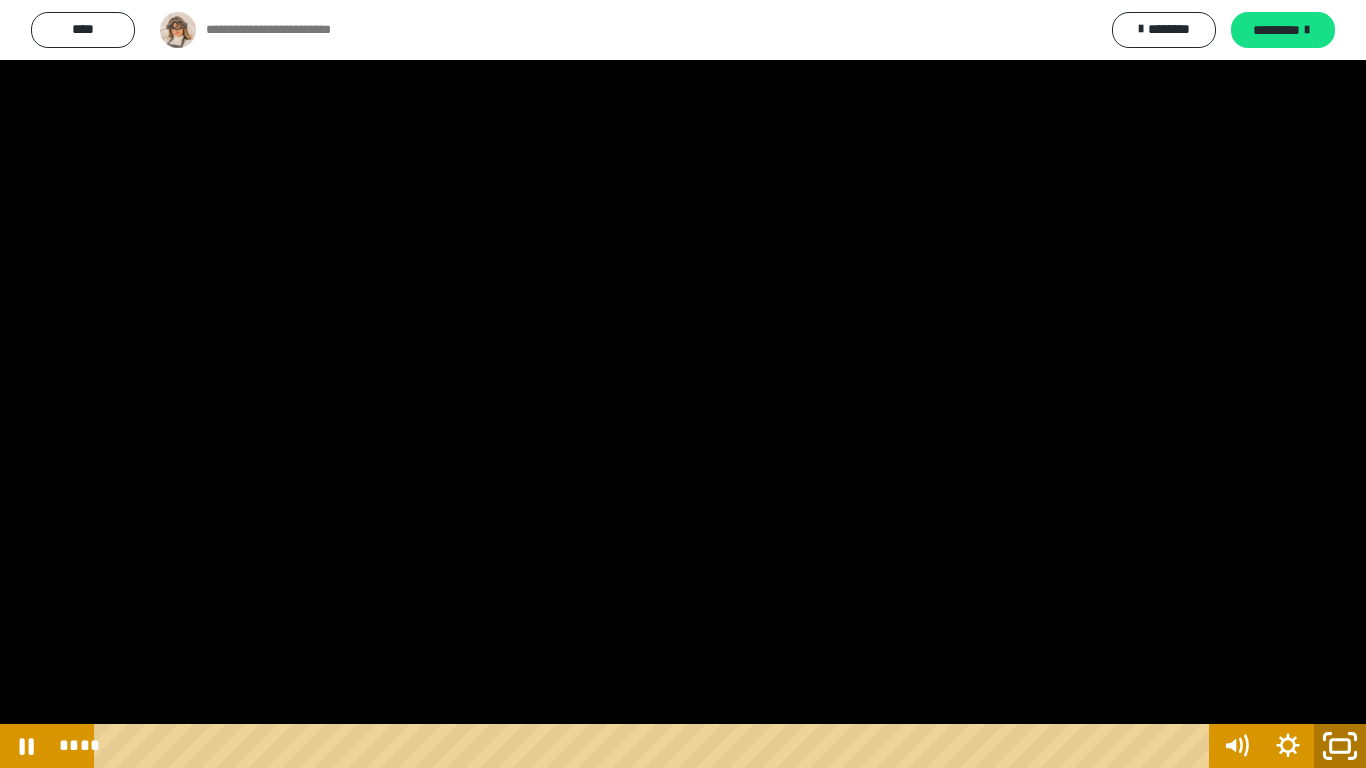 click 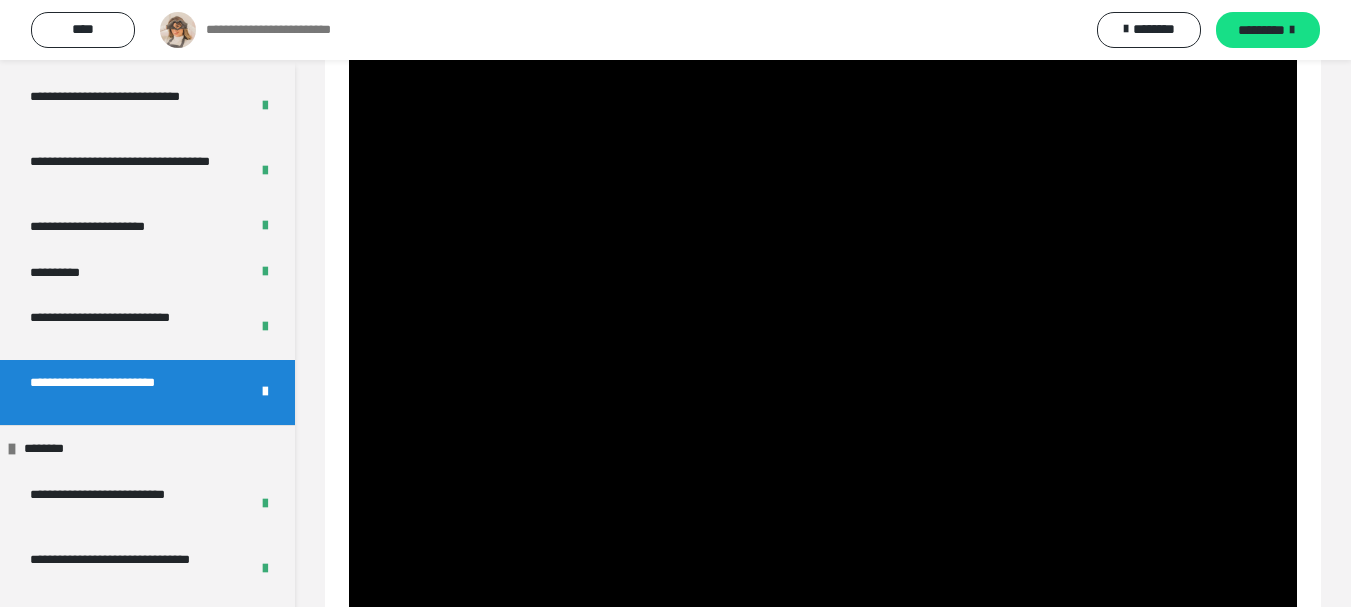 click at bounding box center (823, 347) 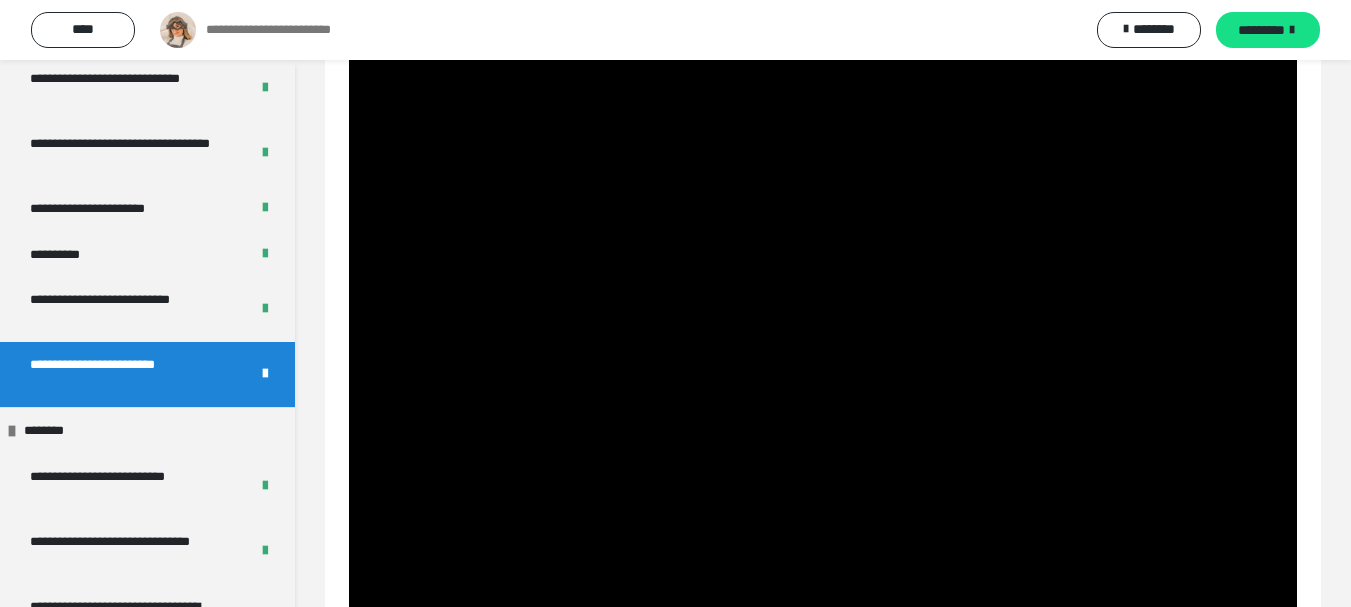 scroll, scrollTop: 257, scrollLeft: 0, axis: vertical 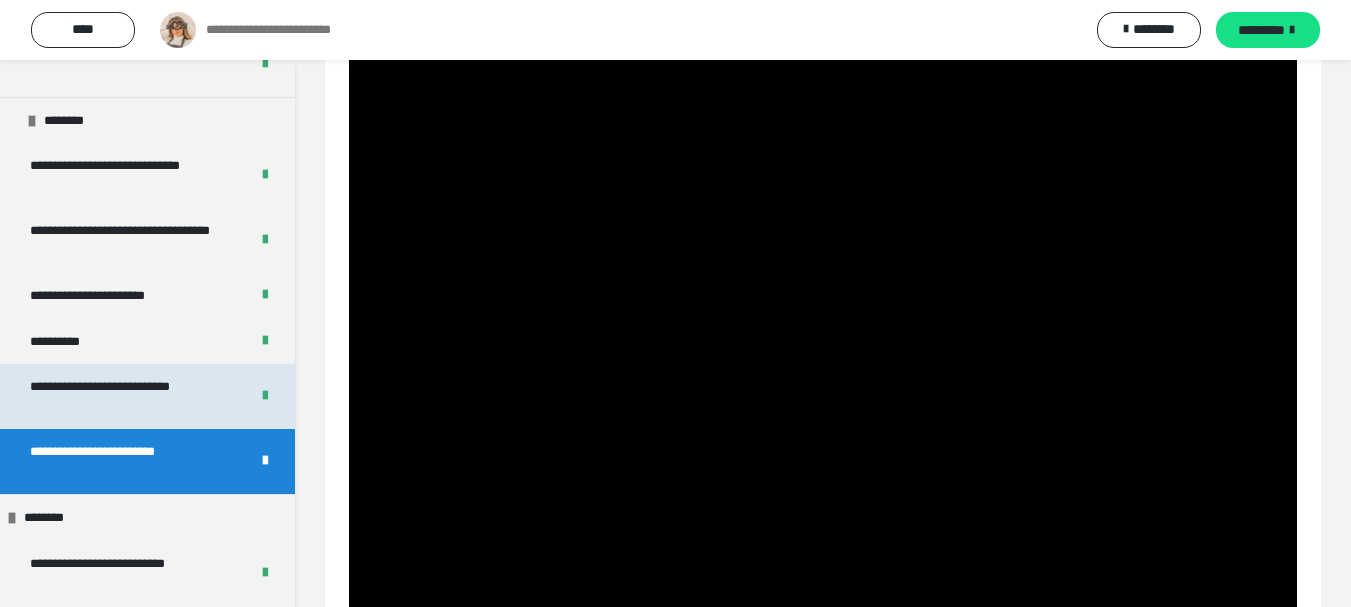 click on "**********" at bounding box center (147, 396) 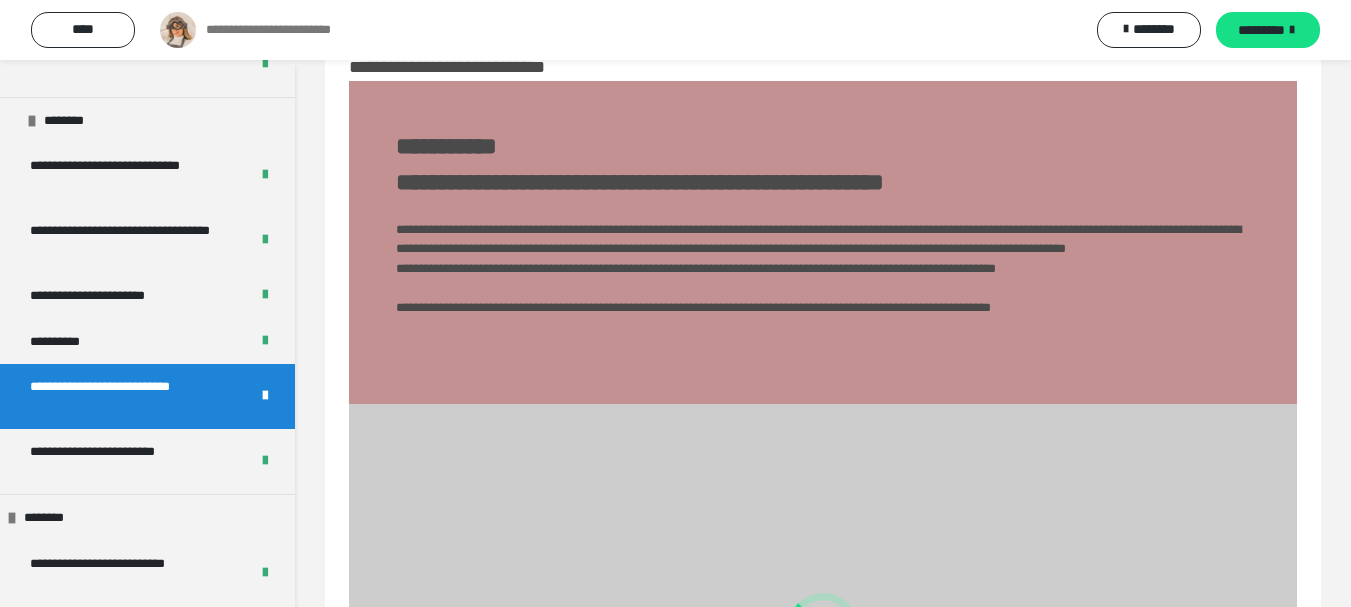 scroll, scrollTop: 149, scrollLeft: 0, axis: vertical 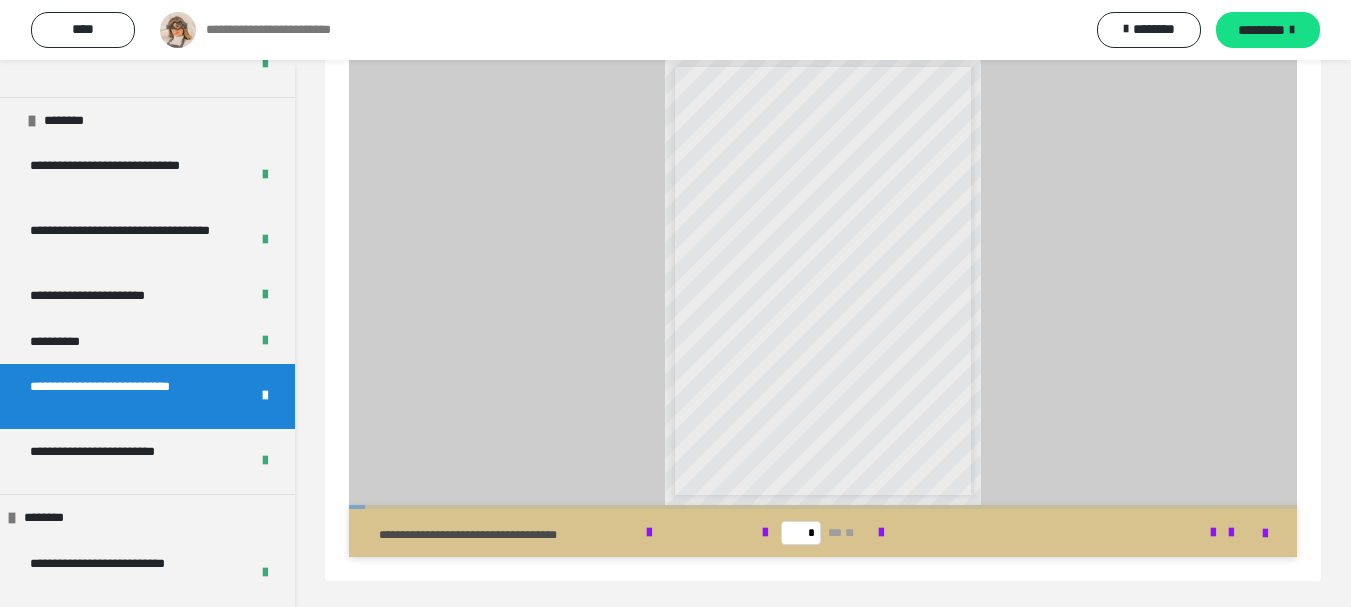 click at bounding box center [823, 281] 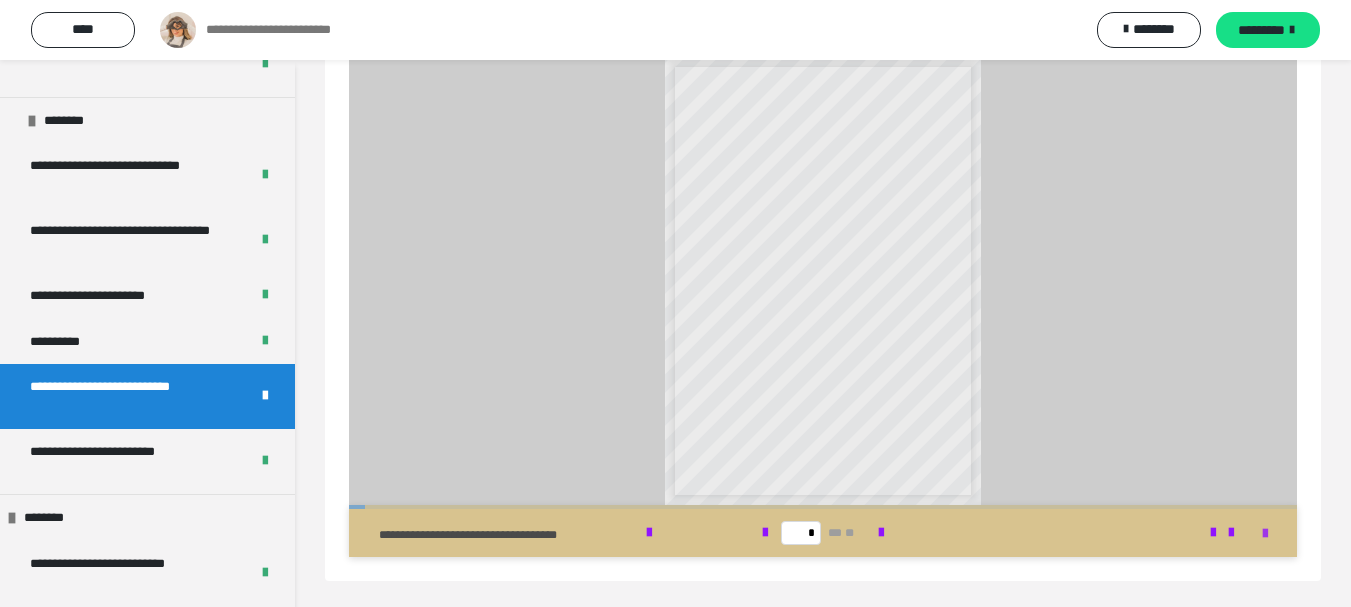click at bounding box center (1178, 533) 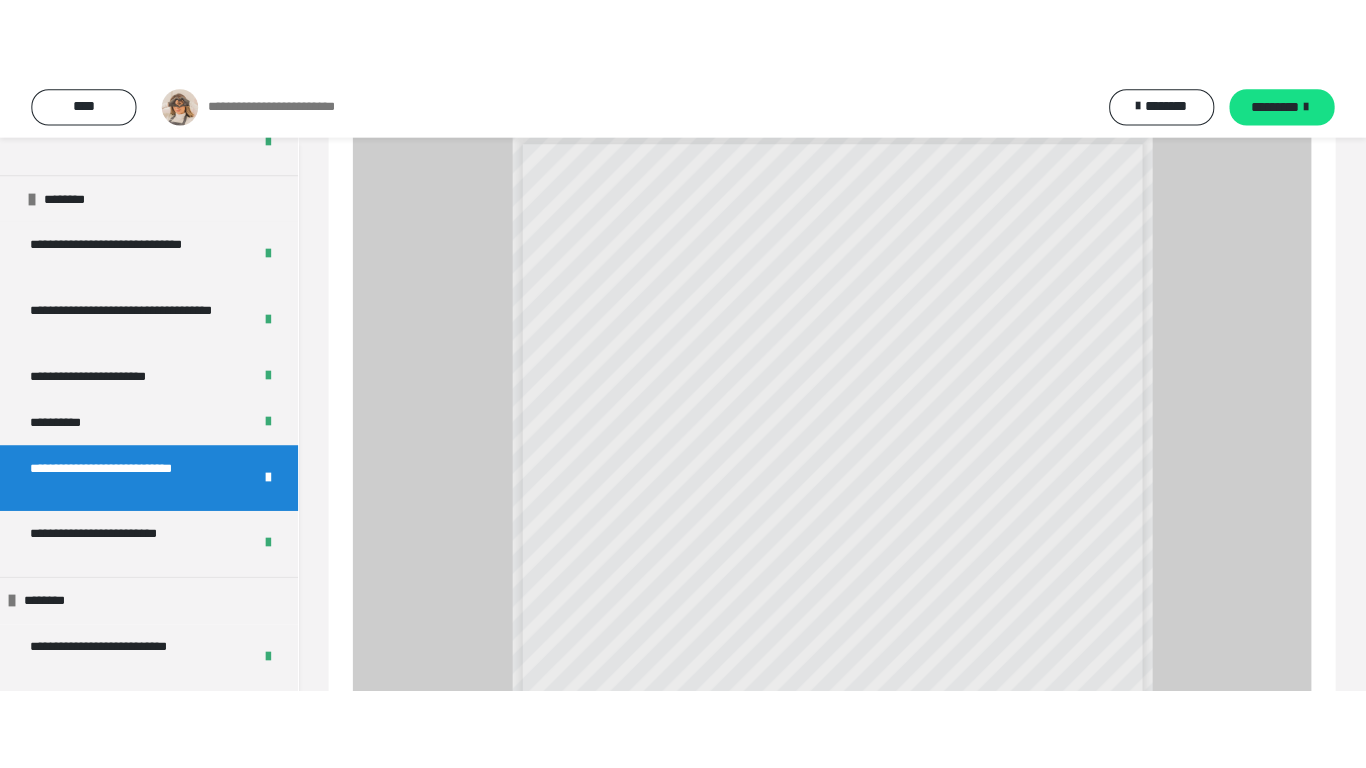 scroll, scrollTop: 251, scrollLeft: 0, axis: vertical 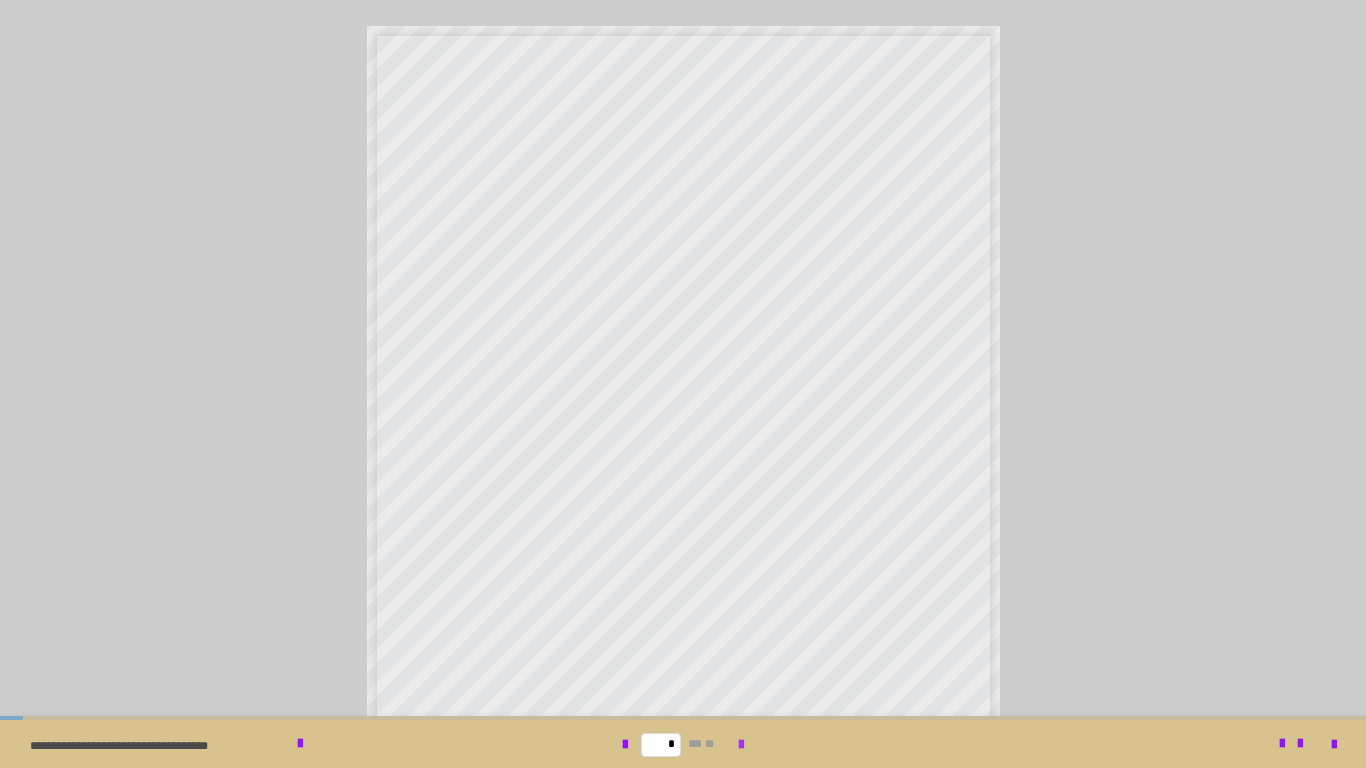 click at bounding box center (741, 745) 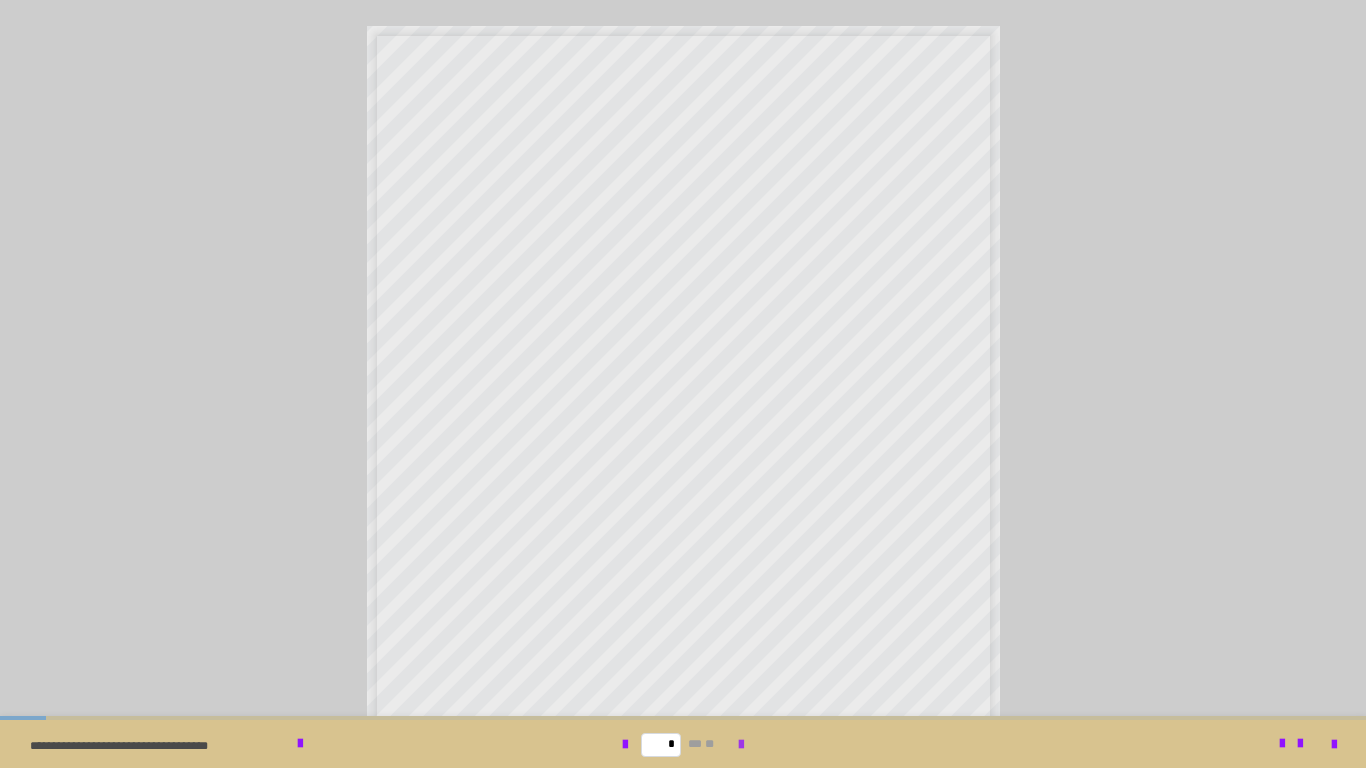 click at bounding box center [741, 745] 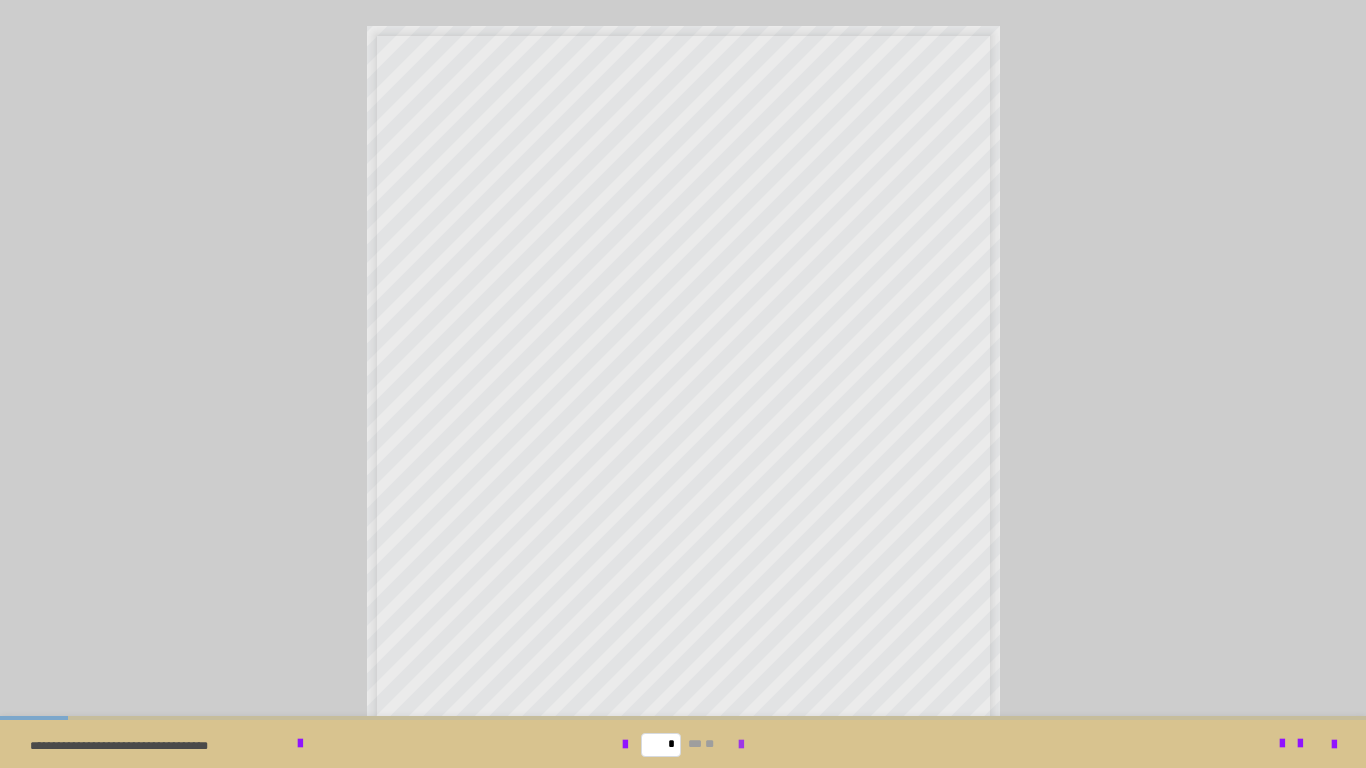 click at bounding box center [741, 745] 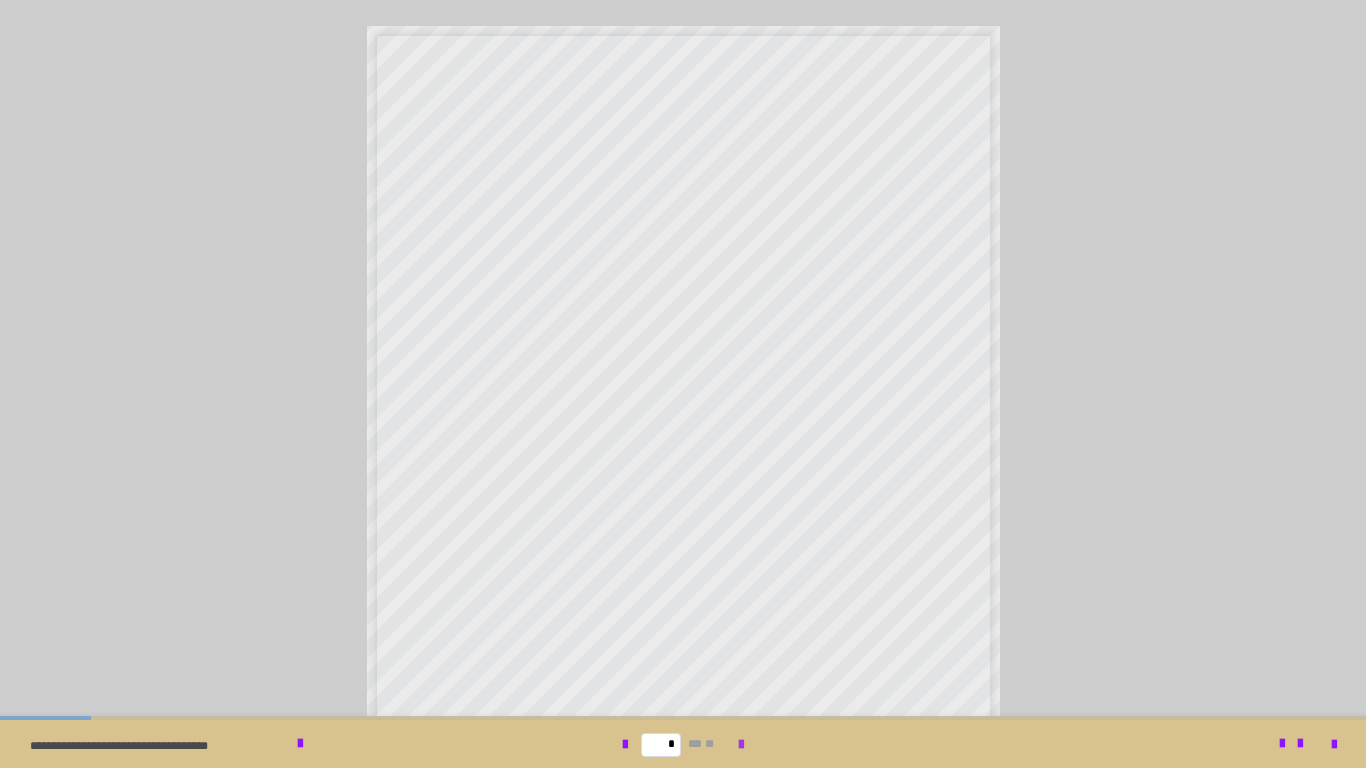 click at bounding box center (741, 745) 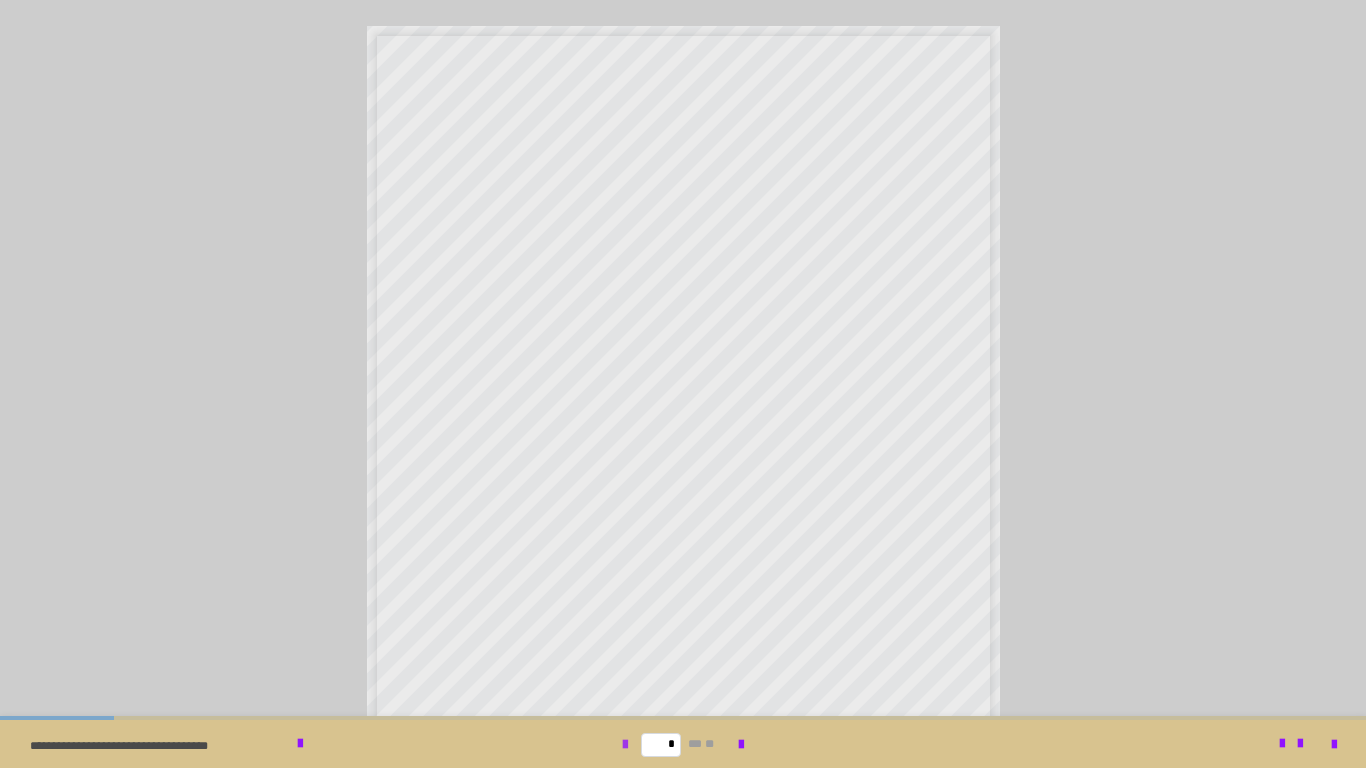 click at bounding box center (625, 745) 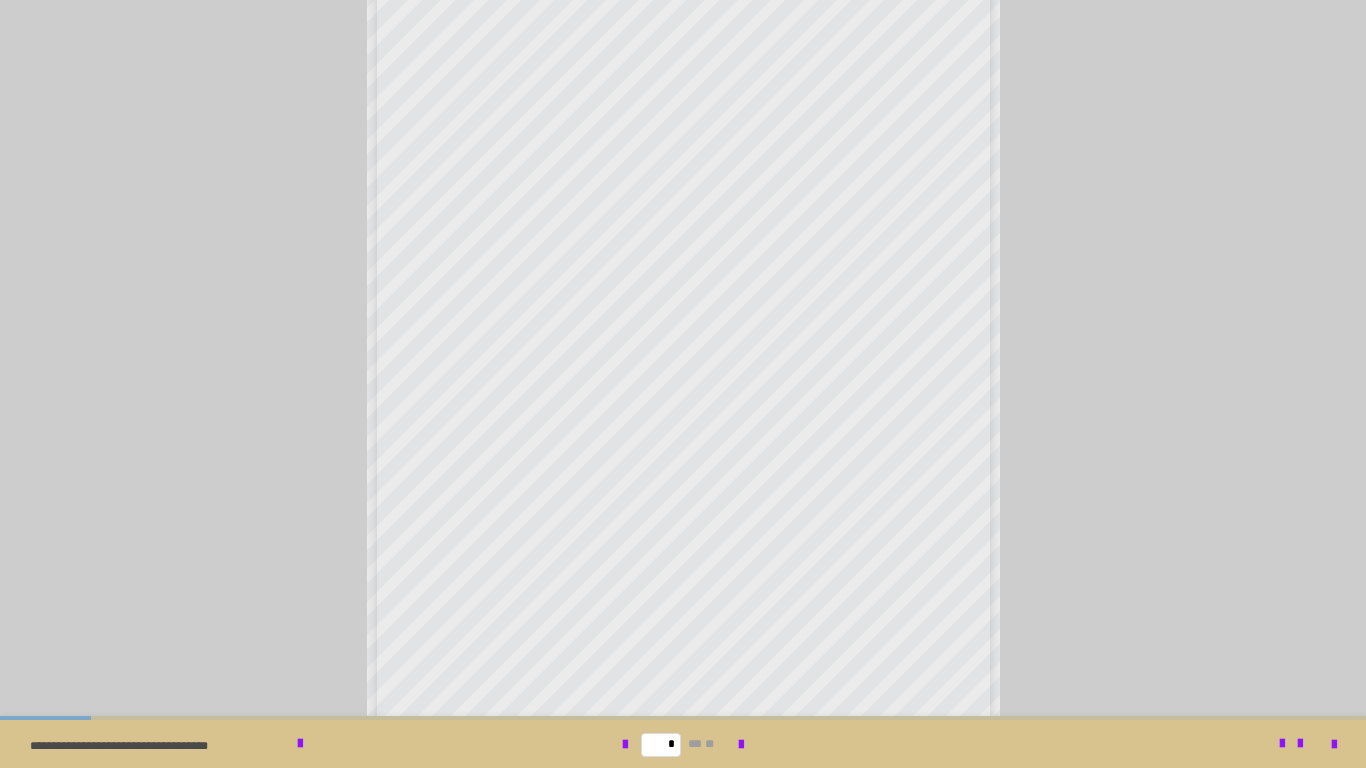 scroll, scrollTop: 88, scrollLeft: 0, axis: vertical 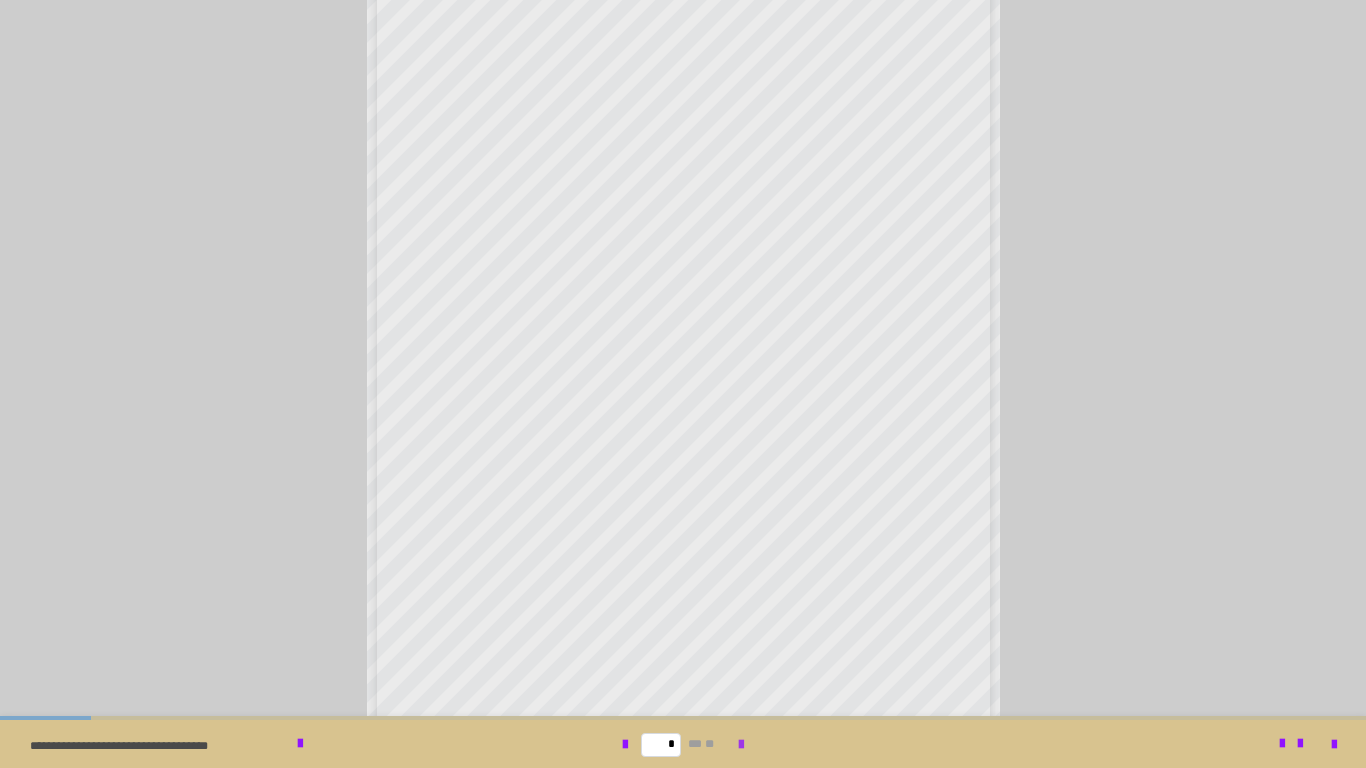 click at bounding box center [741, 745] 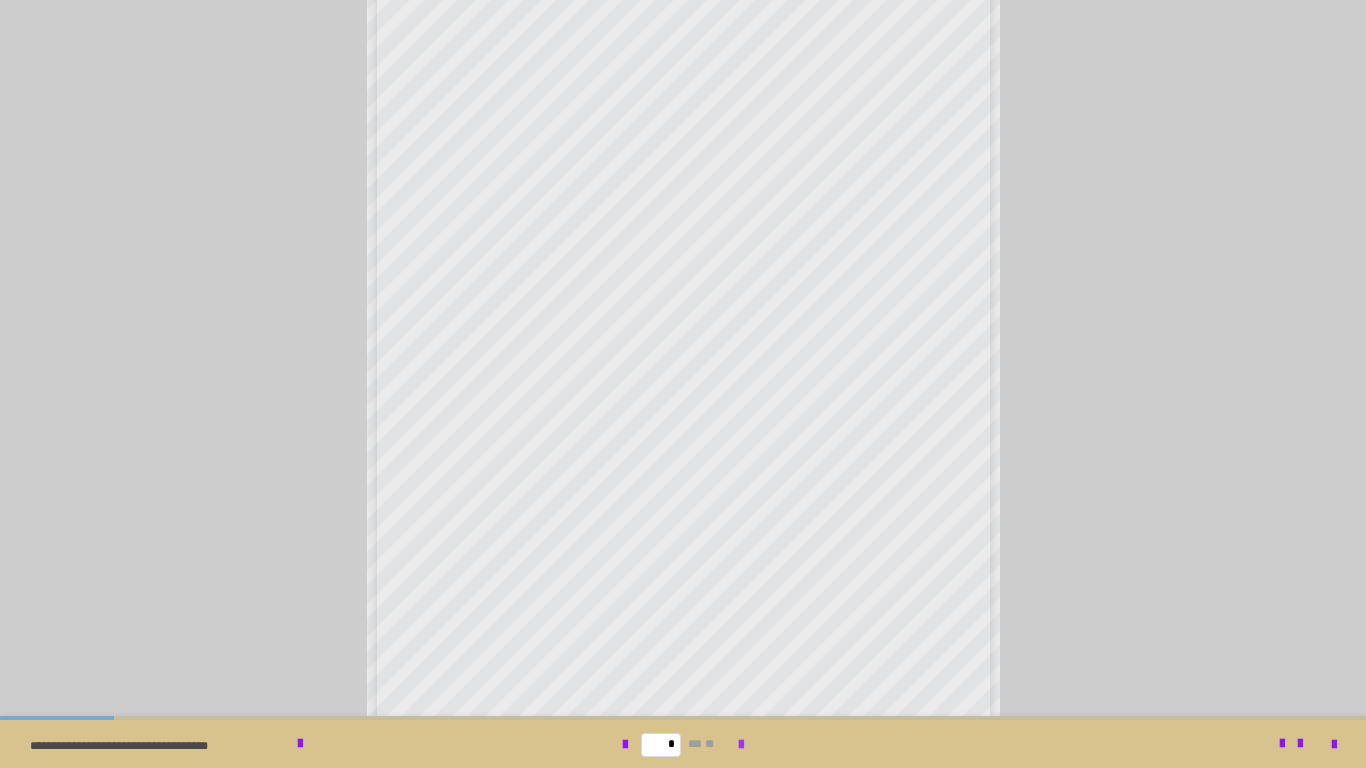 click at bounding box center [741, 745] 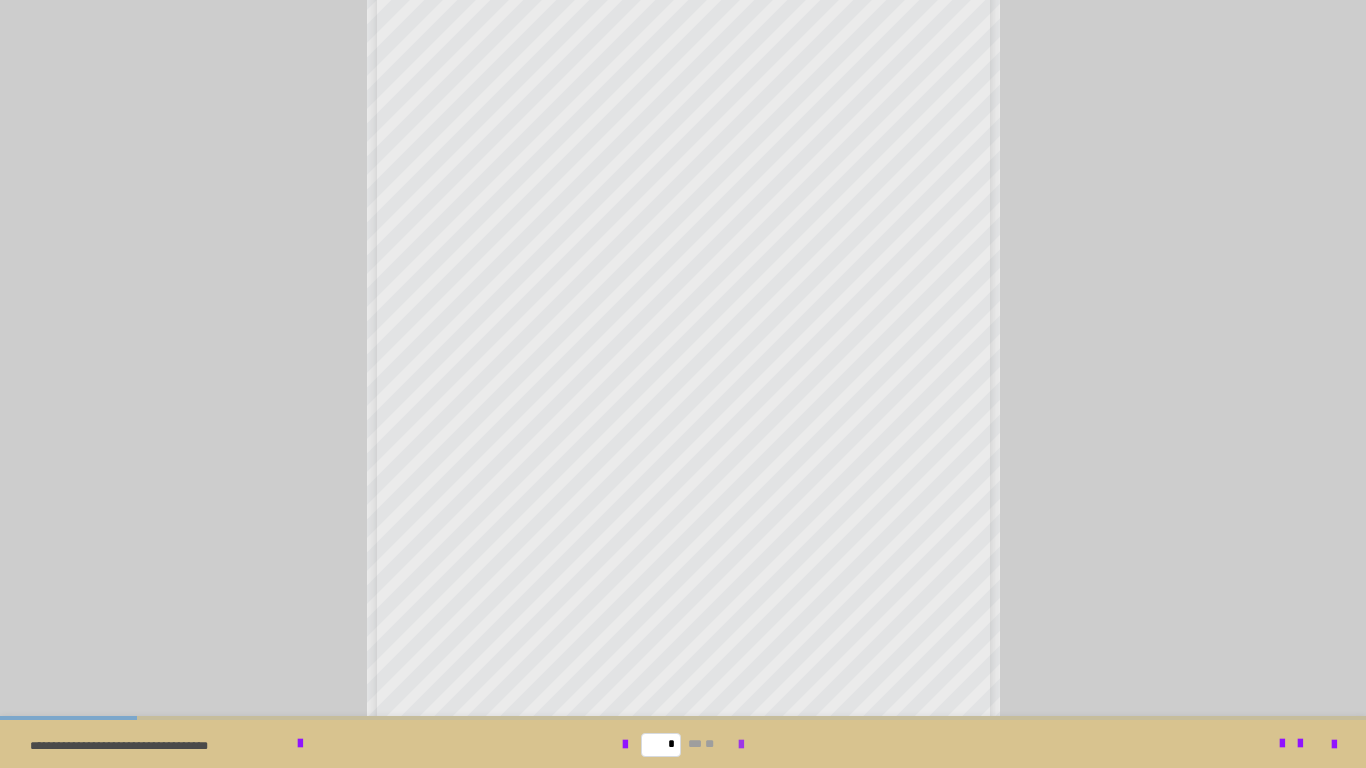 scroll, scrollTop: 0, scrollLeft: 0, axis: both 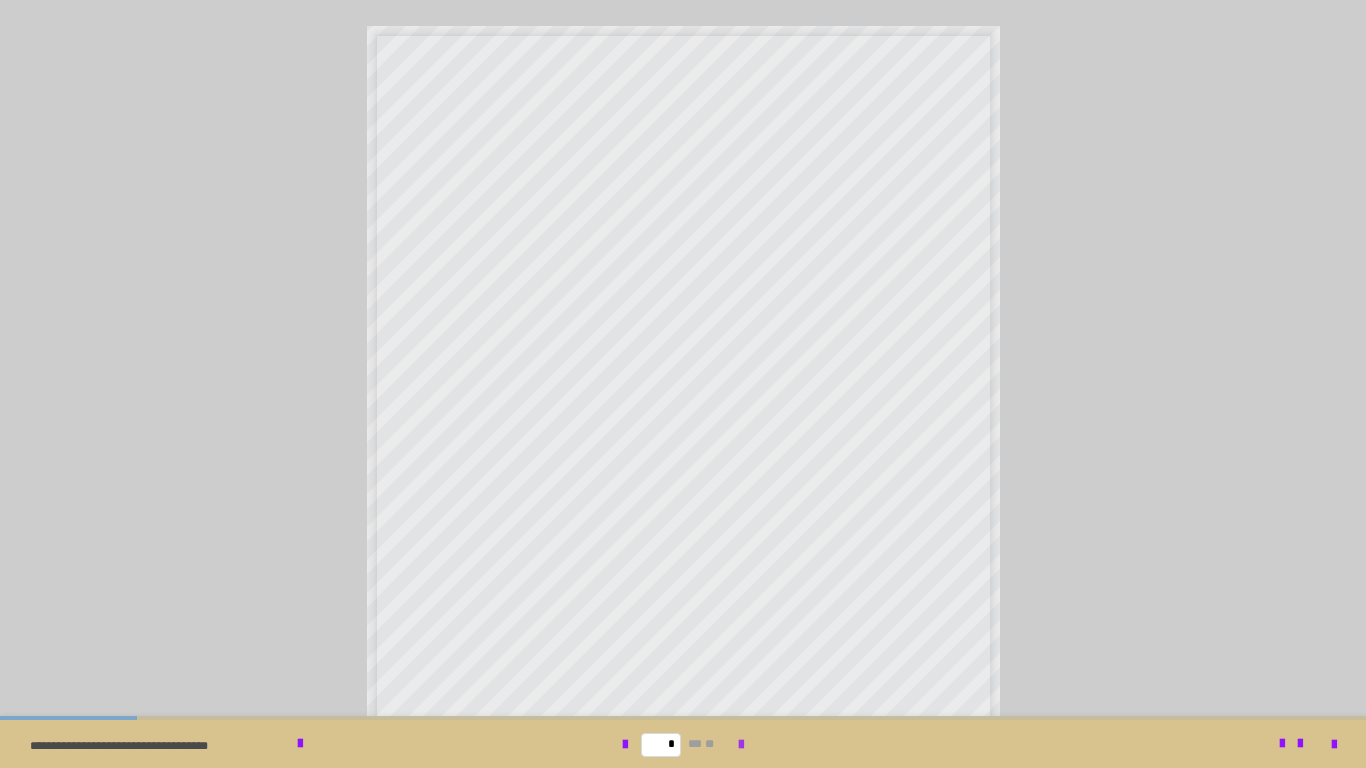 click at bounding box center (741, 745) 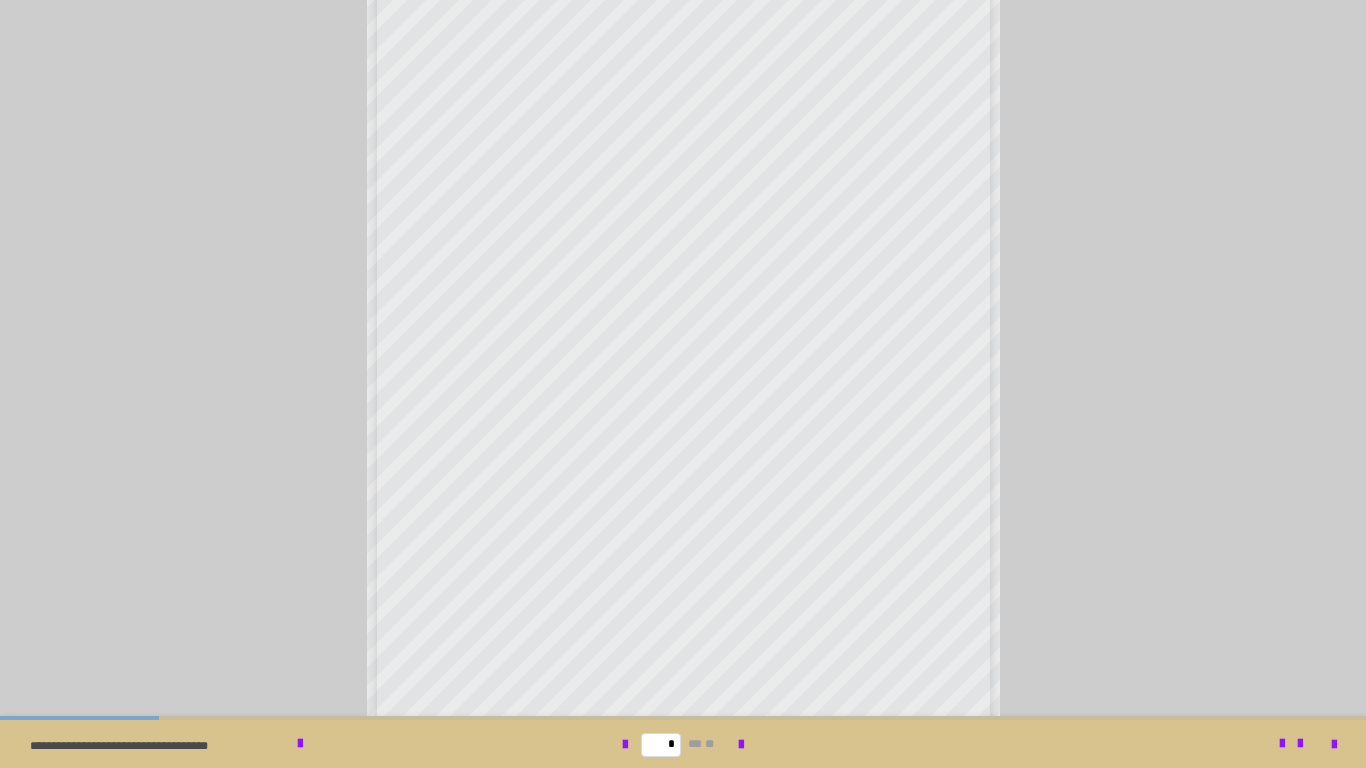 scroll, scrollTop: 95, scrollLeft: 0, axis: vertical 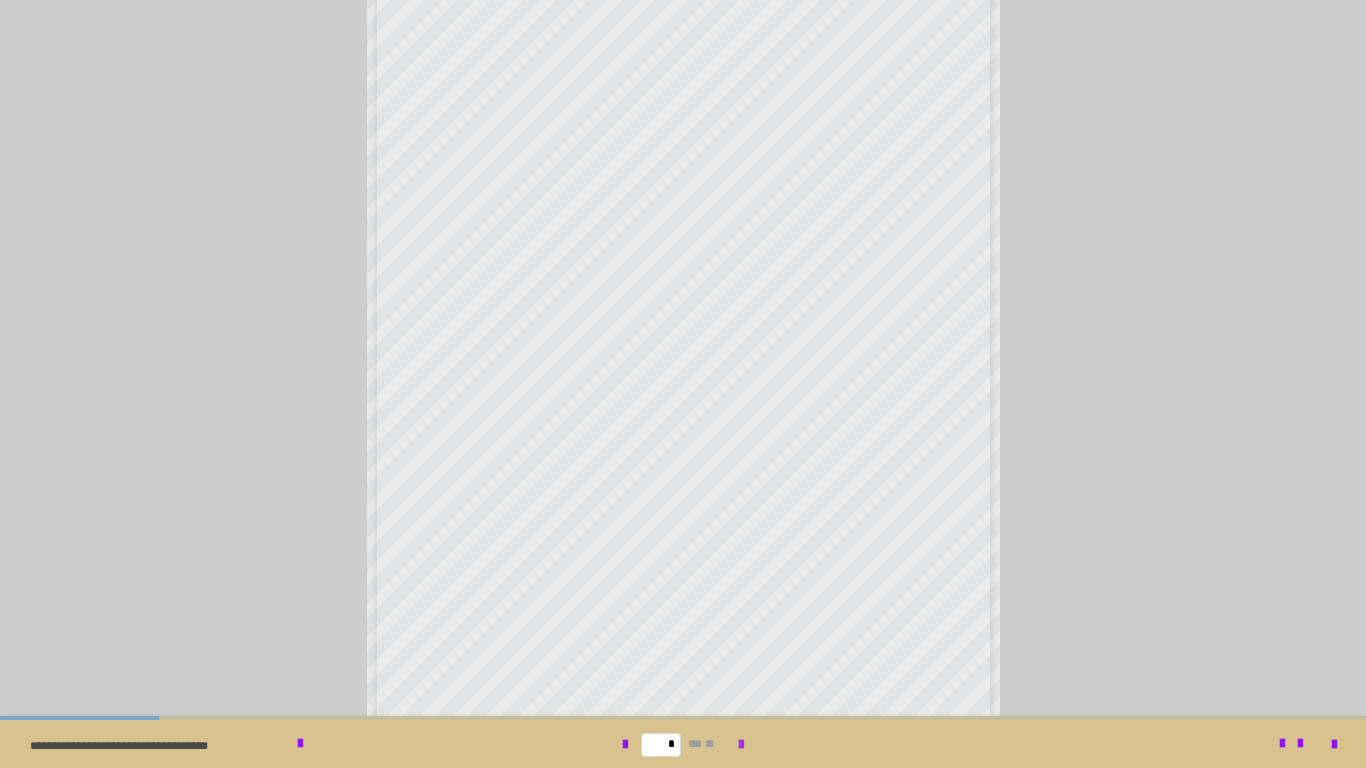 click at bounding box center [741, 745] 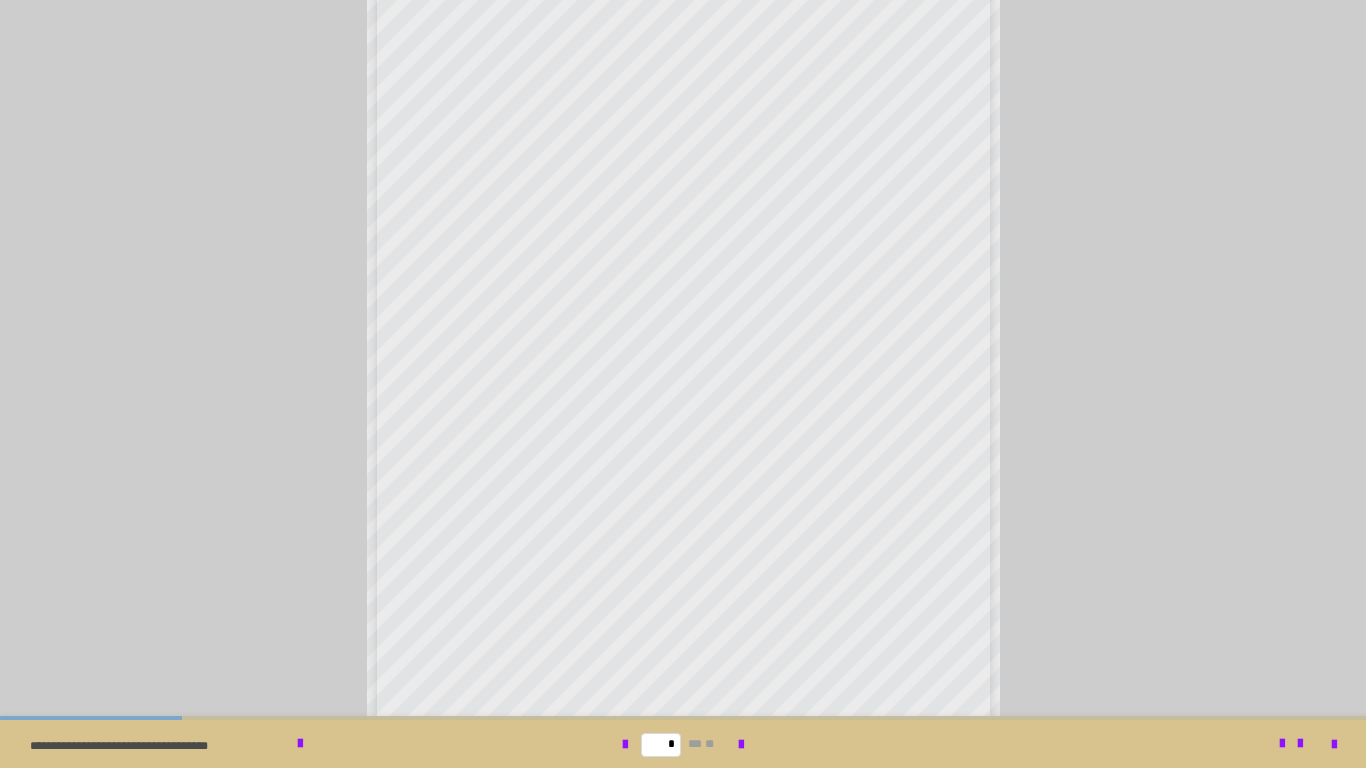 scroll, scrollTop: 78, scrollLeft: 0, axis: vertical 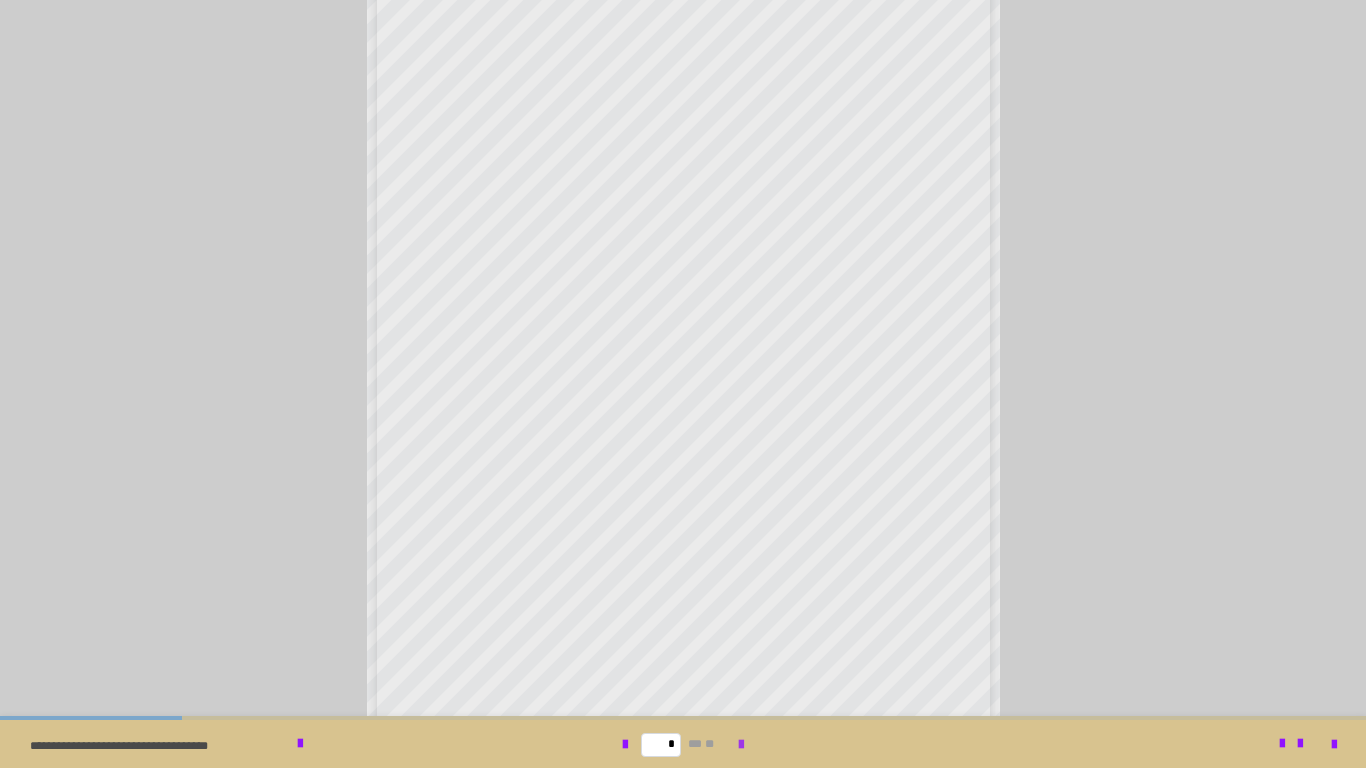 click at bounding box center [741, 745] 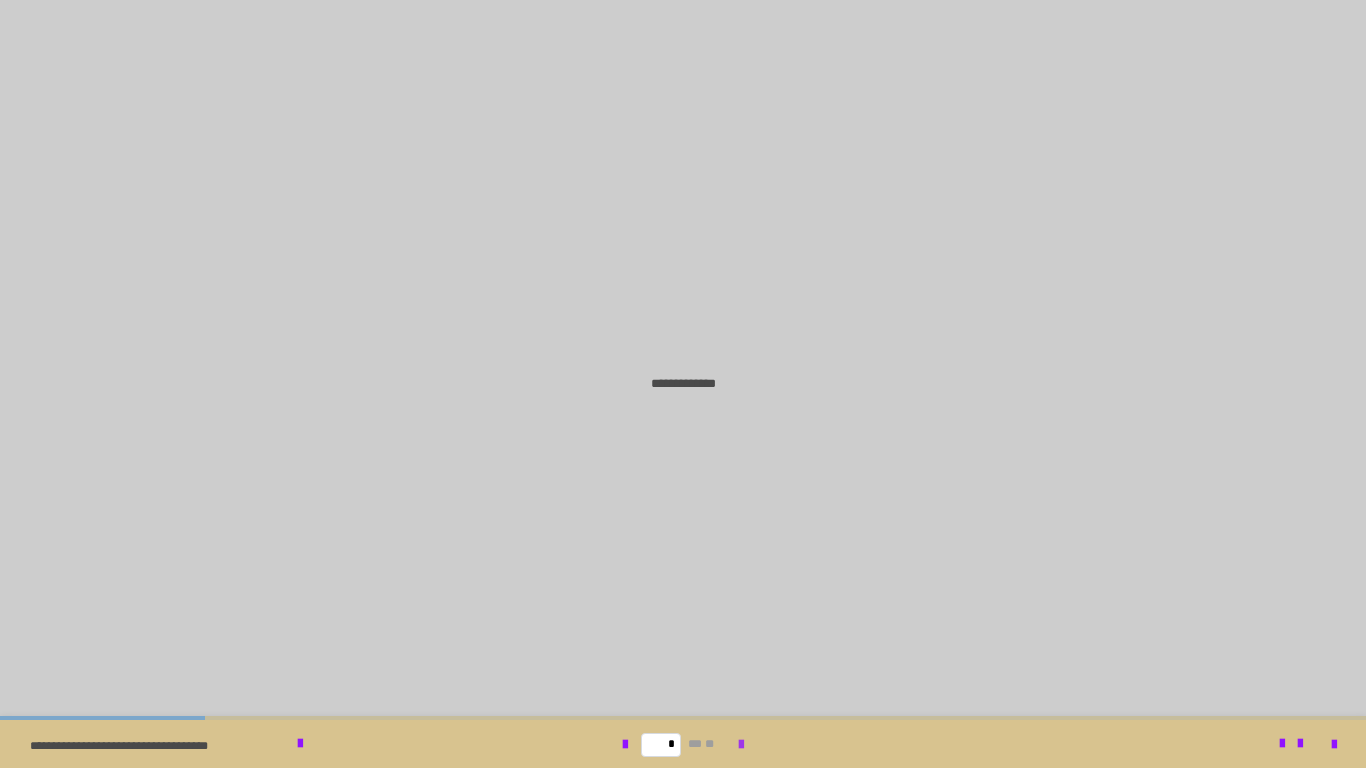 scroll, scrollTop: 0, scrollLeft: 0, axis: both 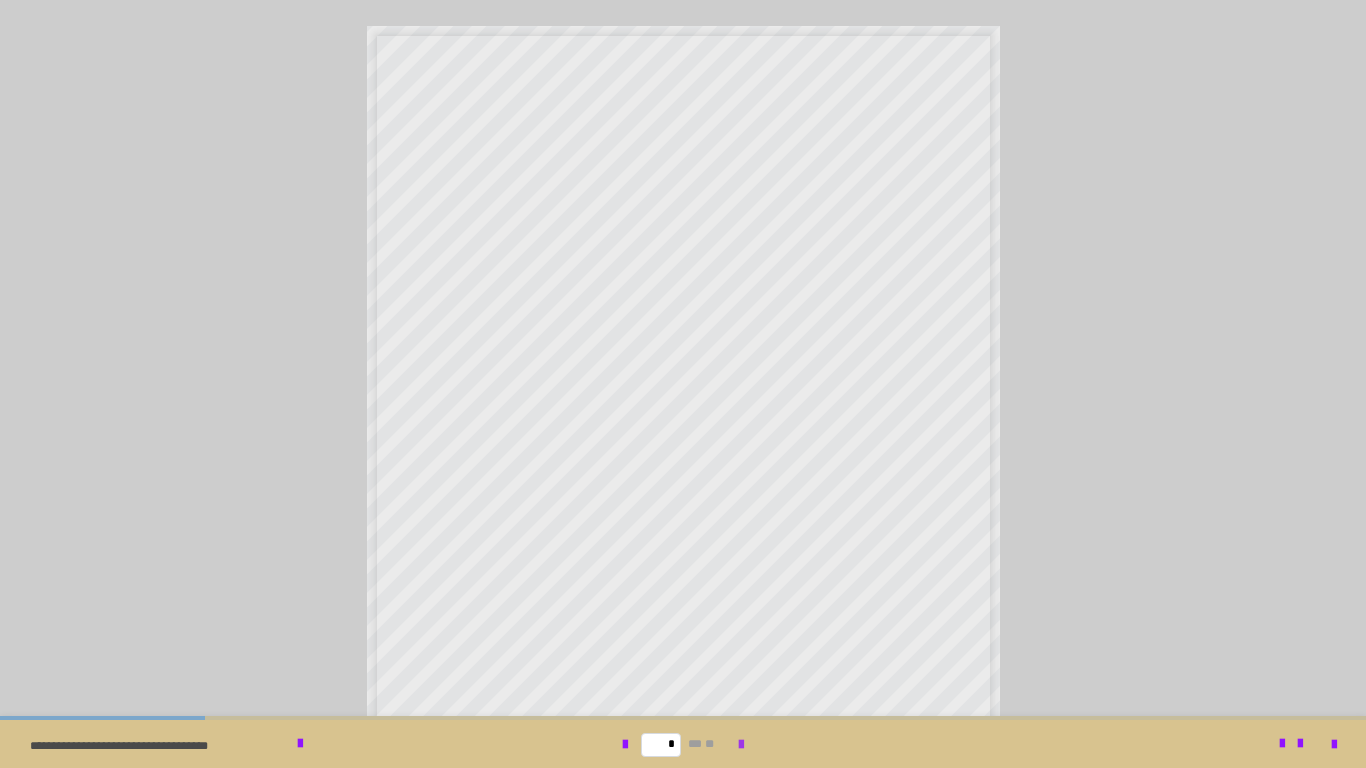 click at bounding box center [741, 745] 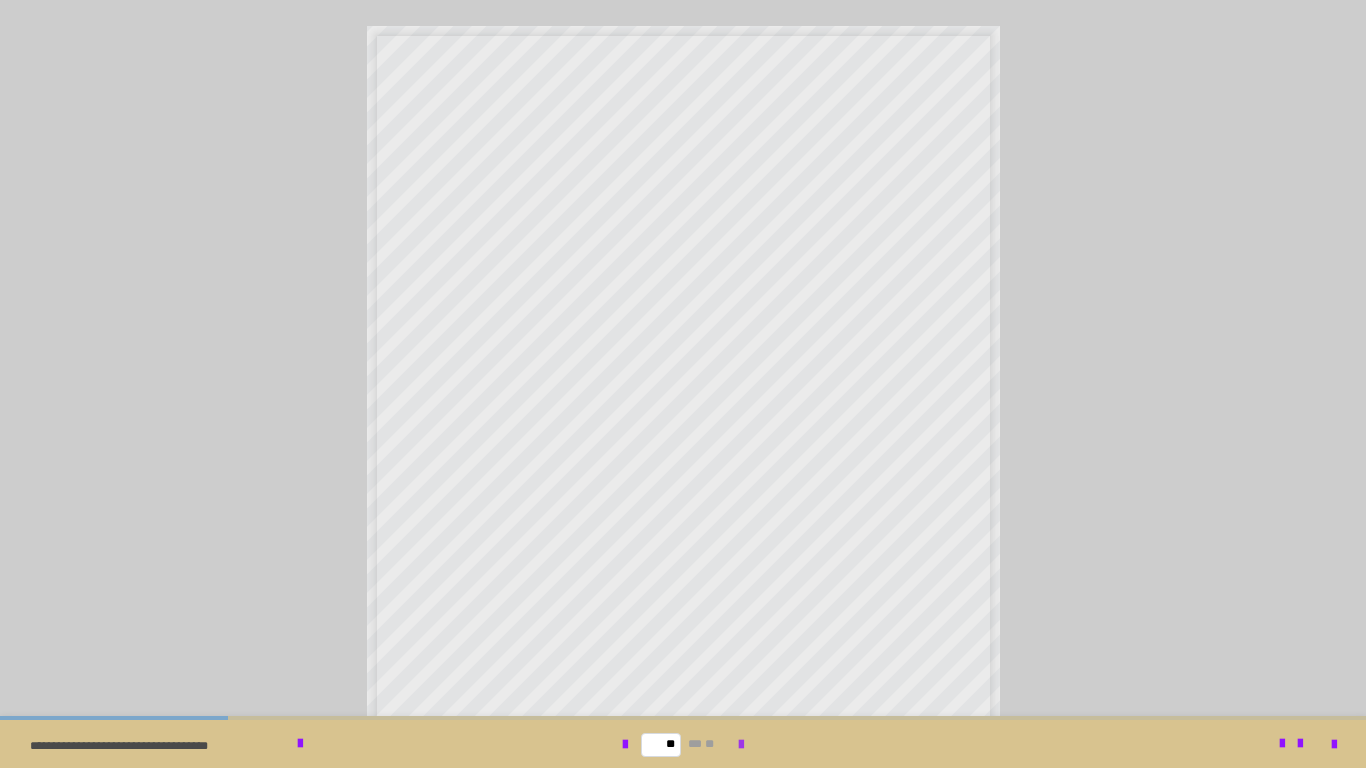 click at bounding box center (741, 745) 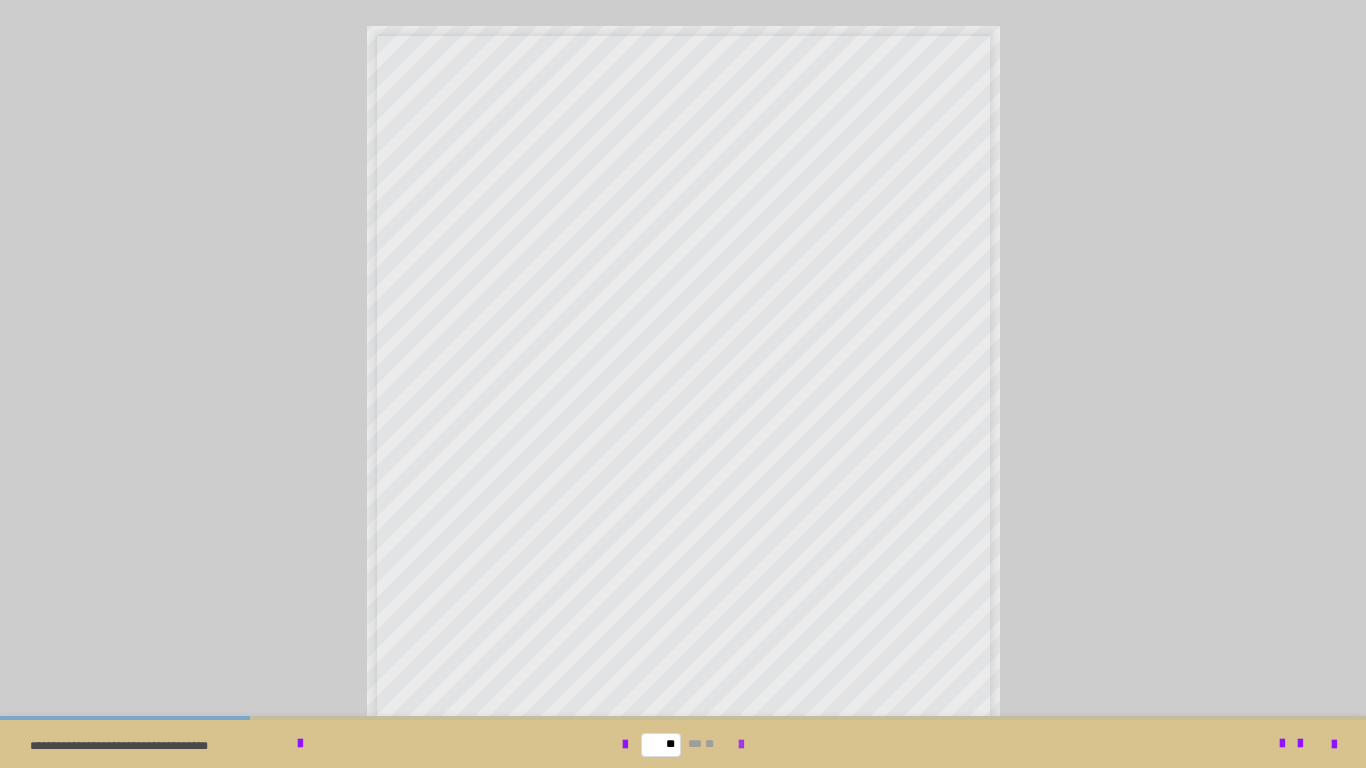 click at bounding box center (741, 745) 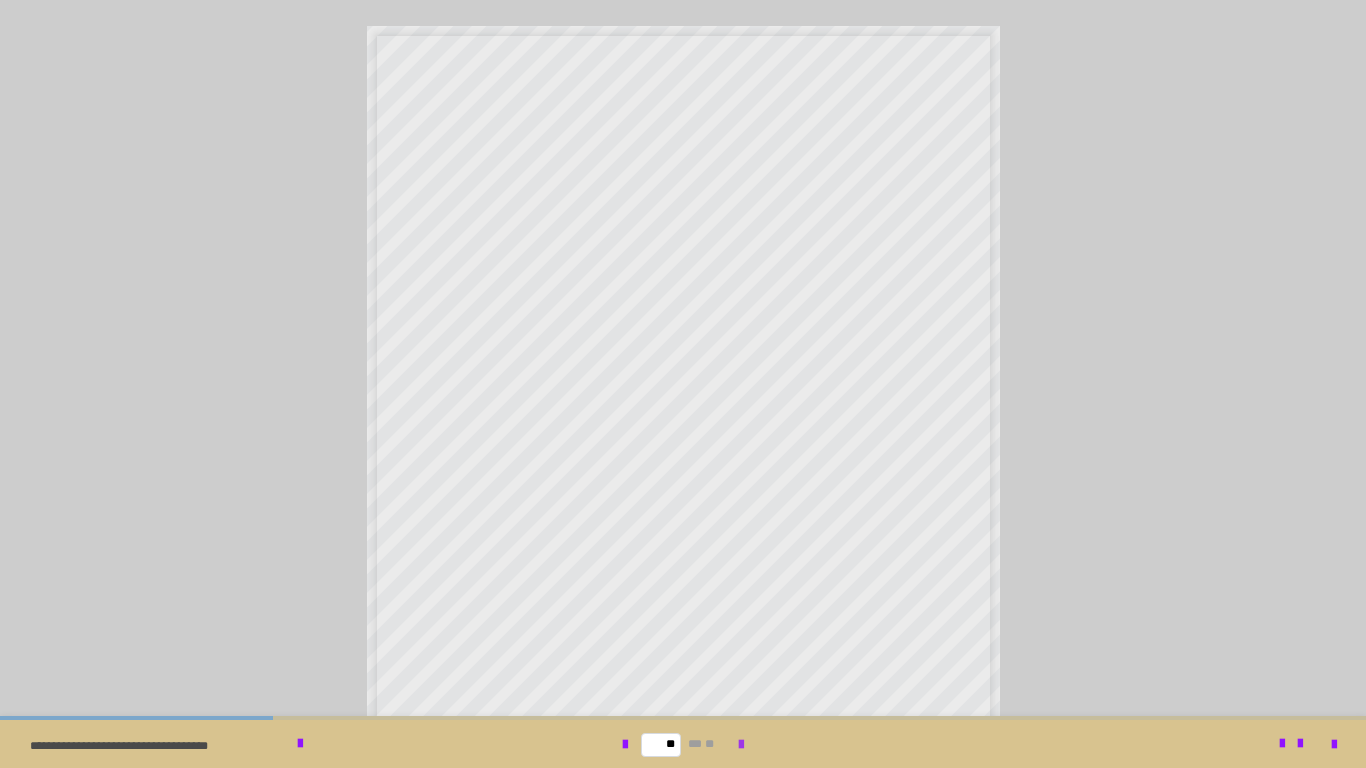 click at bounding box center [741, 745] 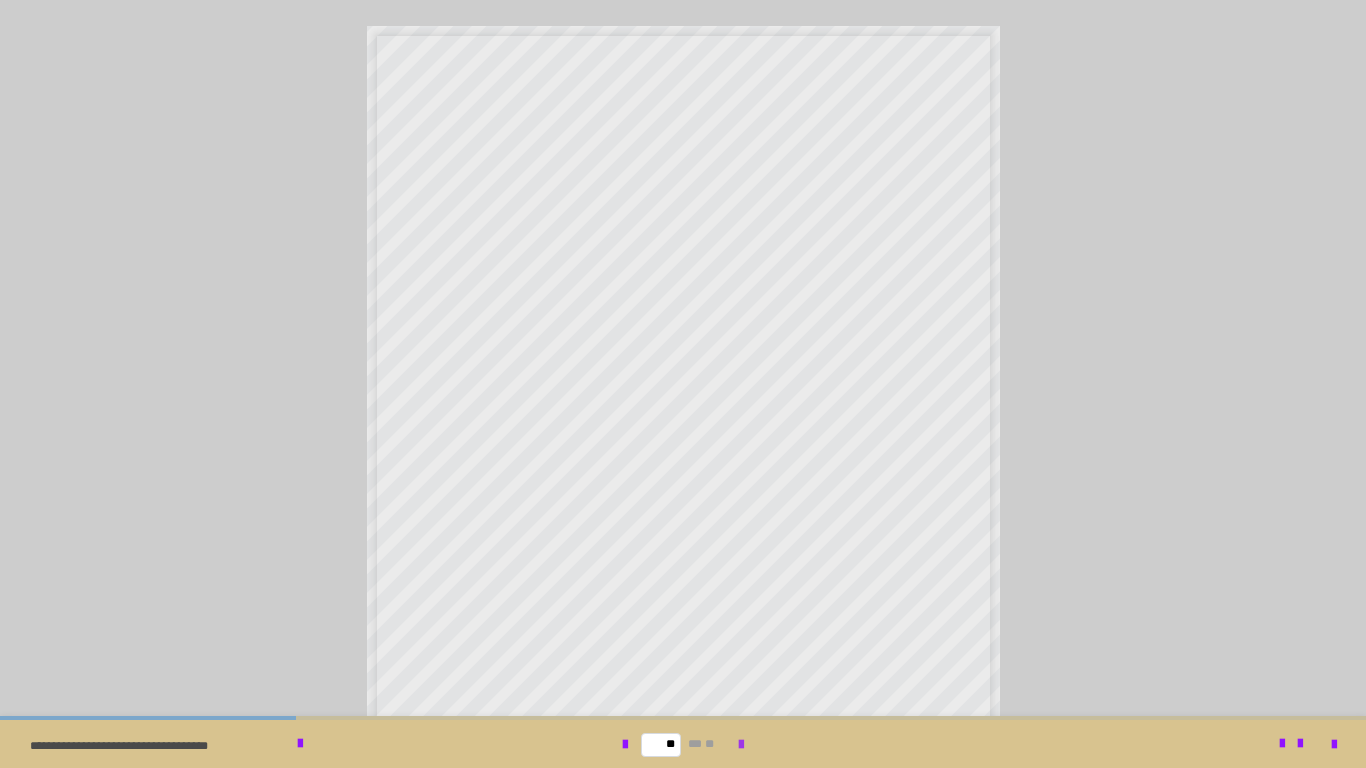 click at bounding box center [741, 745] 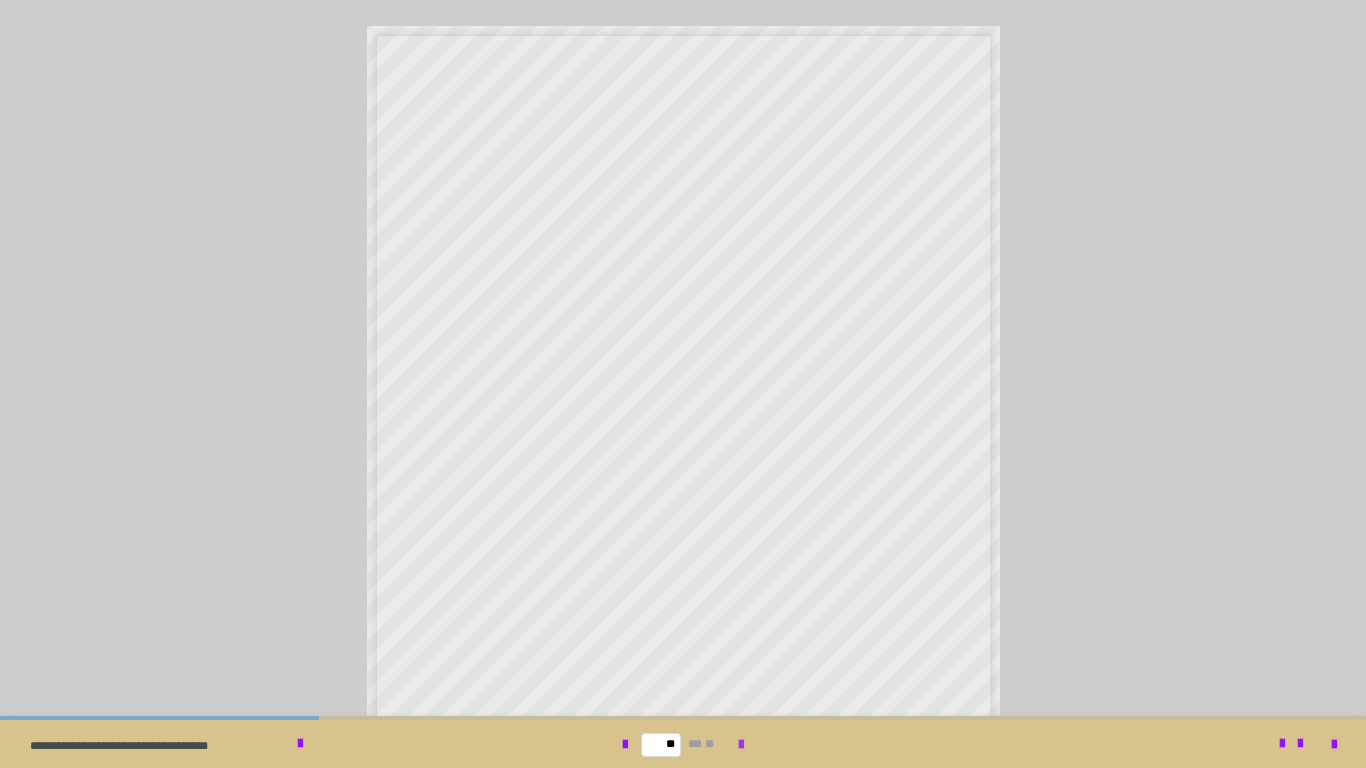 click at bounding box center (741, 745) 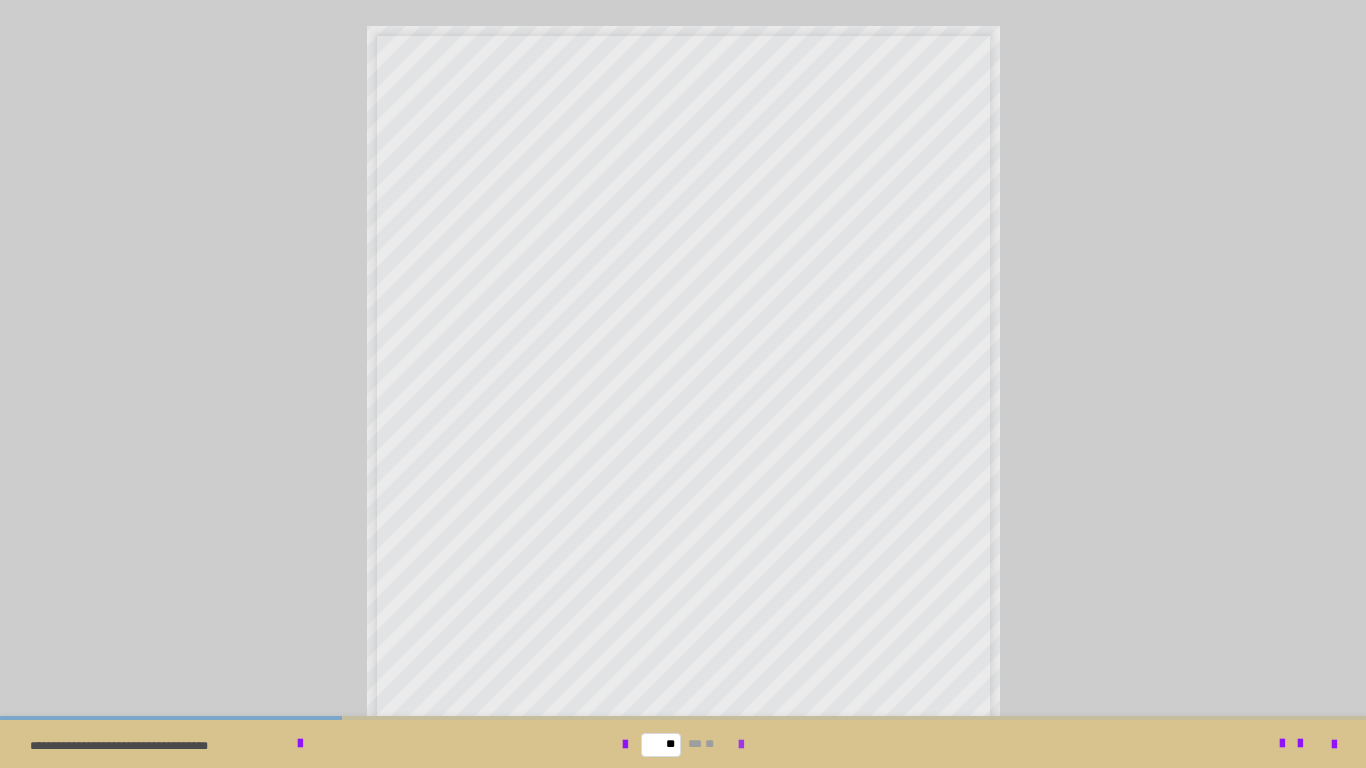 click at bounding box center (741, 745) 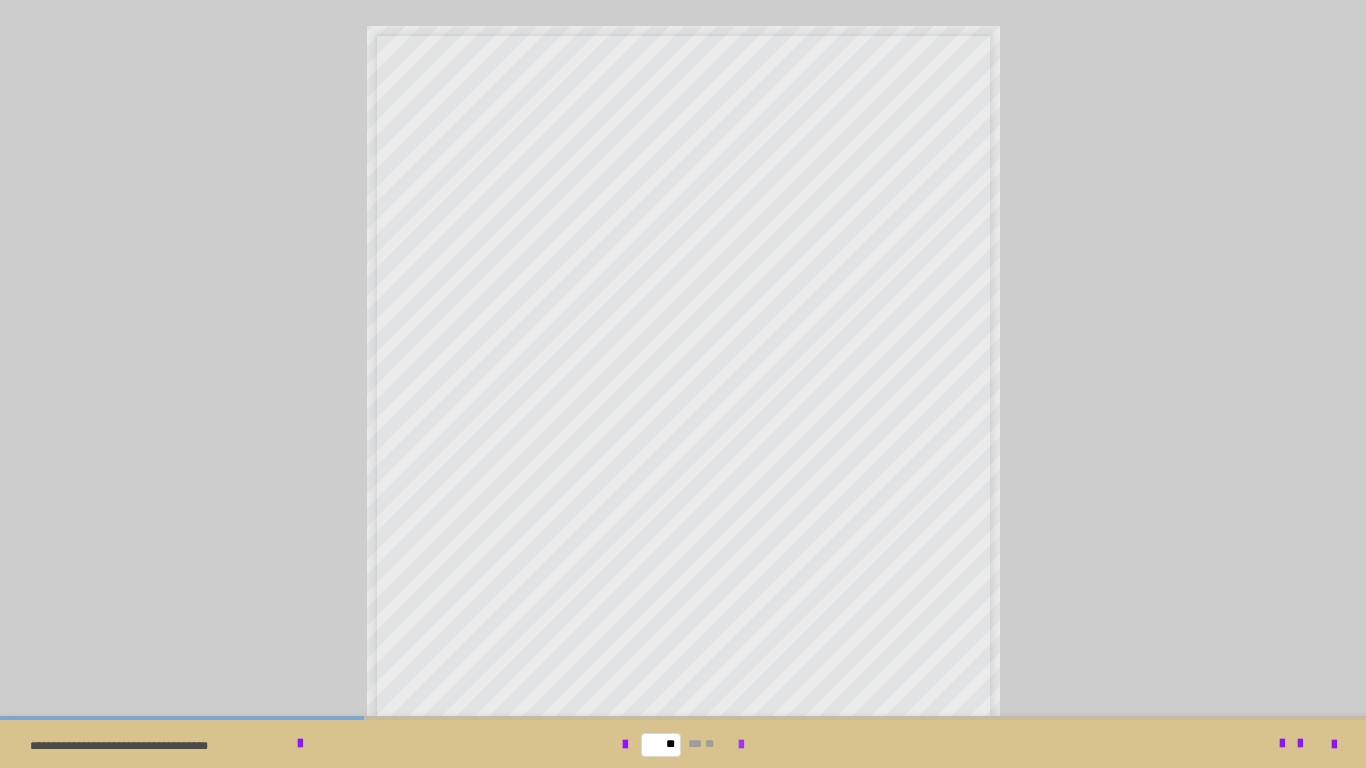 click at bounding box center (741, 745) 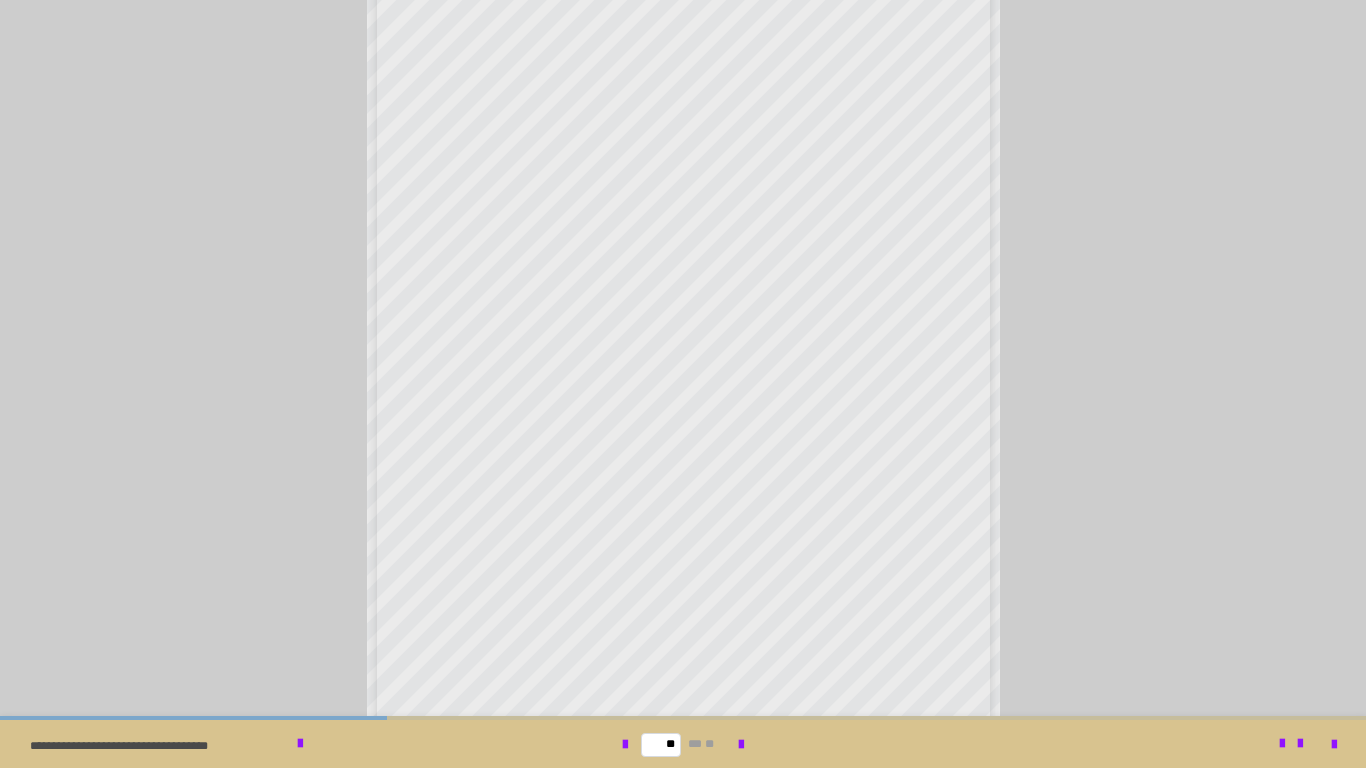 scroll, scrollTop: 154, scrollLeft: 0, axis: vertical 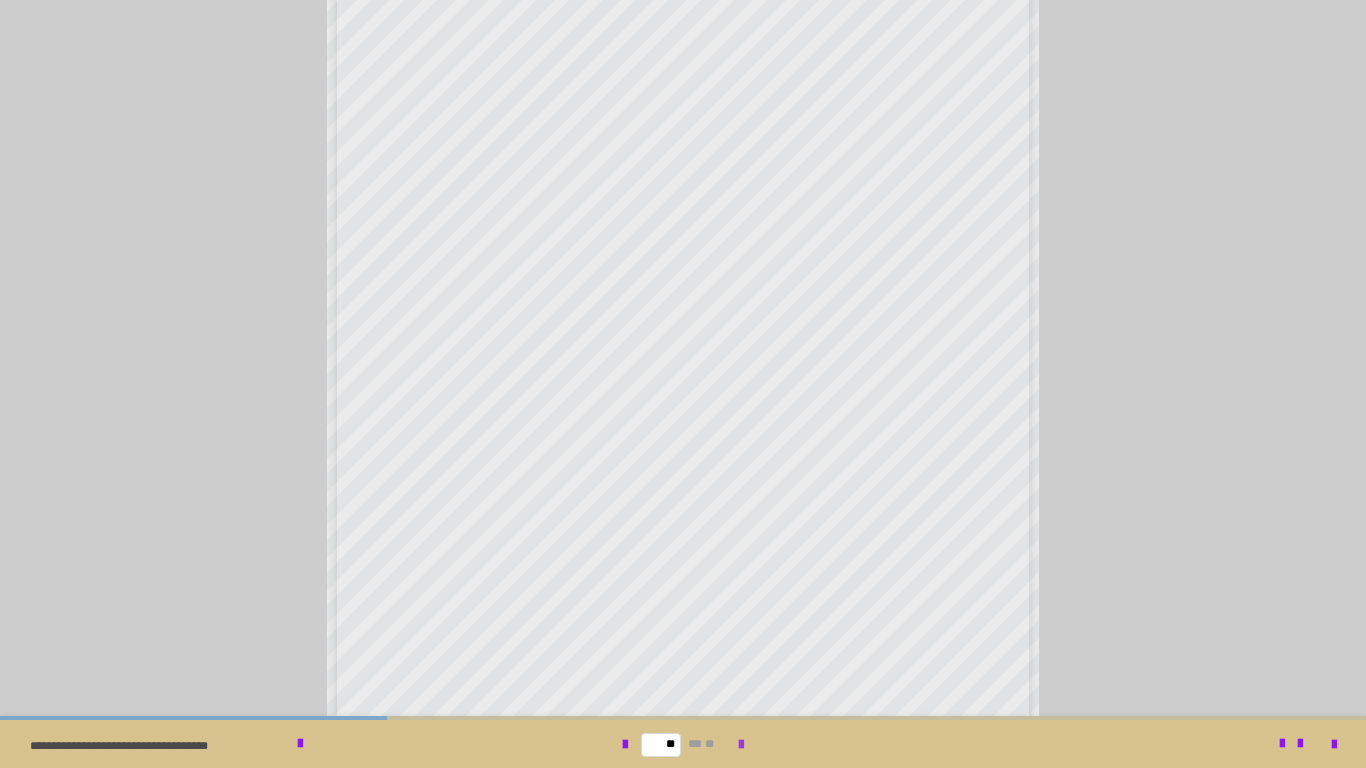 click at bounding box center (741, 745) 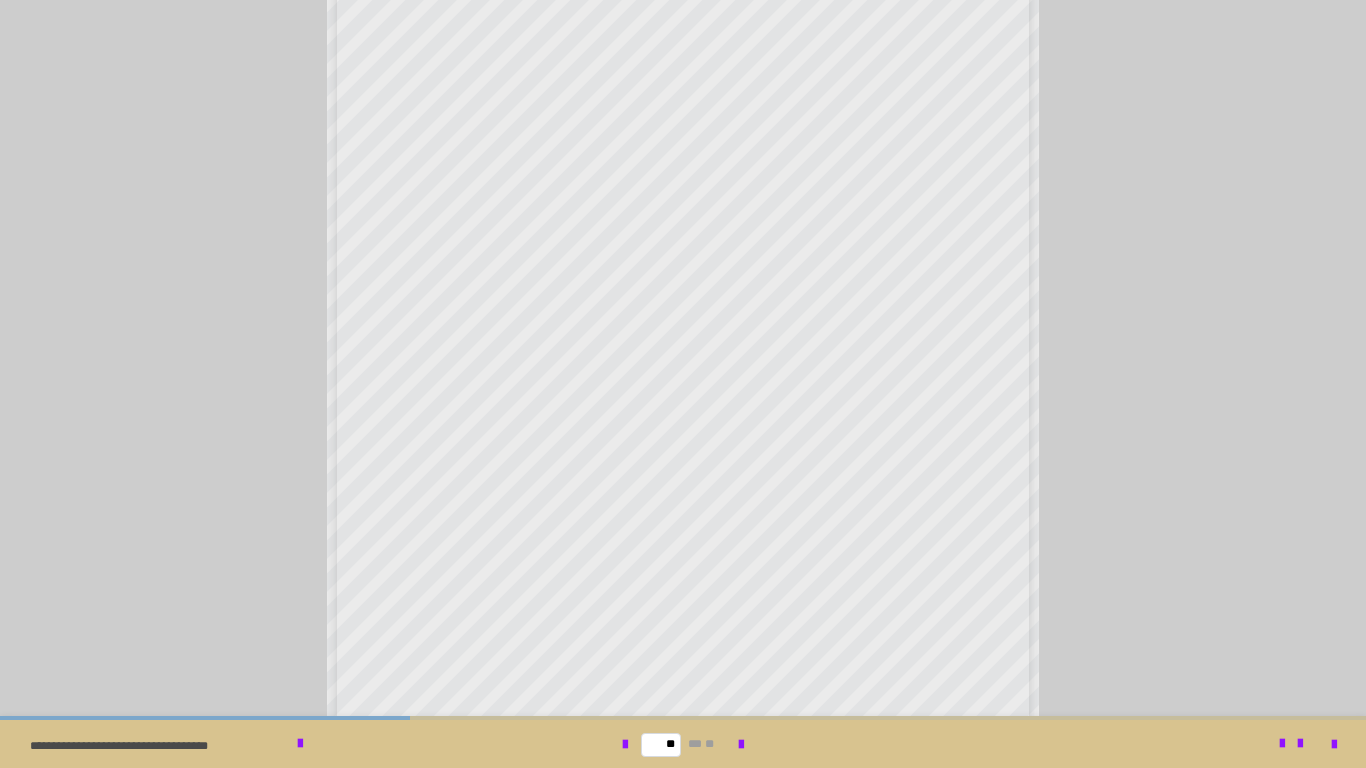 scroll, scrollTop: 266, scrollLeft: 0, axis: vertical 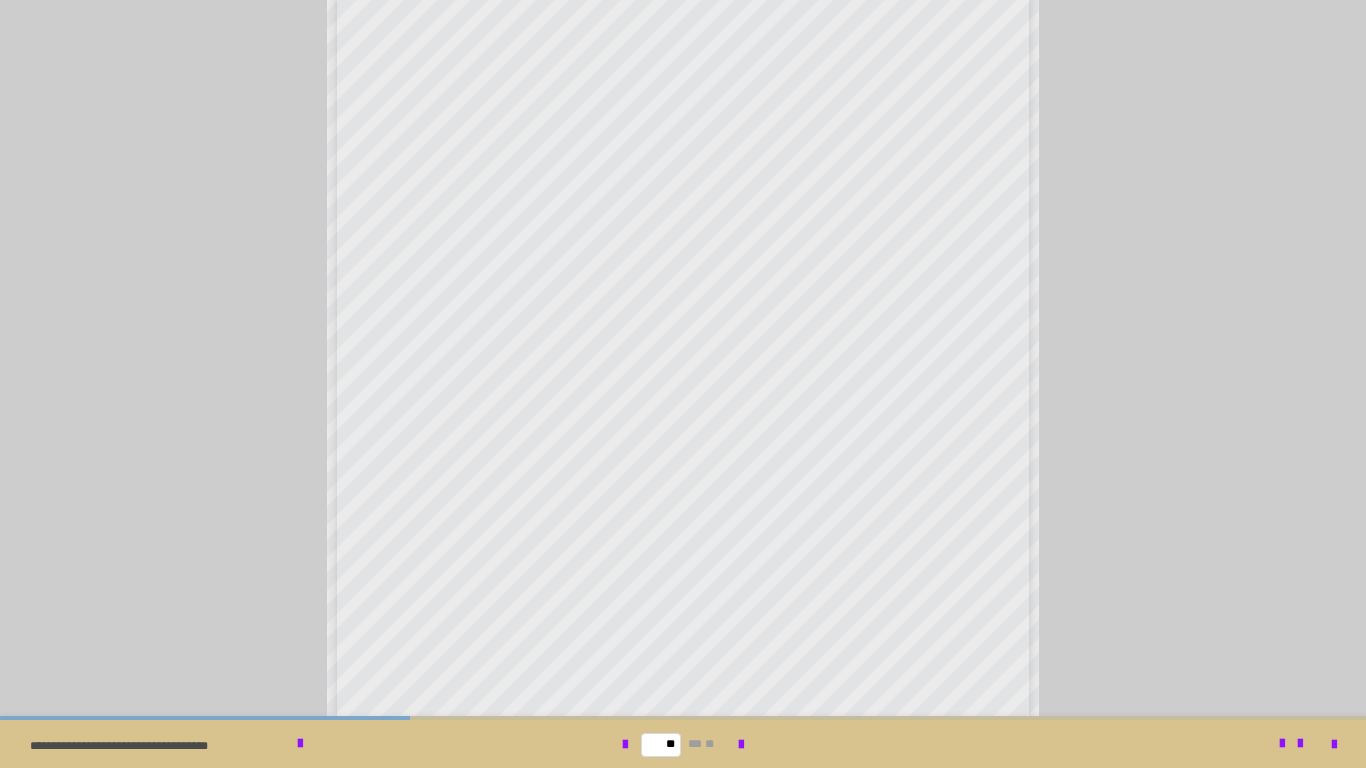 drag, startPoint x: 1349, startPoint y: 686, endPoint x: 1346, endPoint y: 724, distance: 38.118237 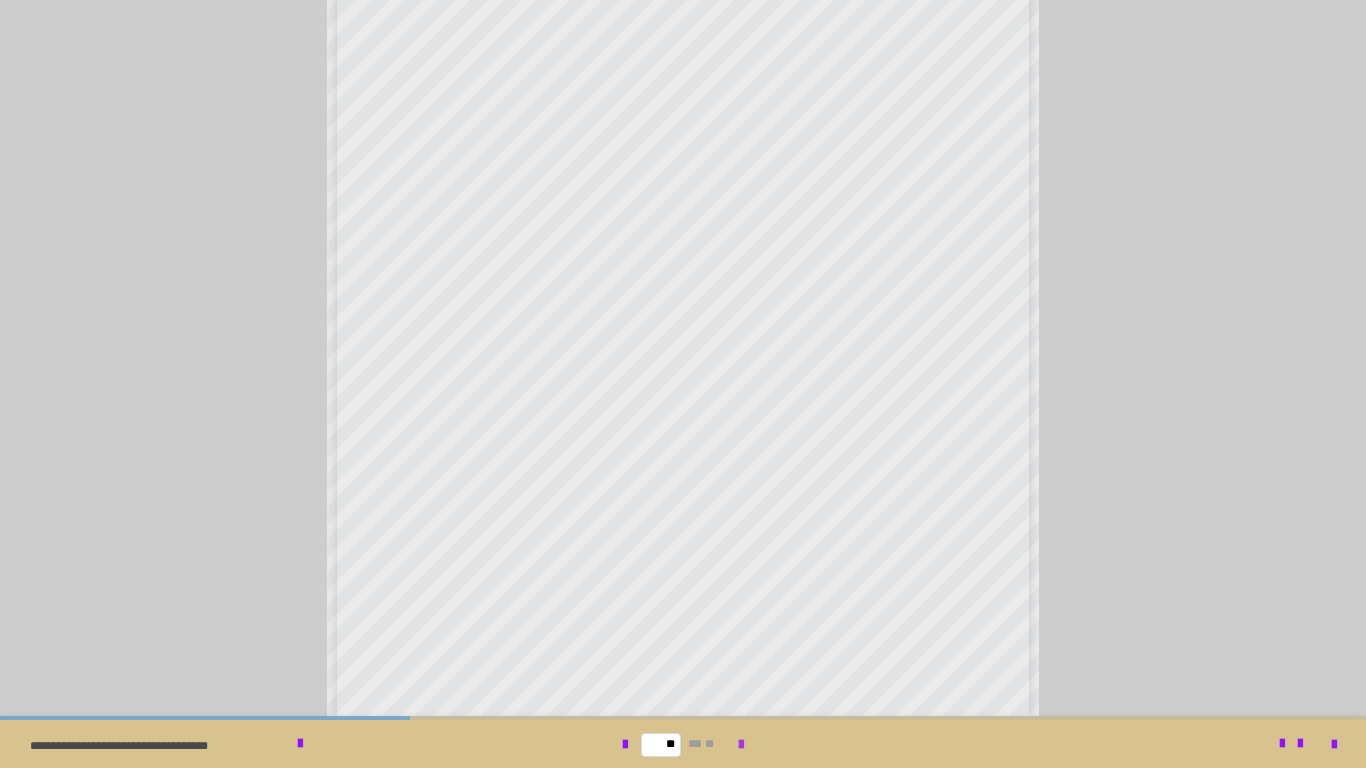 click at bounding box center [741, 745] 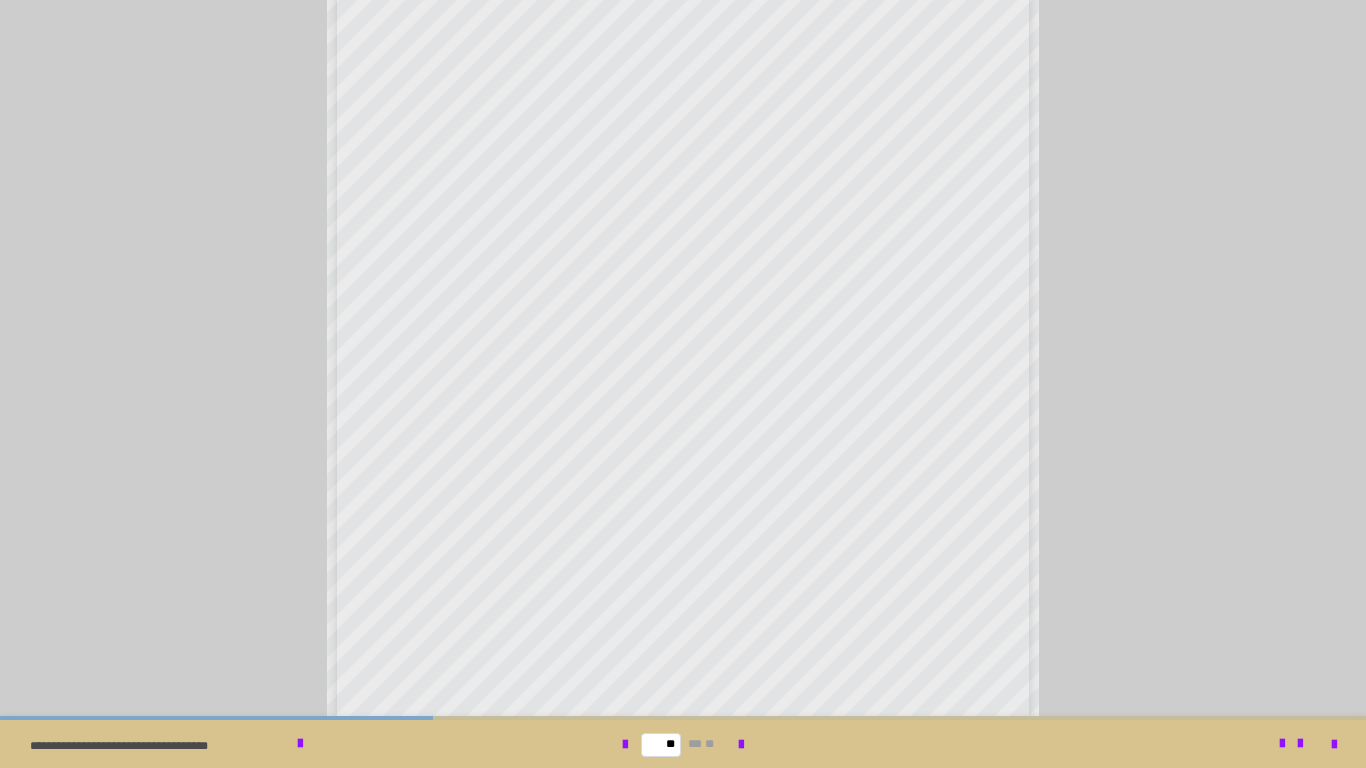 scroll, scrollTop: 266, scrollLeft: 0, axis: vertical 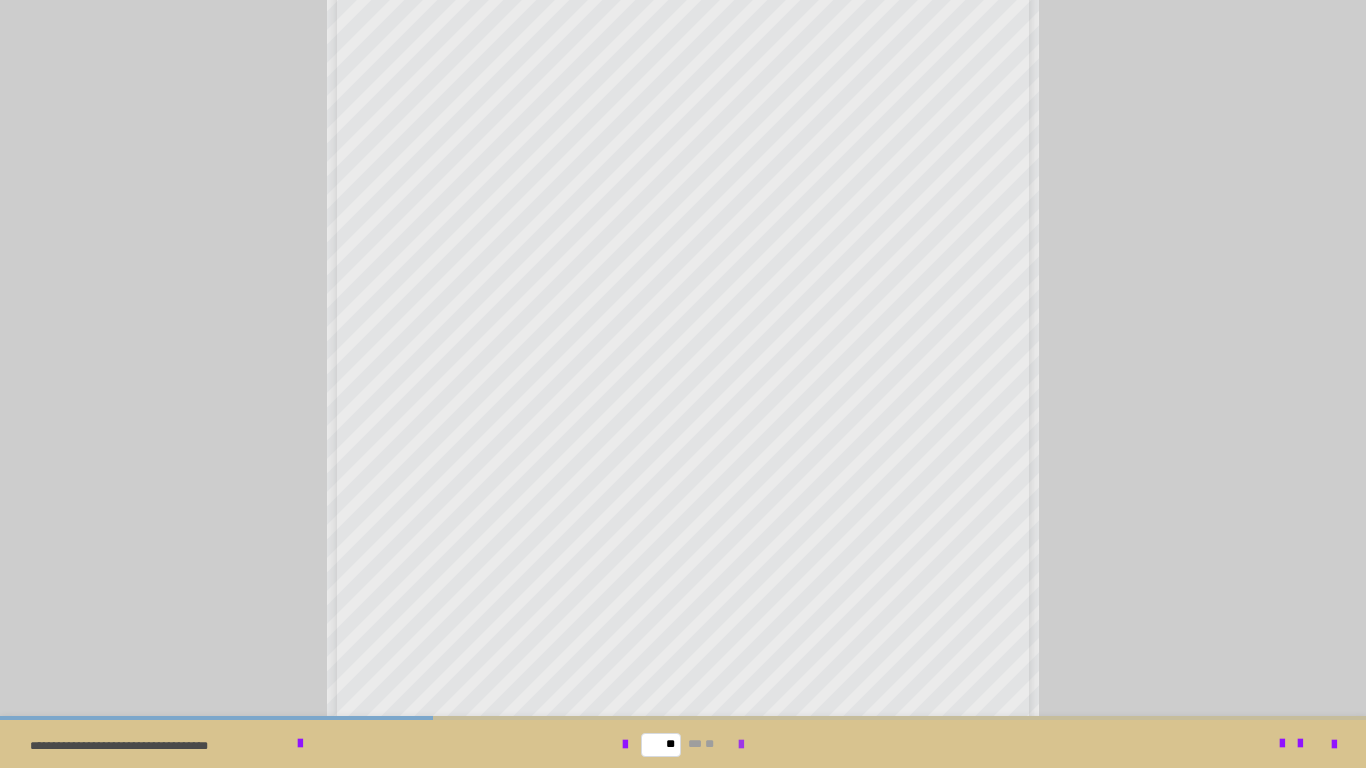 click at bounding box center [741, 745] 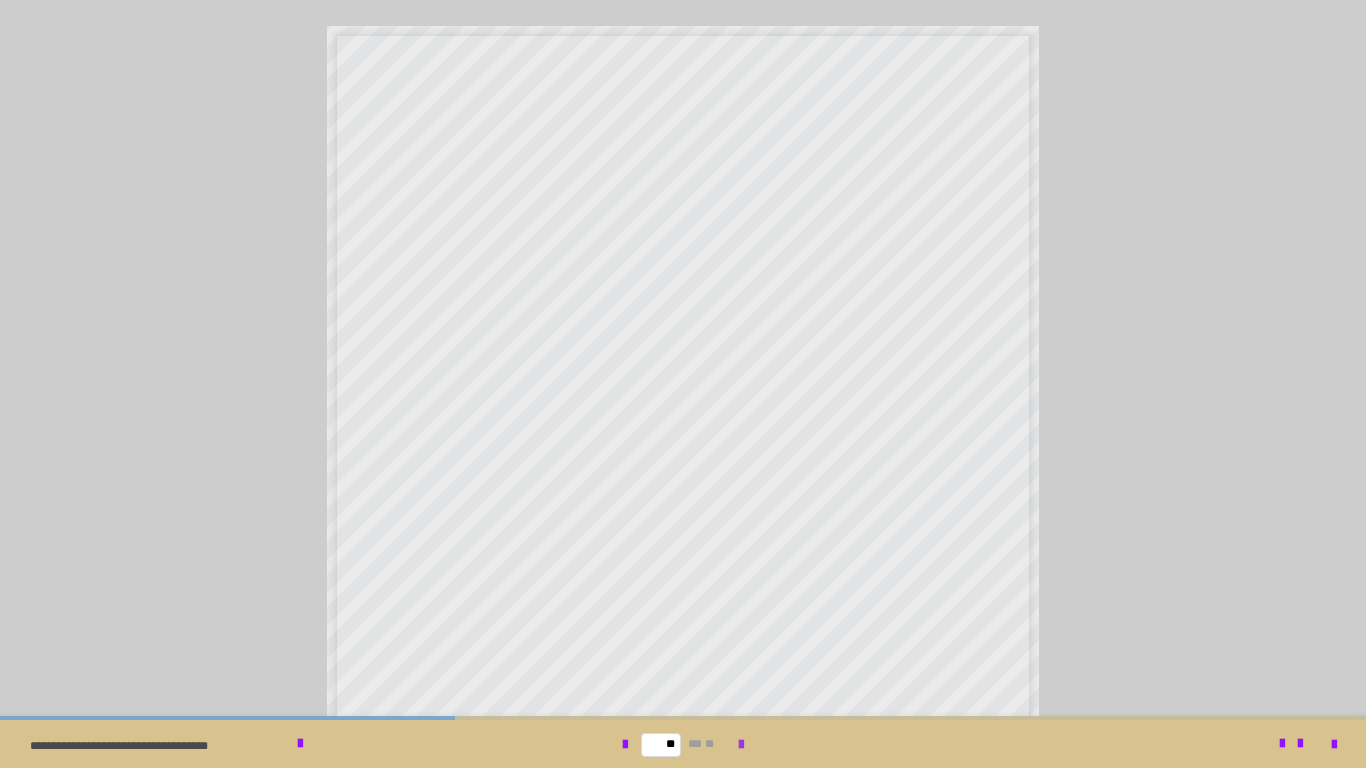 click at bounding box center (741, 745) 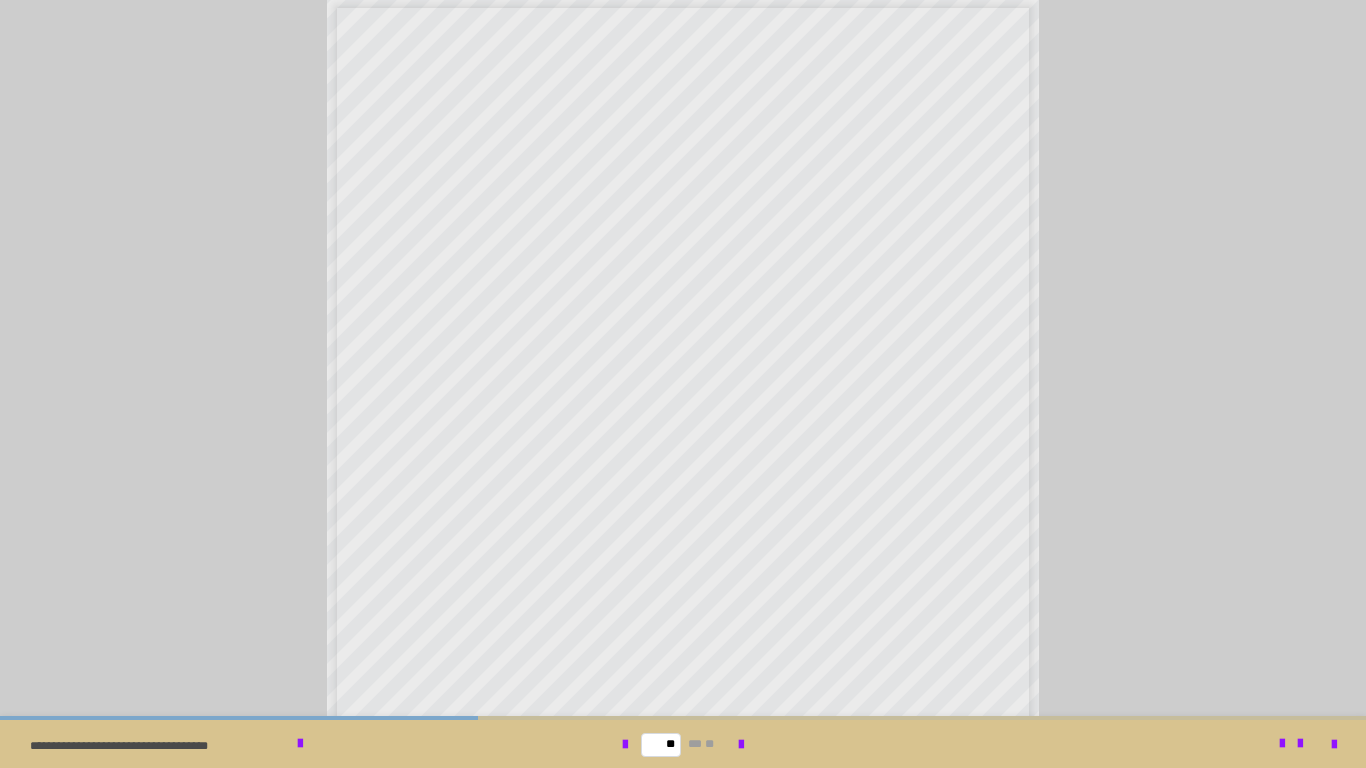 scroll, scrollTop: 37, scrollLeft: 0, axis: vertical 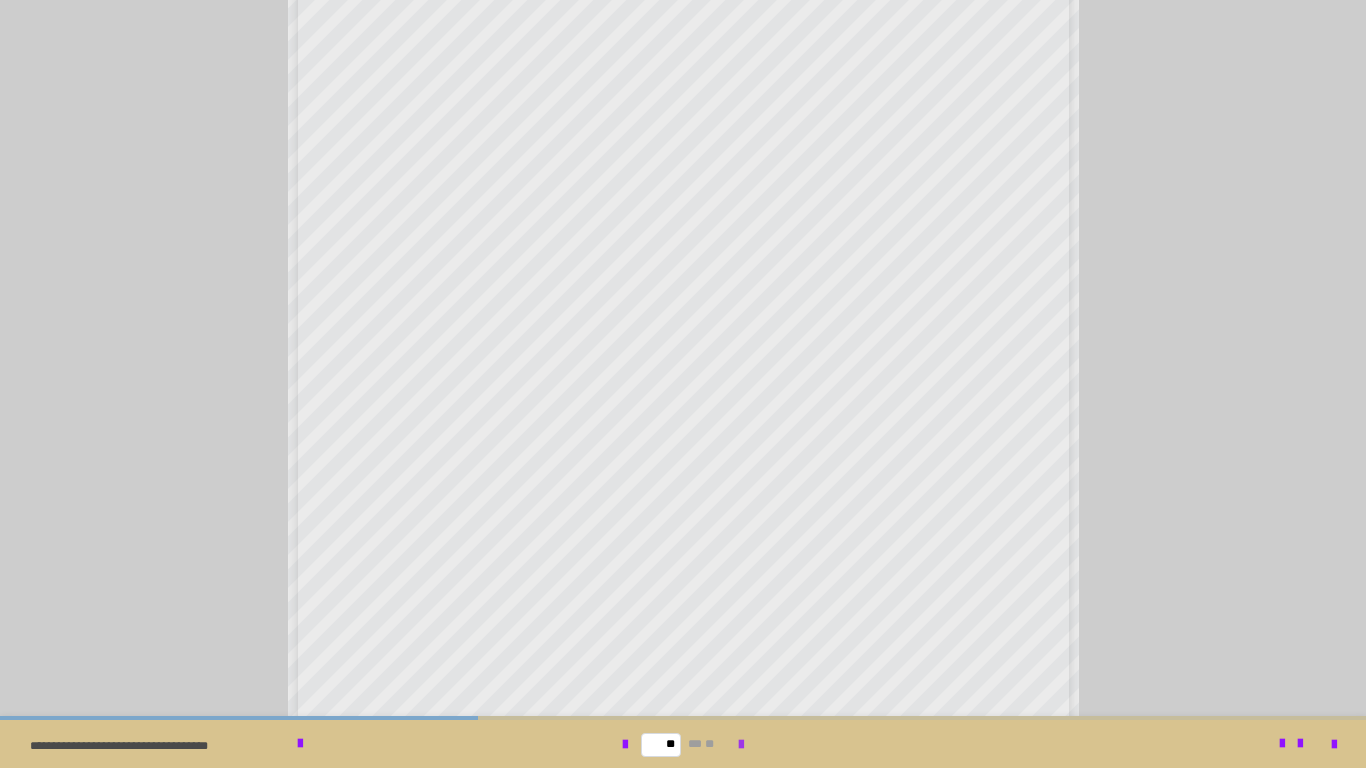 click at bounding box center (741, 745) 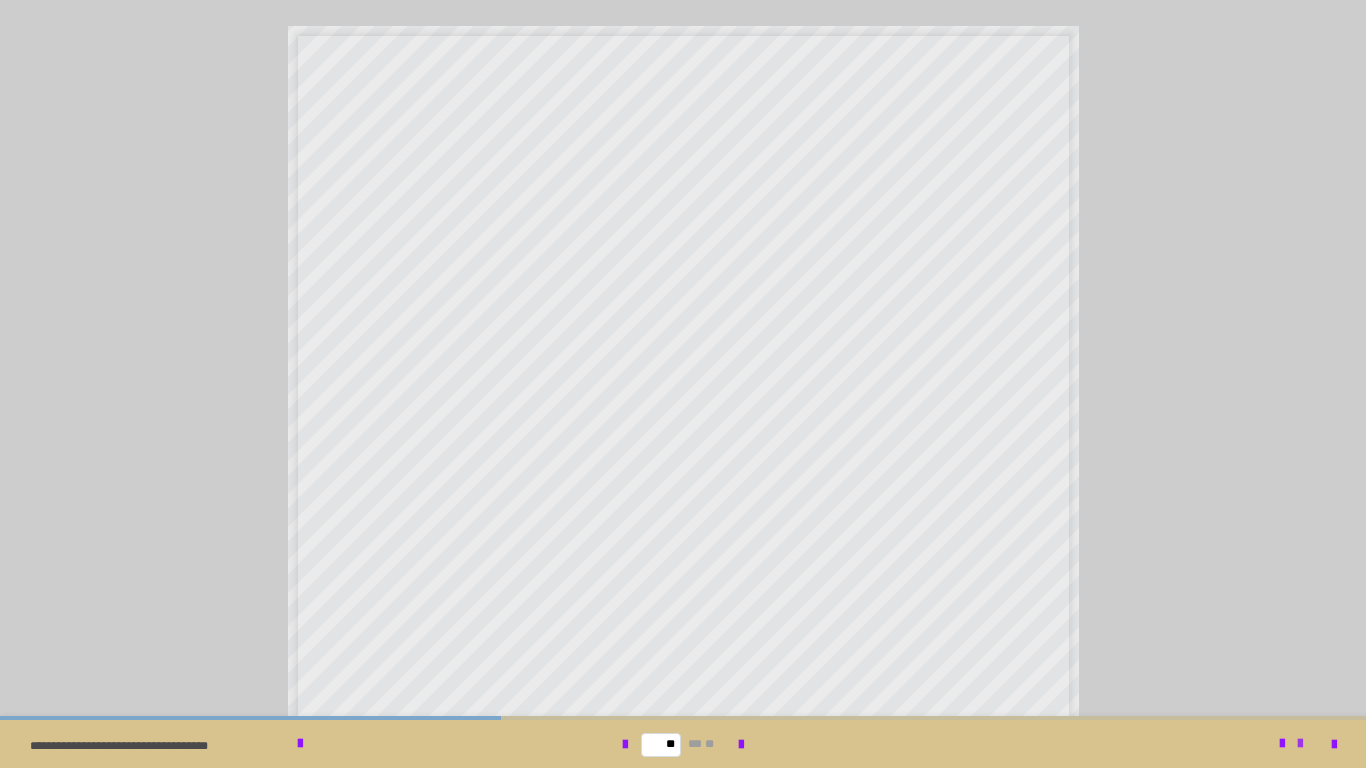 click at bounding box center (1300, 744) 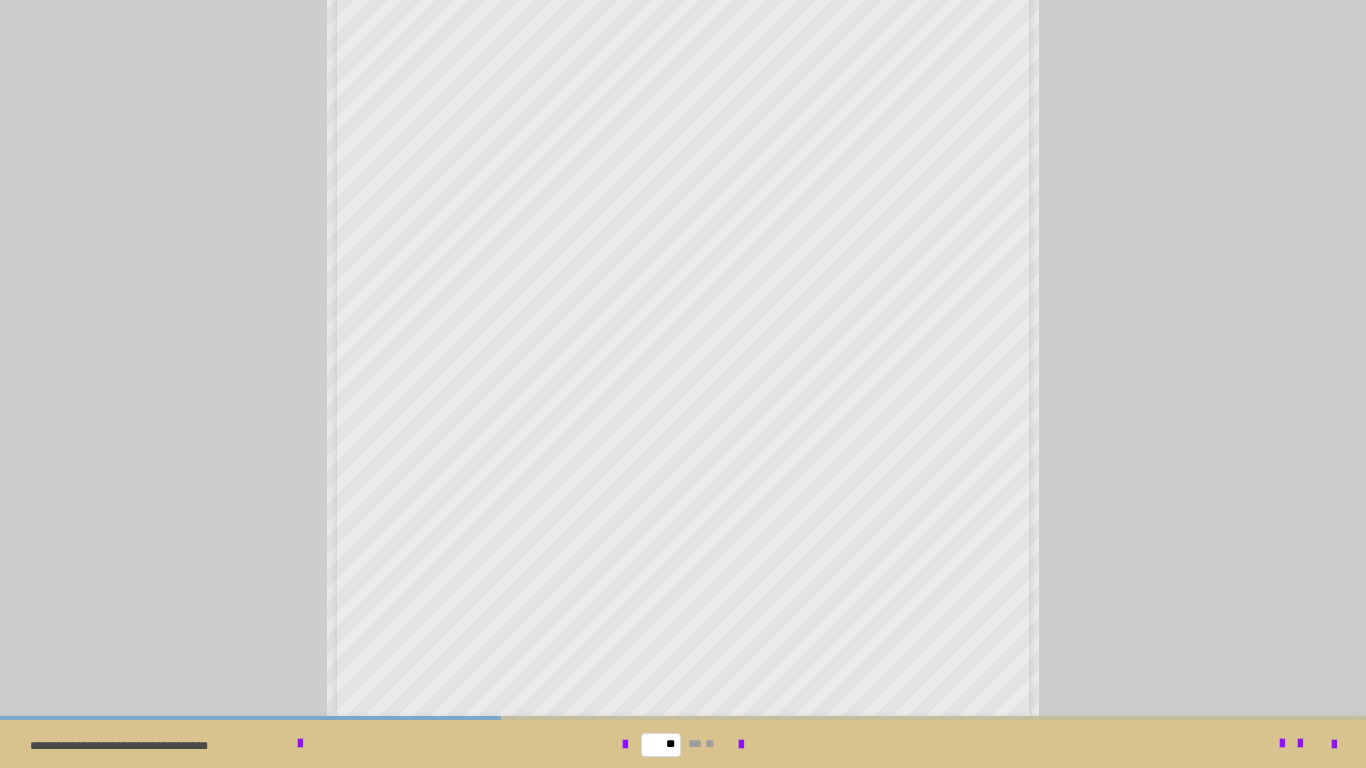 scroll, scrollTop: 35, scrollLeft: 0, axis: vertical 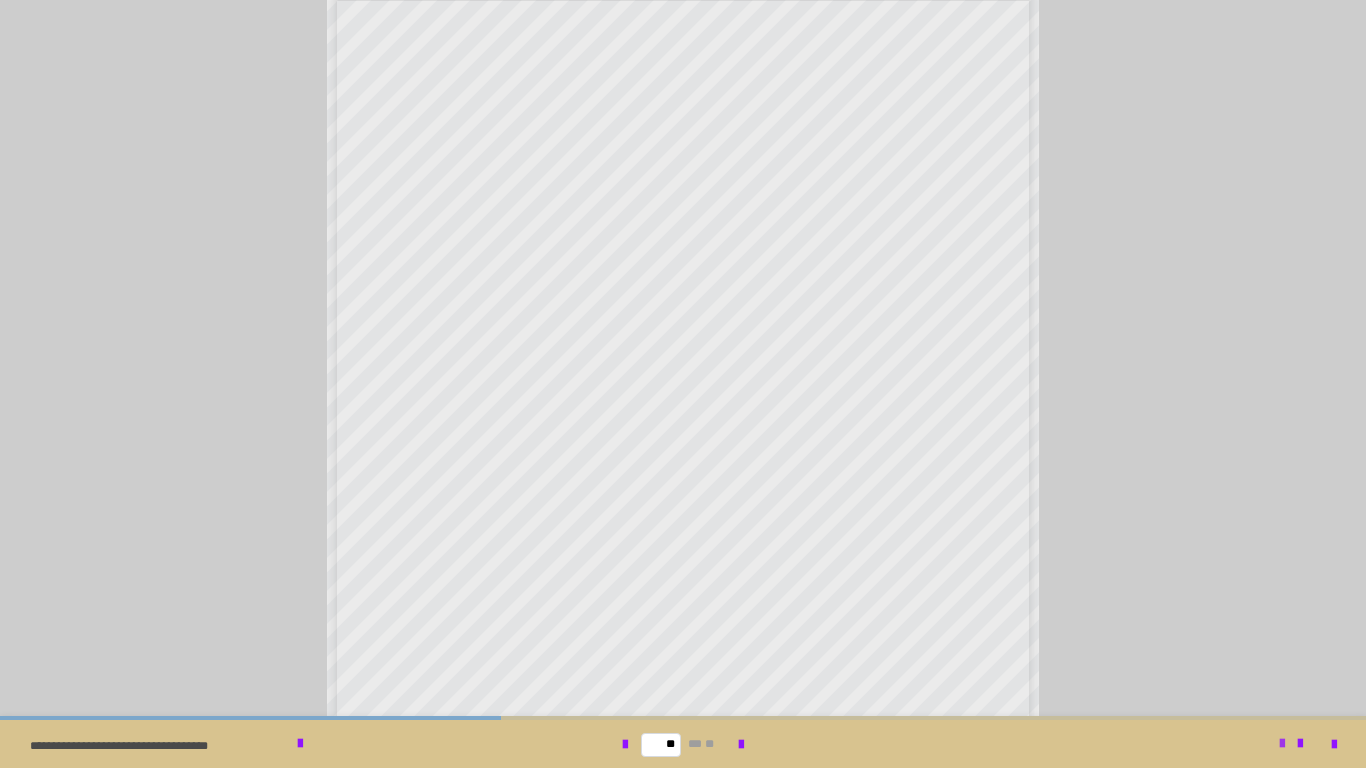 click at bounding box center (1282, 744) 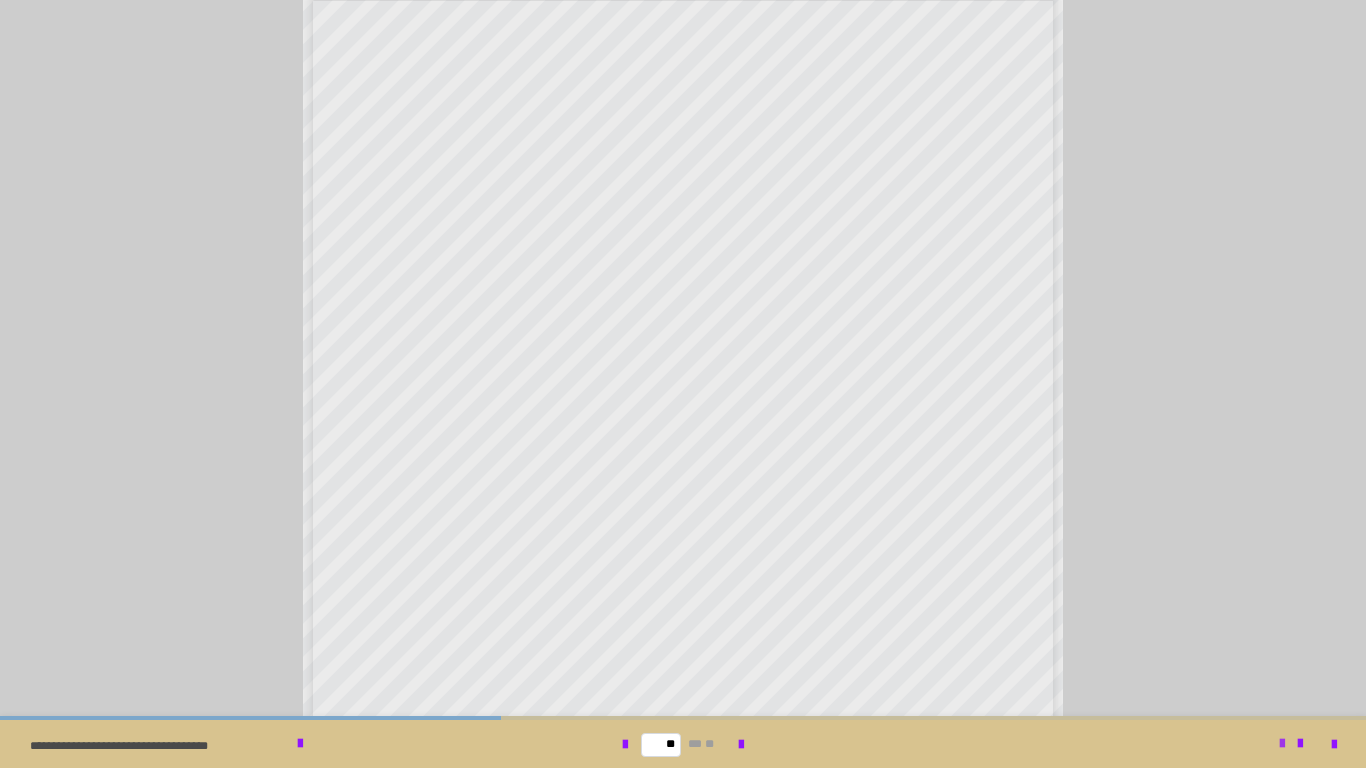 click at bounding box center [1282, 744] 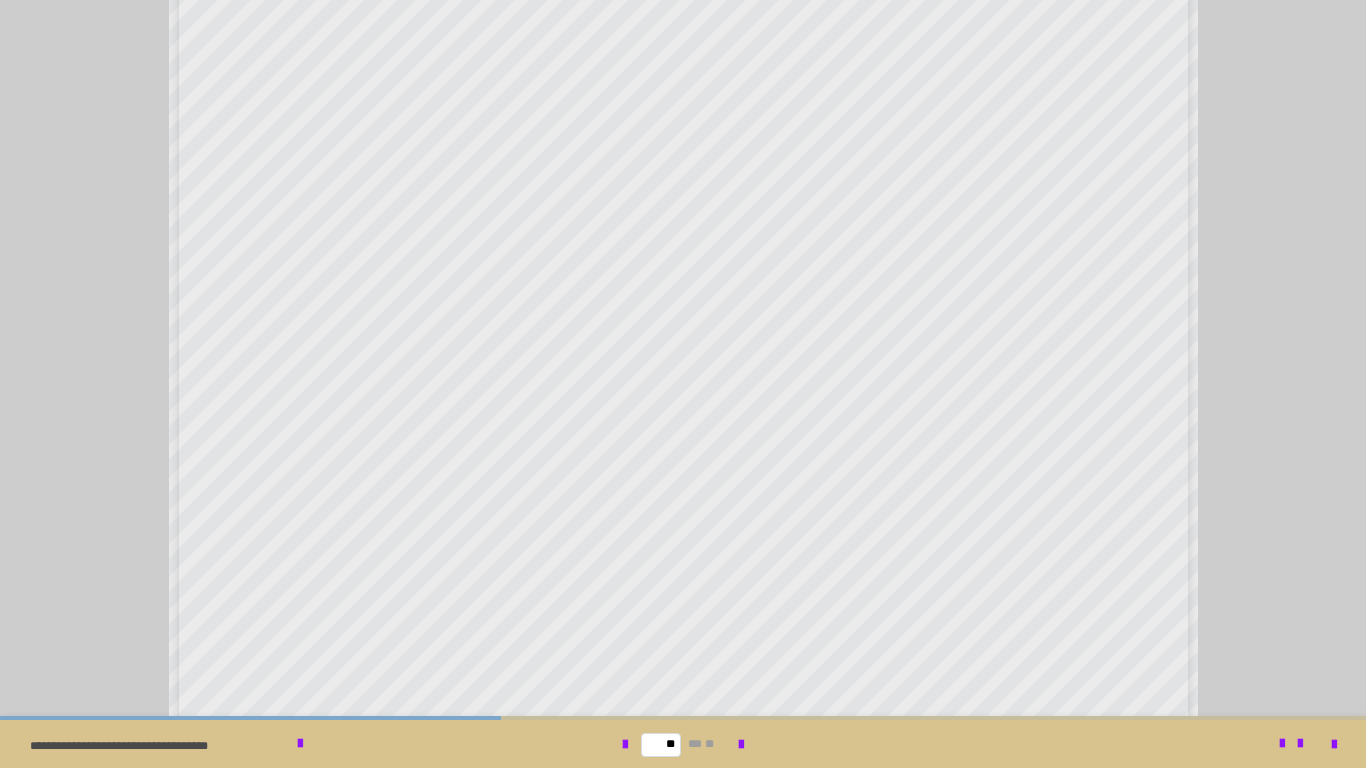 scroll, scrollTop: 517, scrollLeft: 0, axis: vertical 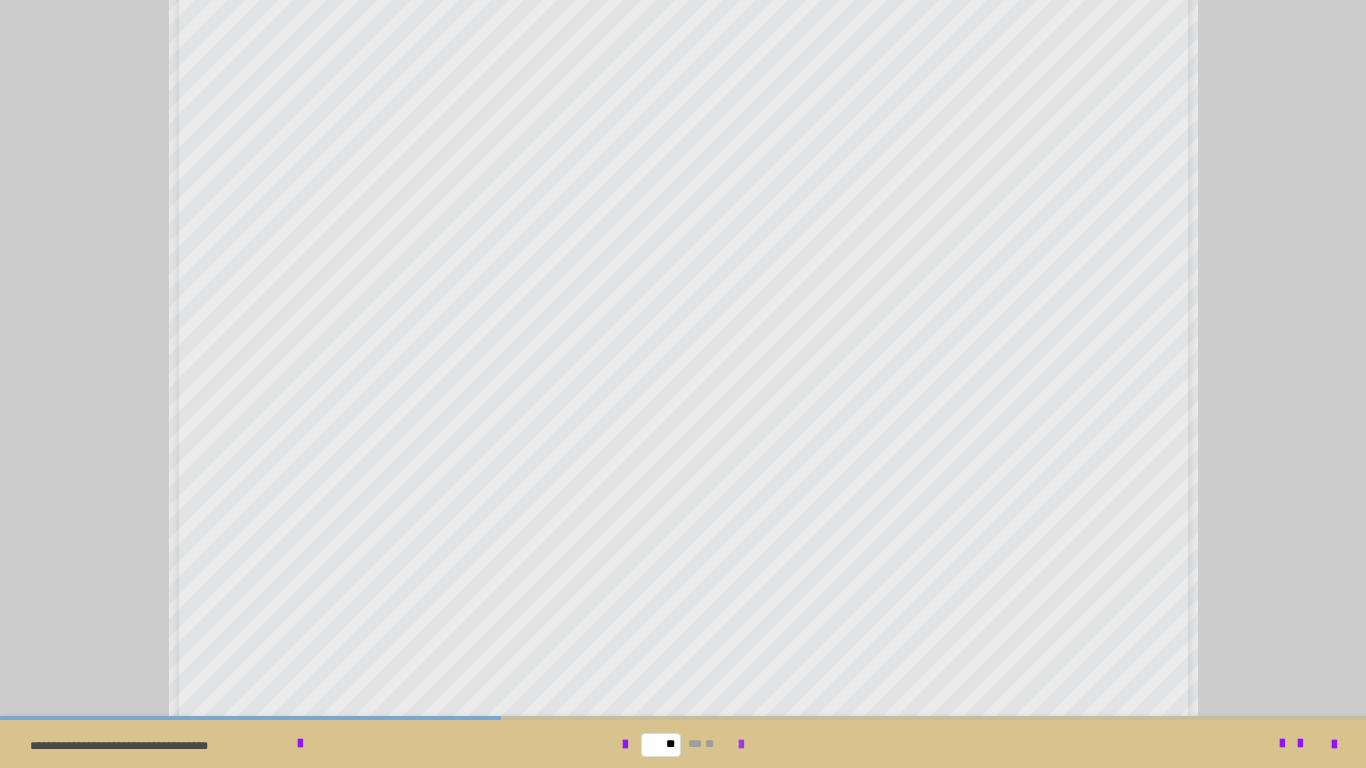 click at bounding box center (741, 745) 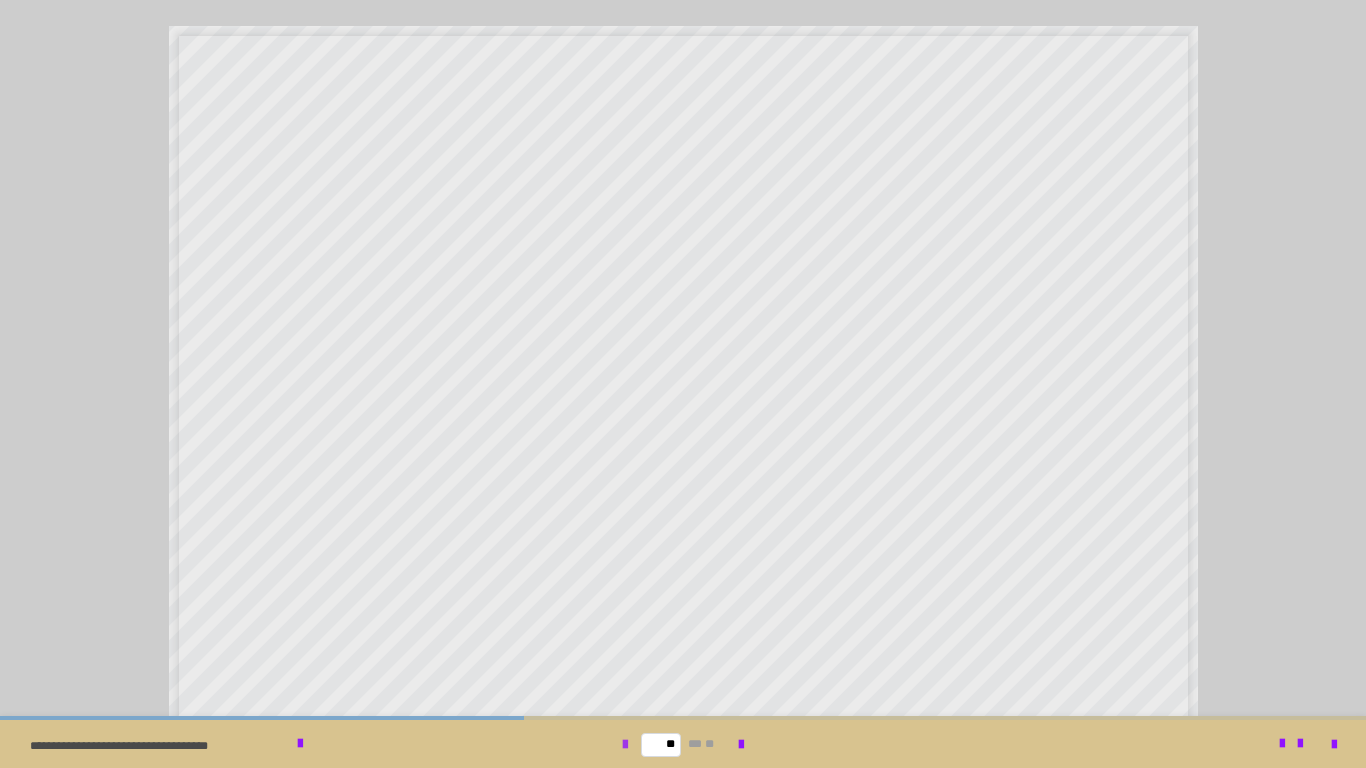 click at bounding box center [625, 745] 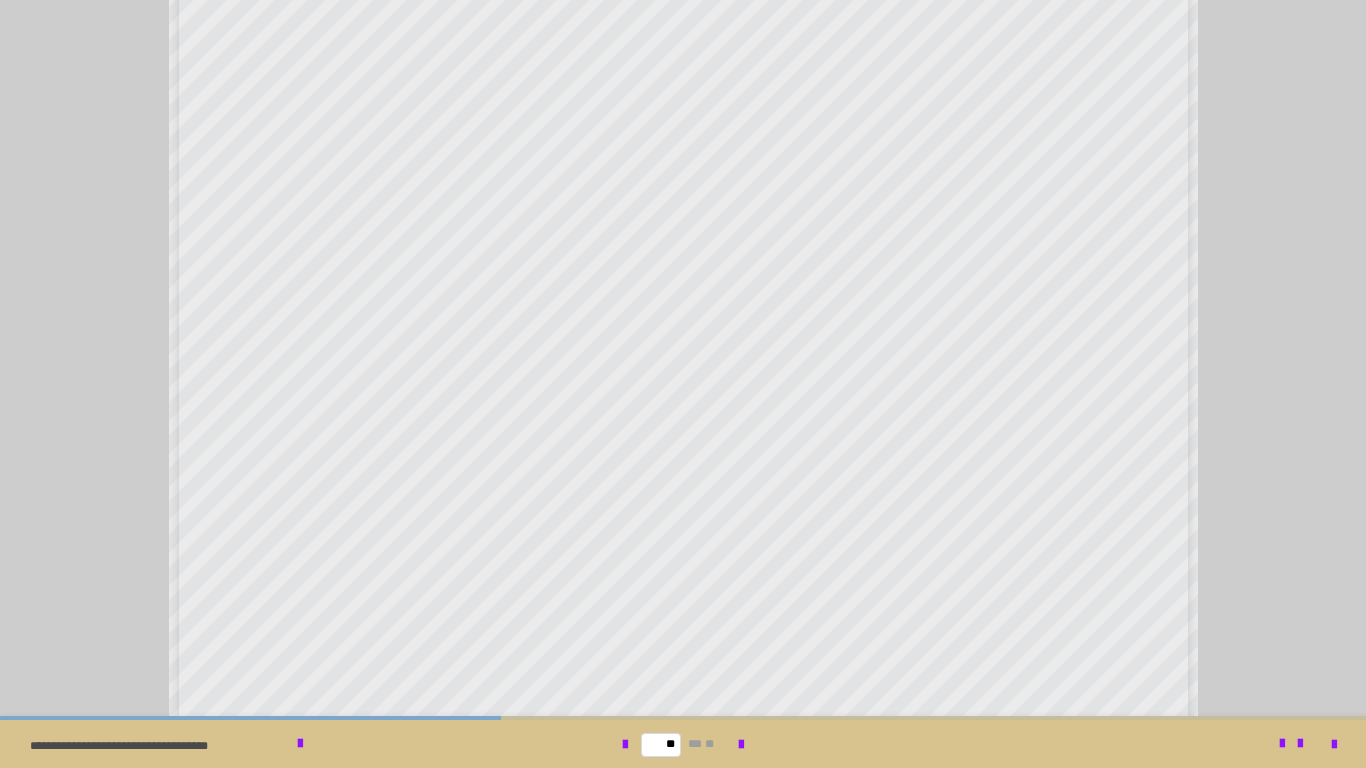 scroll, scrollTop: 714, scrollLeft: 0, axis: vertical 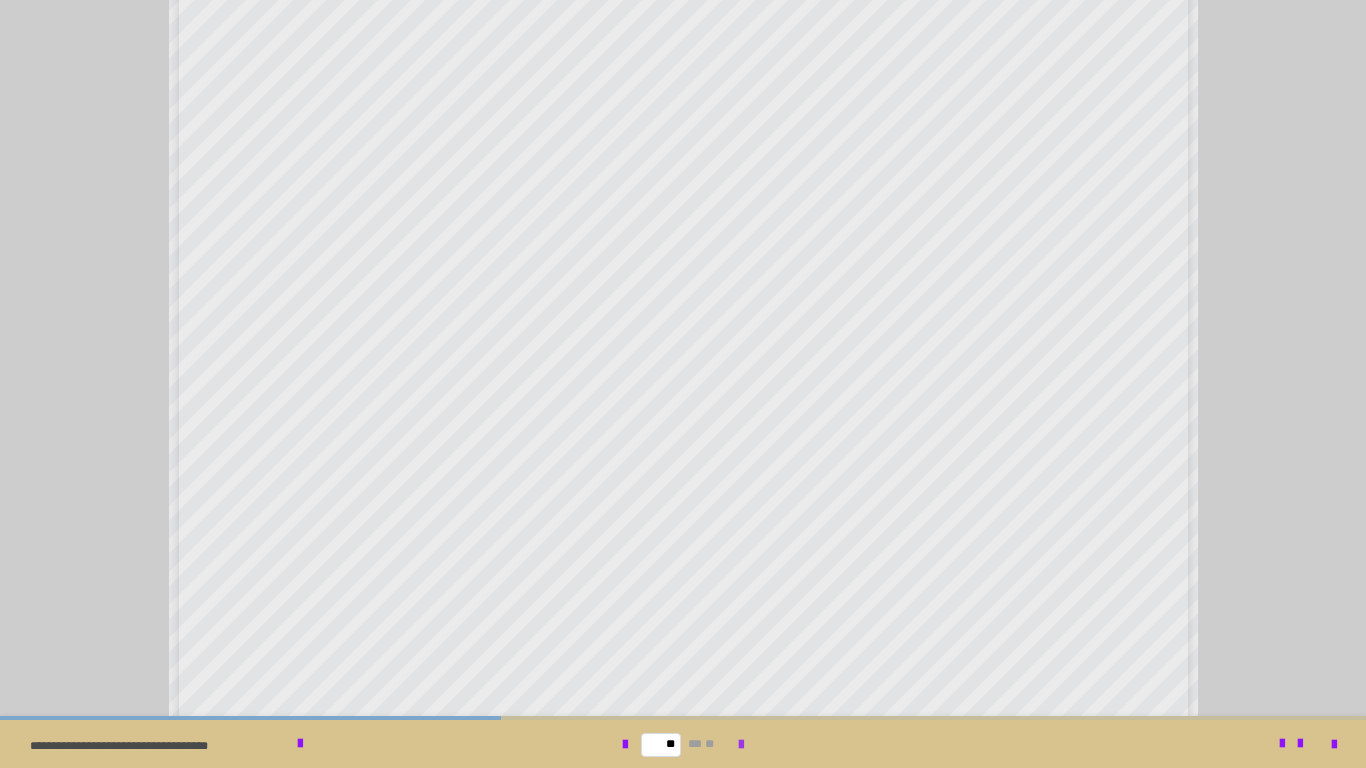 click at bounding box center (741, 745) 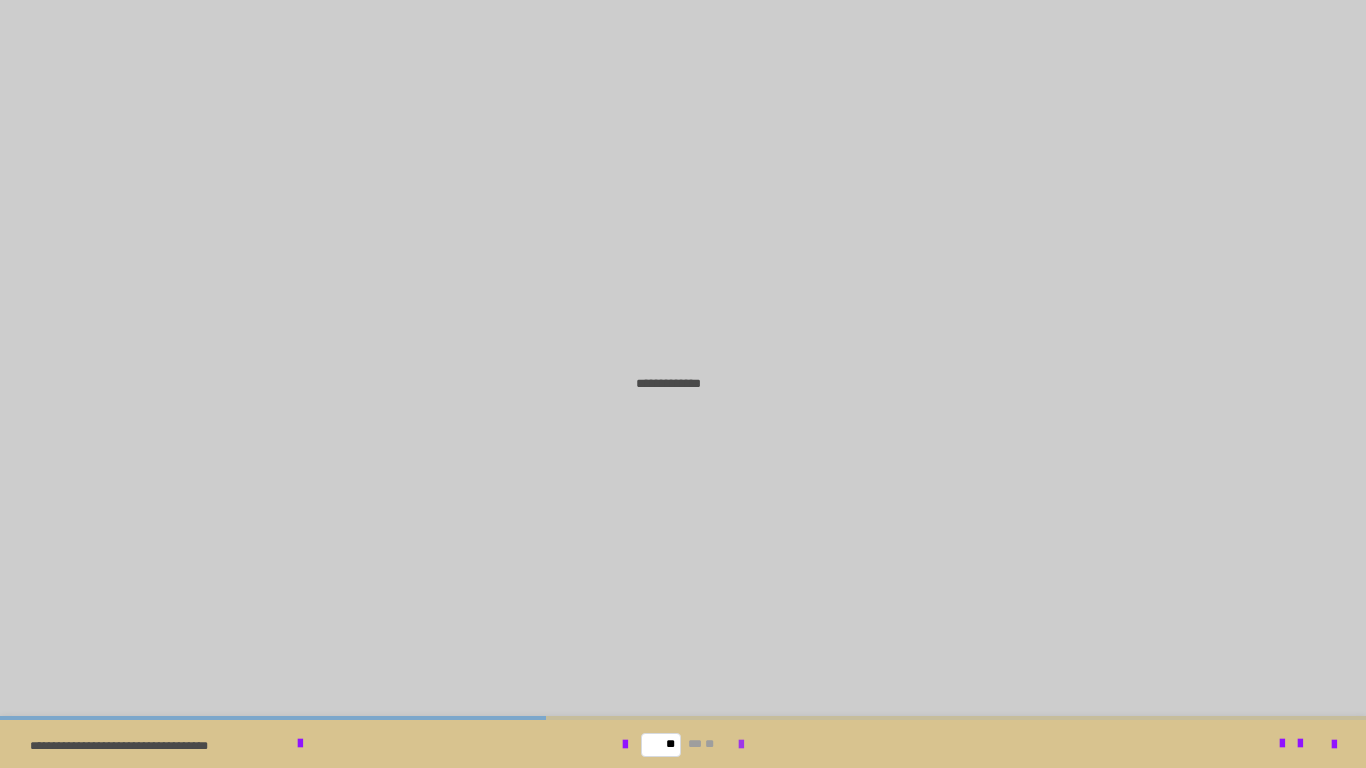 scroll, scrollTop: 0, scrollLeft: 0, axis: both 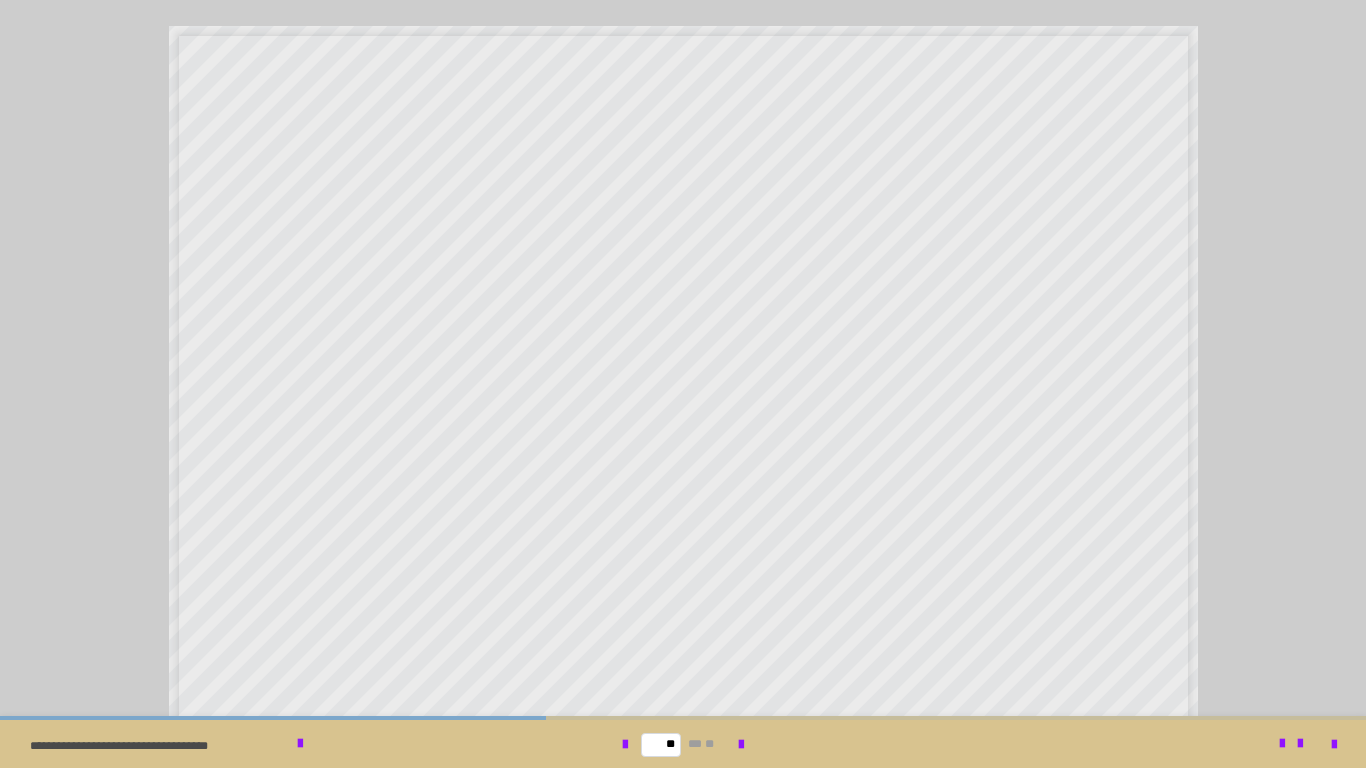 click on "** ** **" at bounding box center [683, 744] 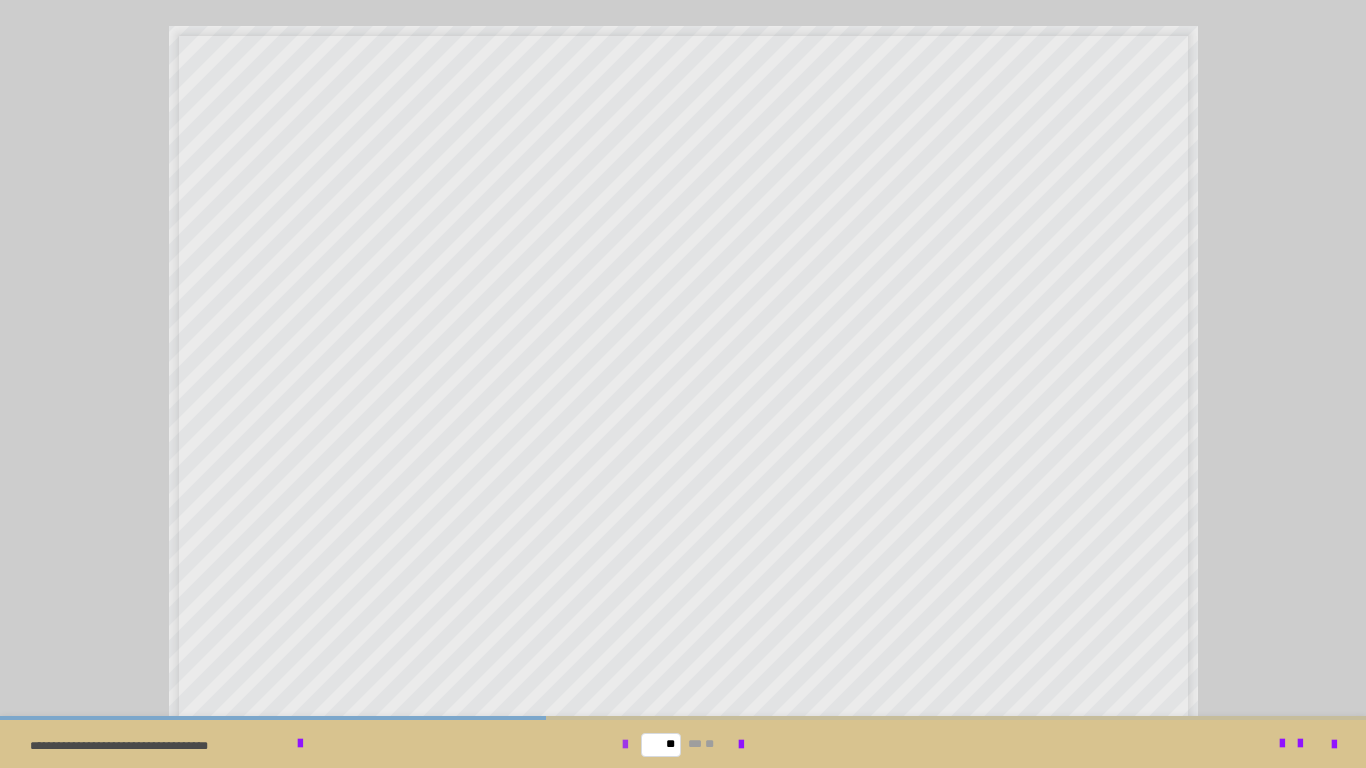click at bounding box center (625, 745) 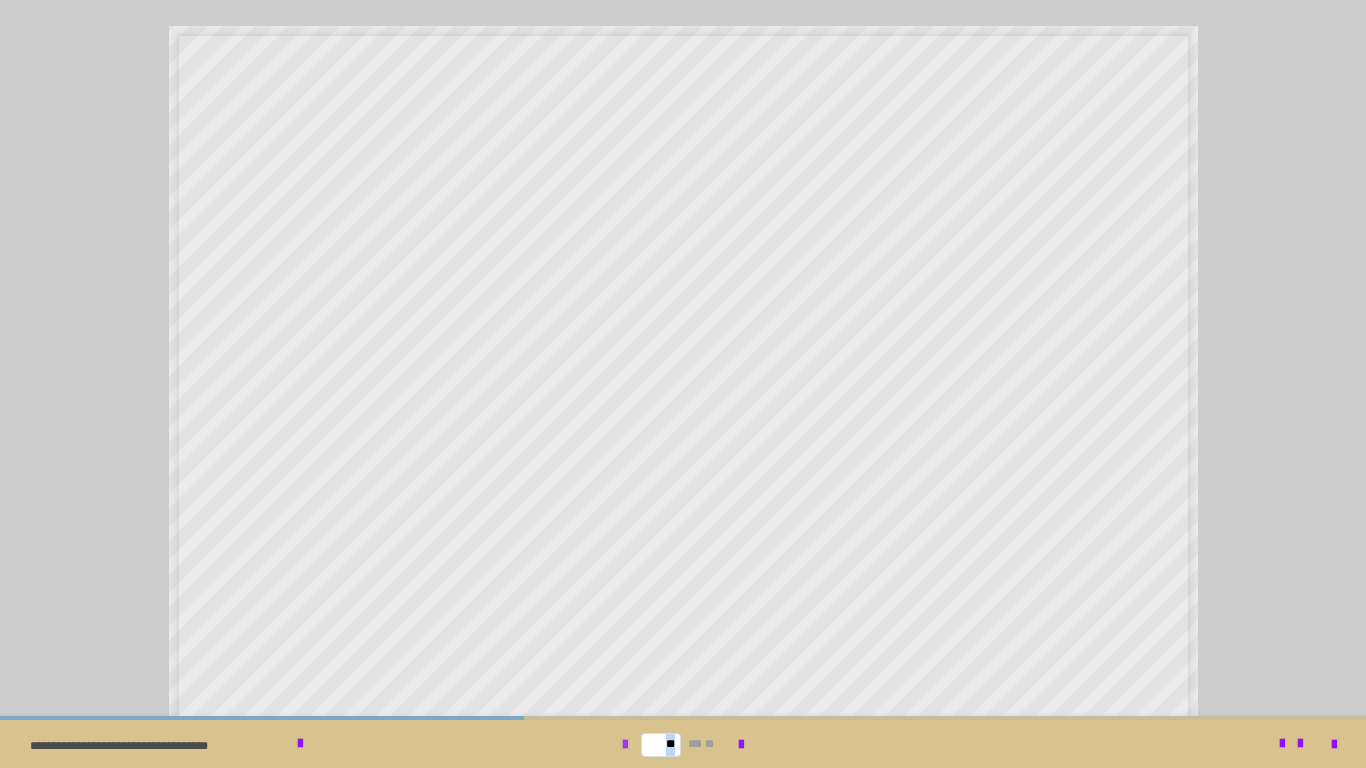 click at bounding box center [625, 745] 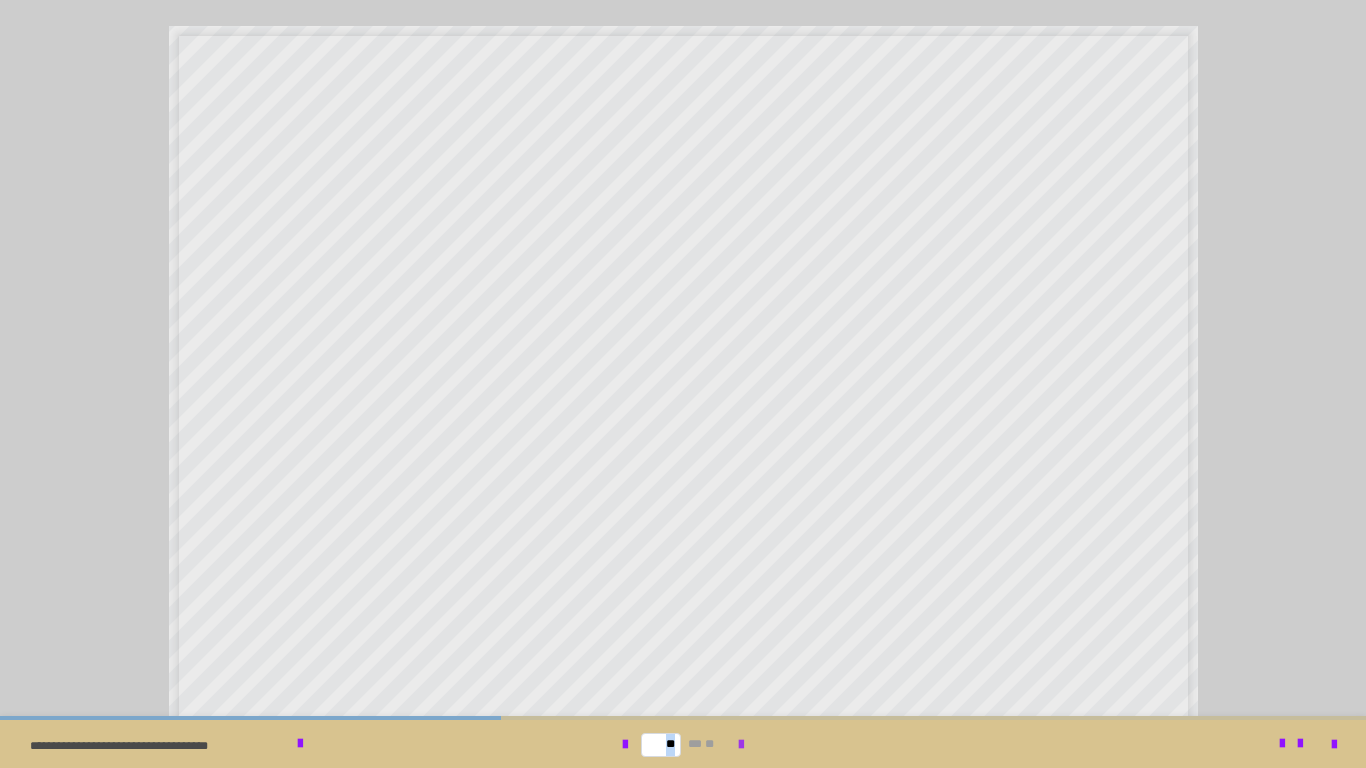 click at bounding box center [741, 745] 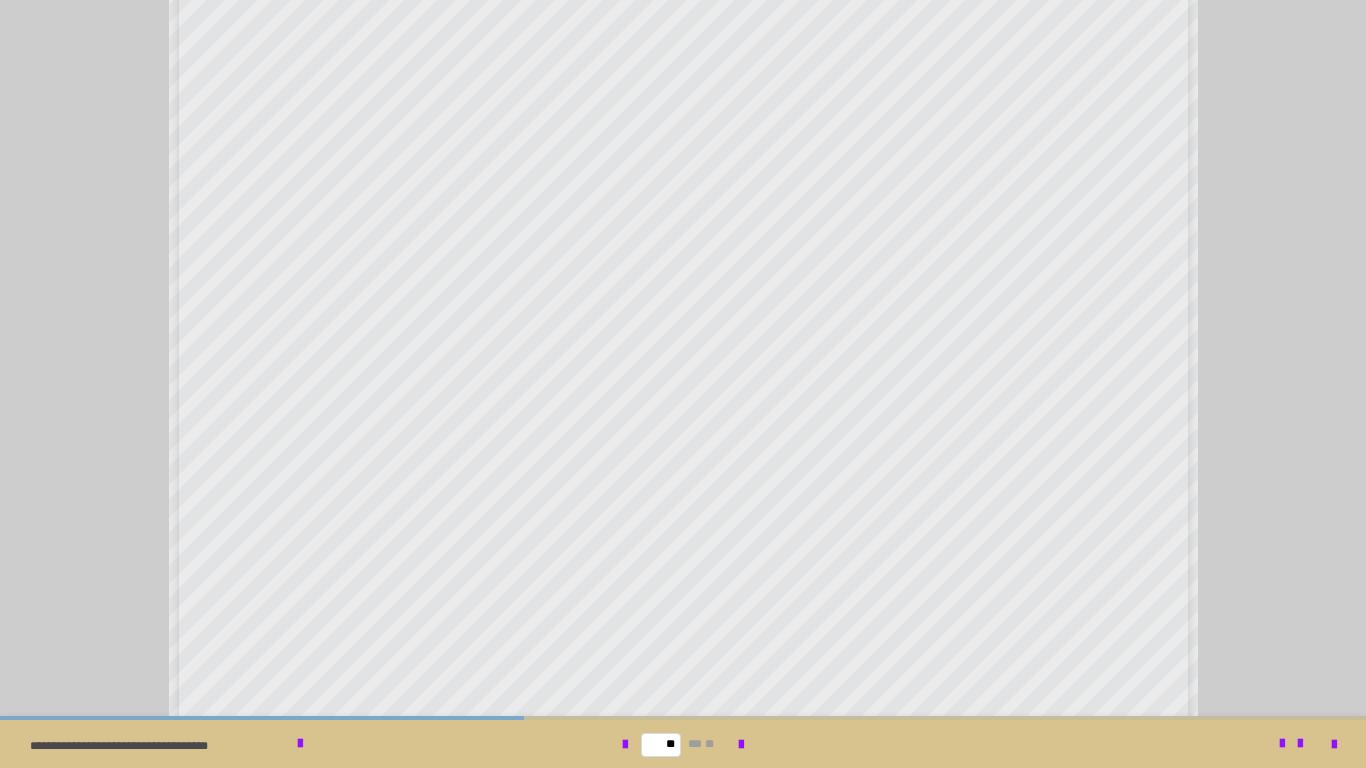 scroll, scrollTop: 40, scrollLeft: 0, axis: vertical 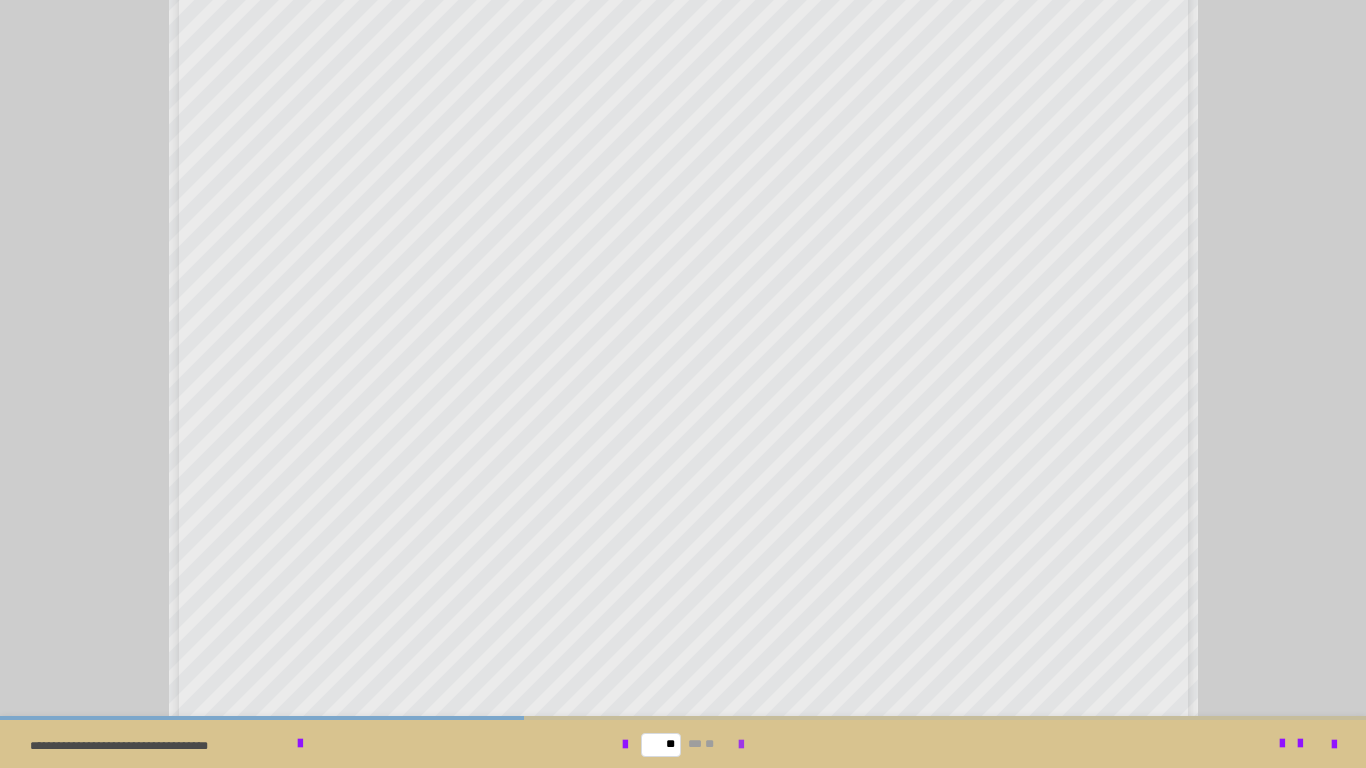 click at bounding box center [741, 745] 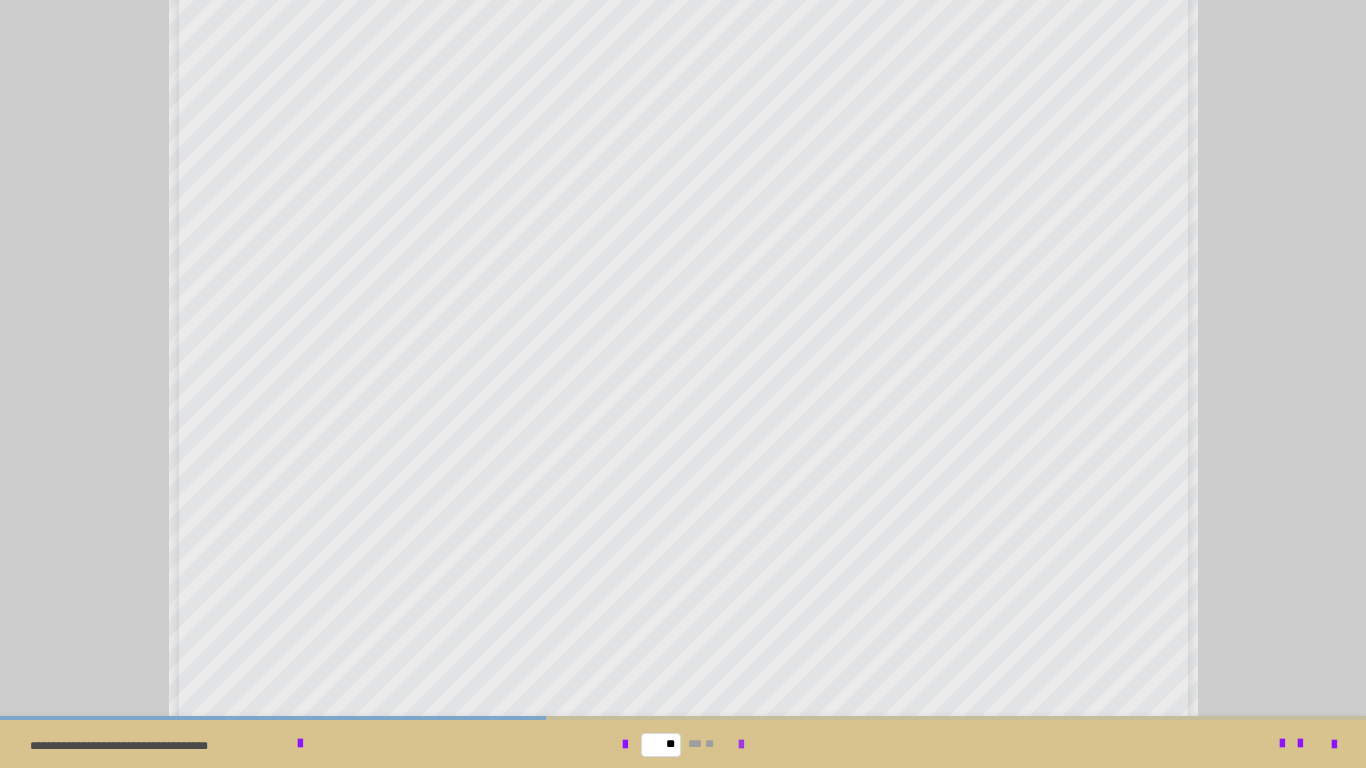 click at bounding box center (741, 745) 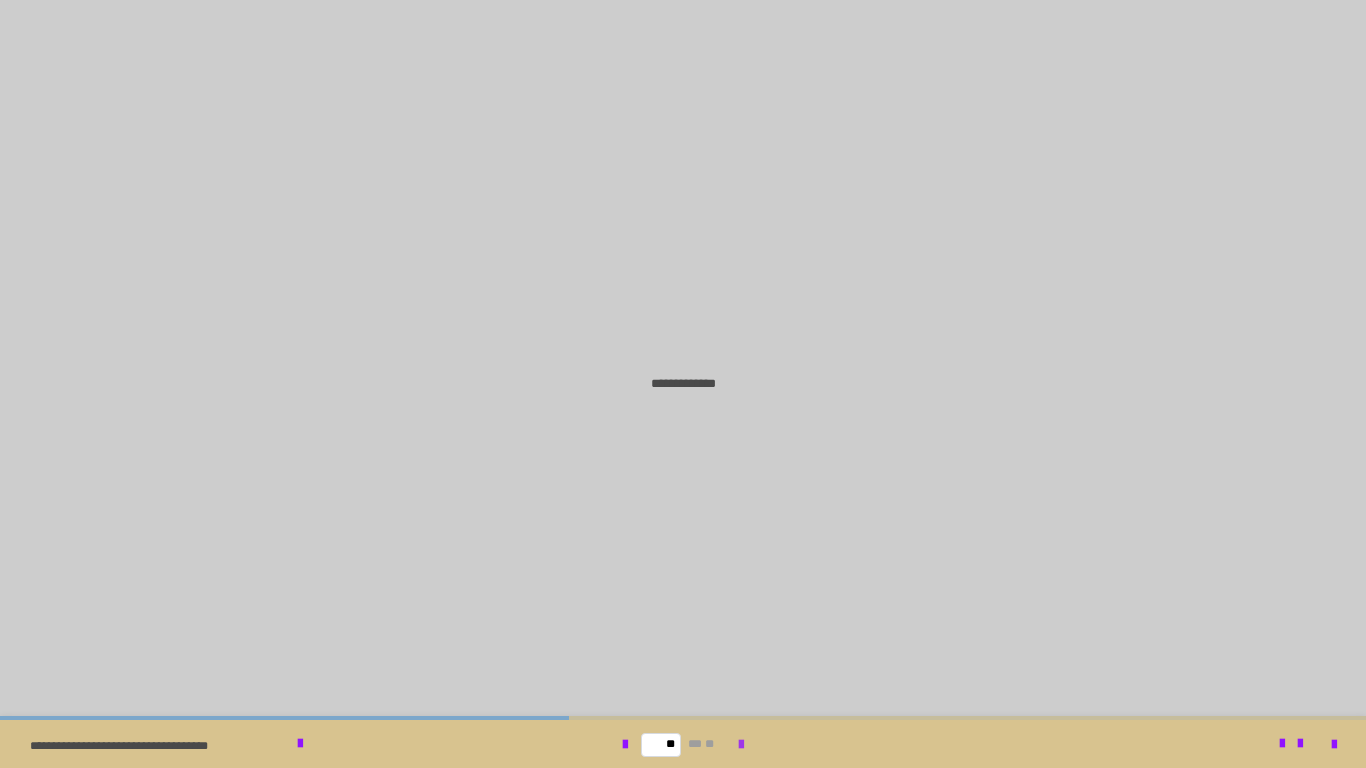 scroll, scrollTop: 0, scrollLeft: 0, axis: both 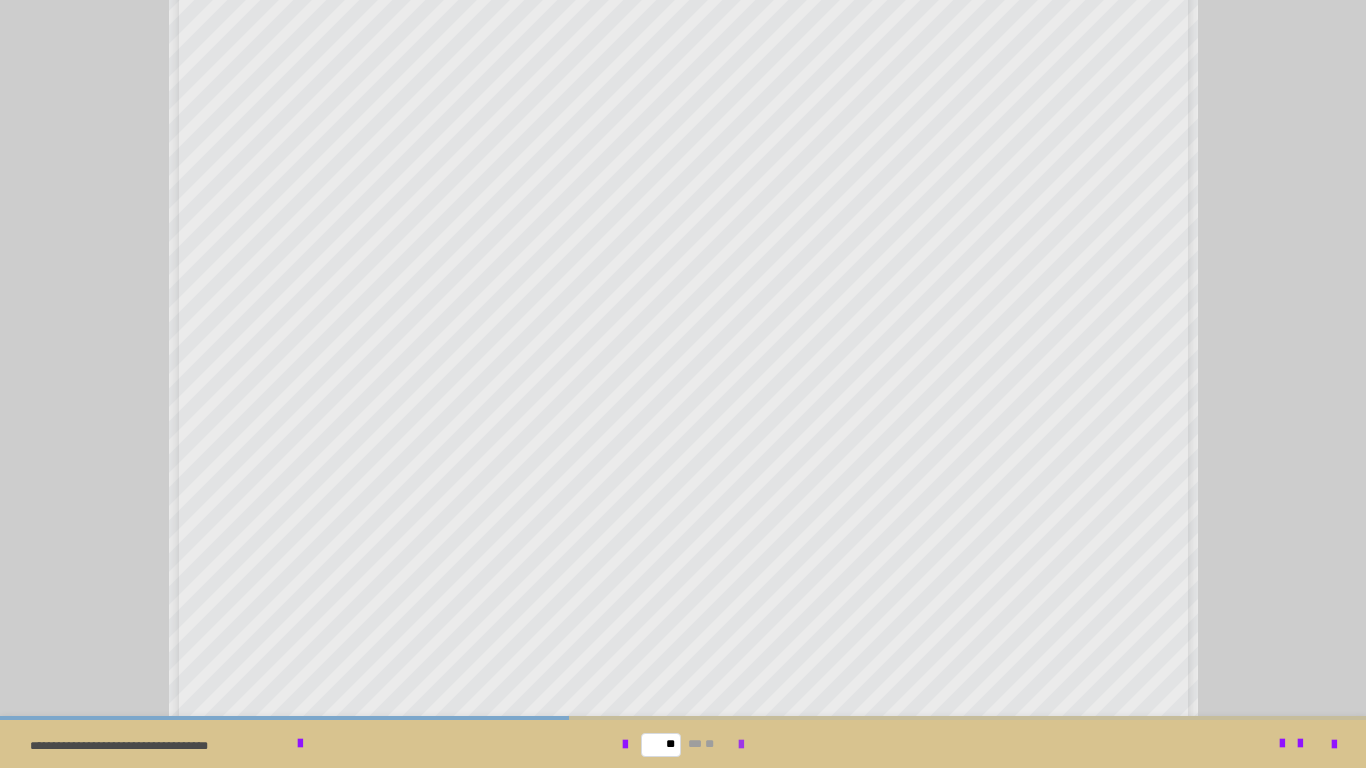click at bounding box center [741, 745] 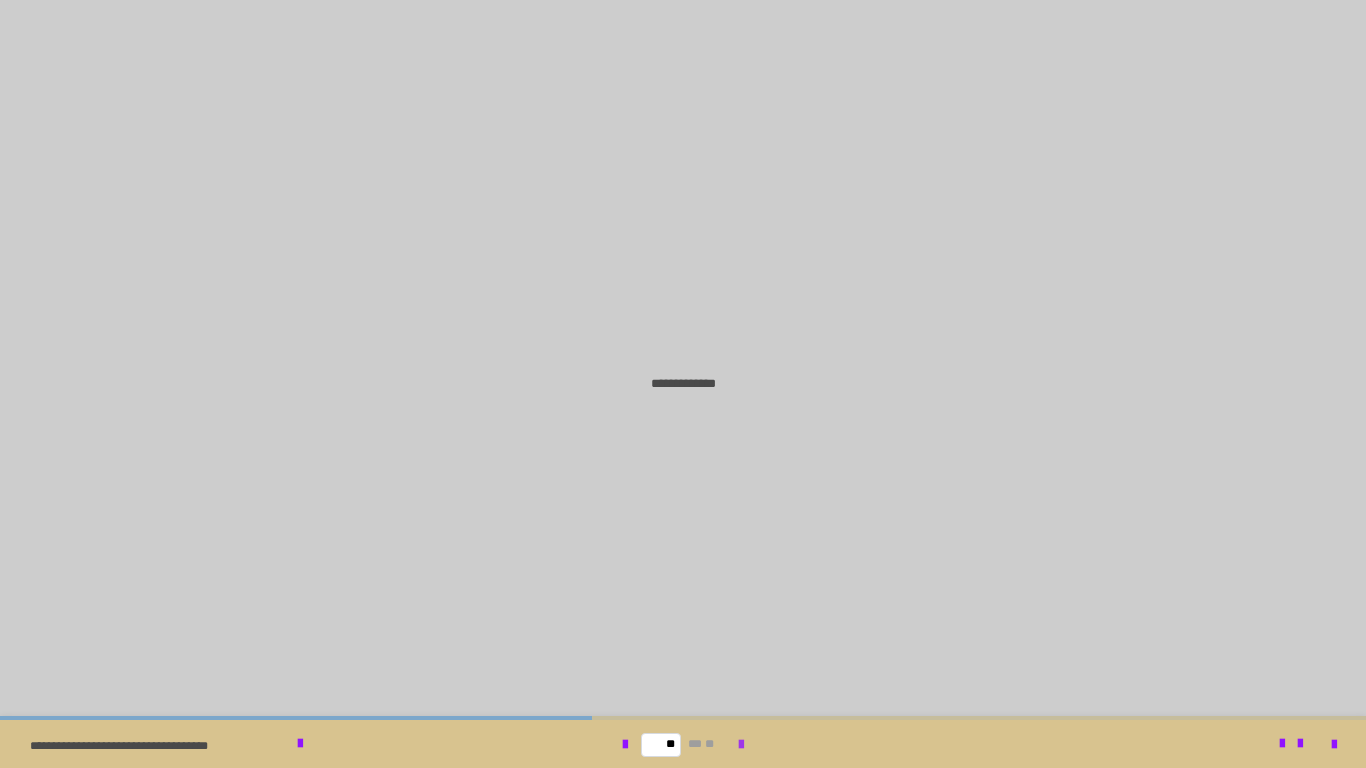scroll, scrollTop: 0, scrollLeft: 0, axis: both 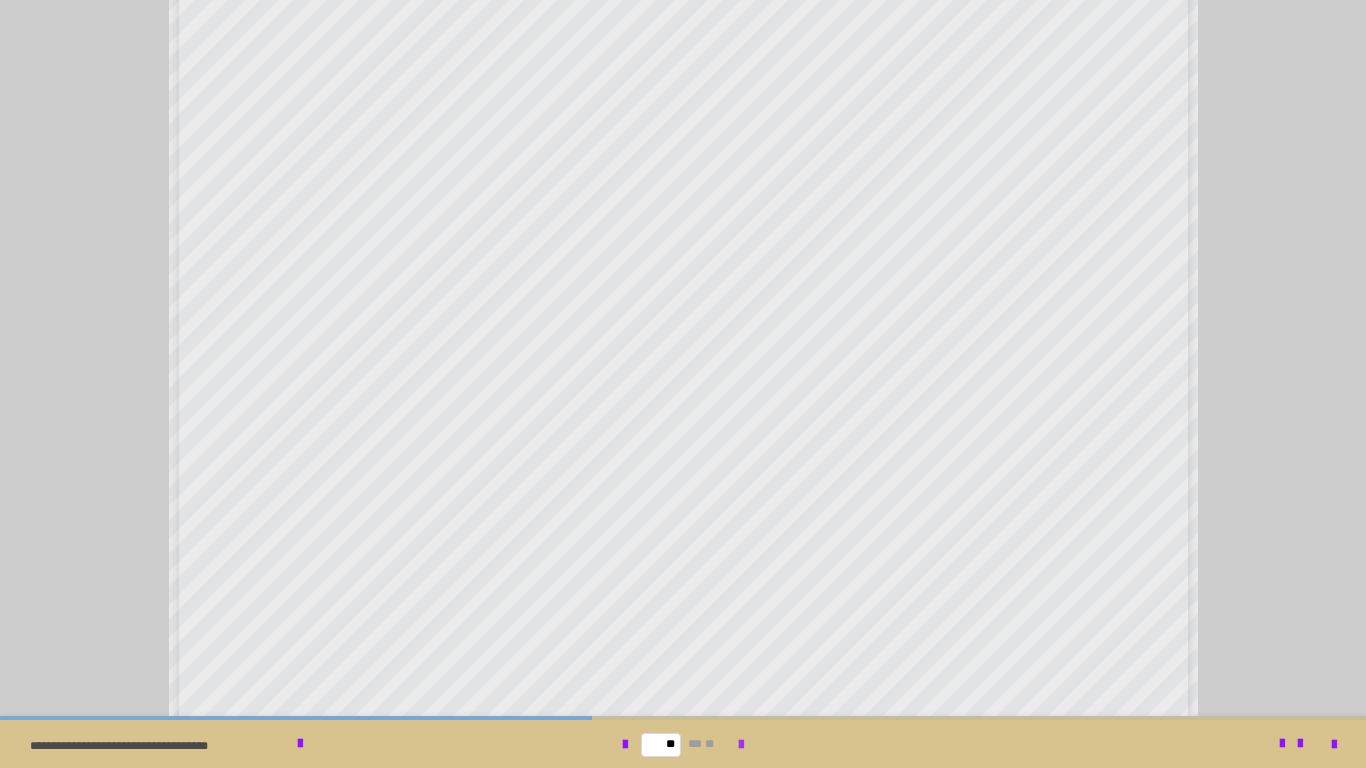 click at bounding box center [741, 745] 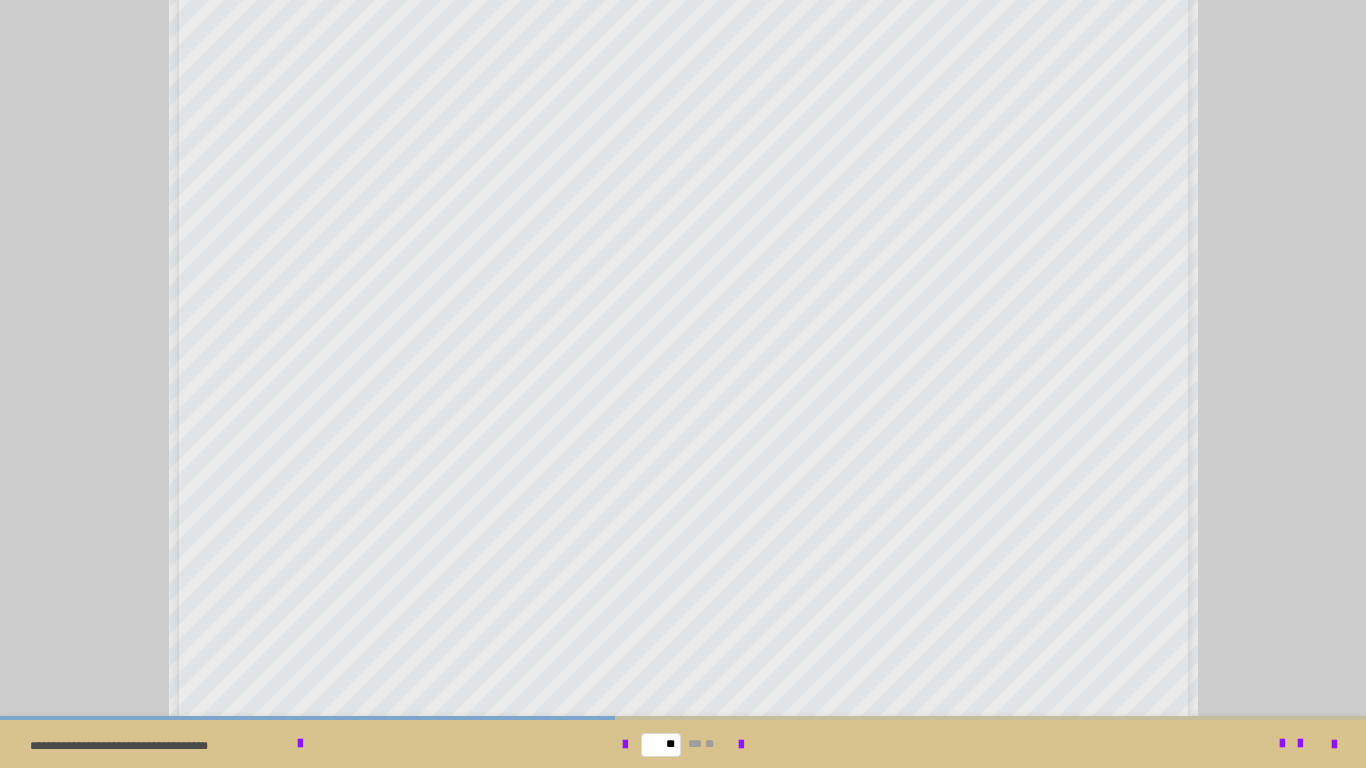 scroll, scrollTop: 682, scrollLeft: 0, axis: vertical 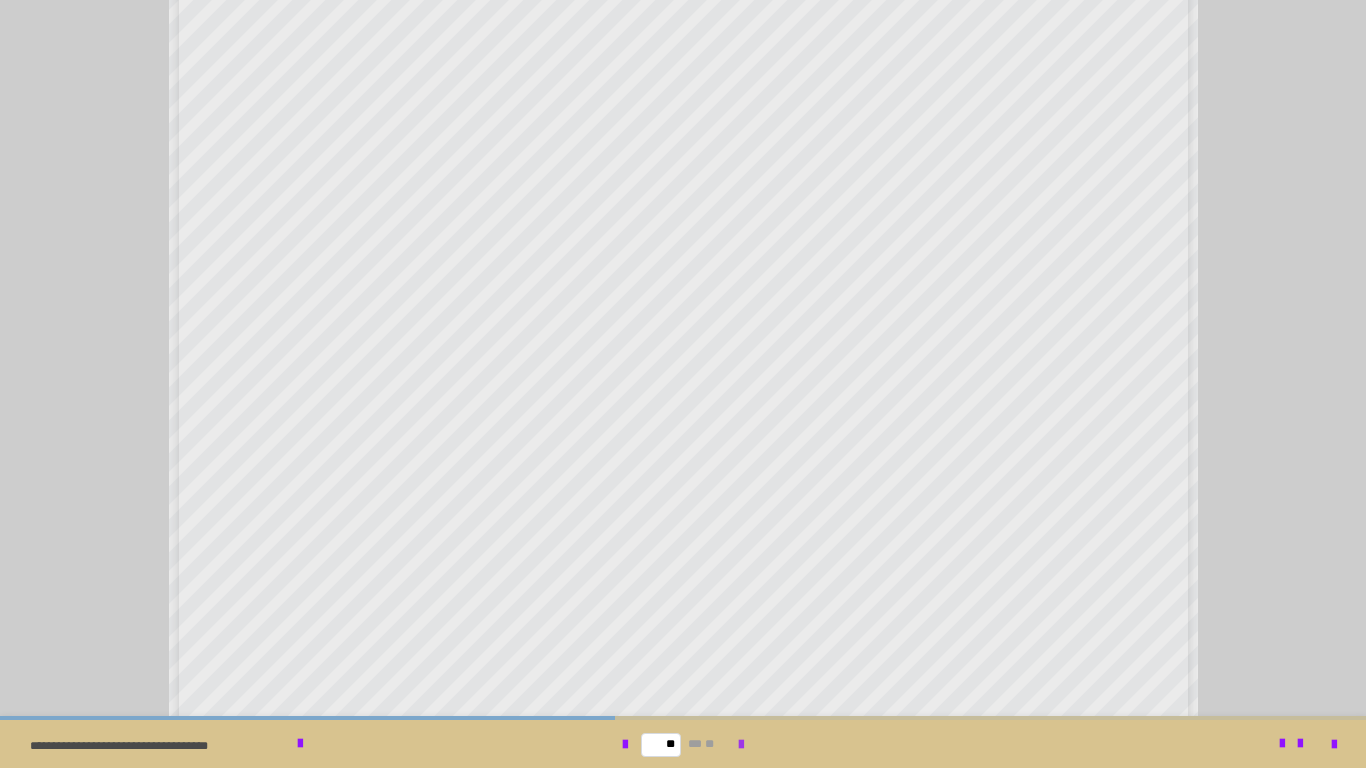 click at bounding box center (741, 745) 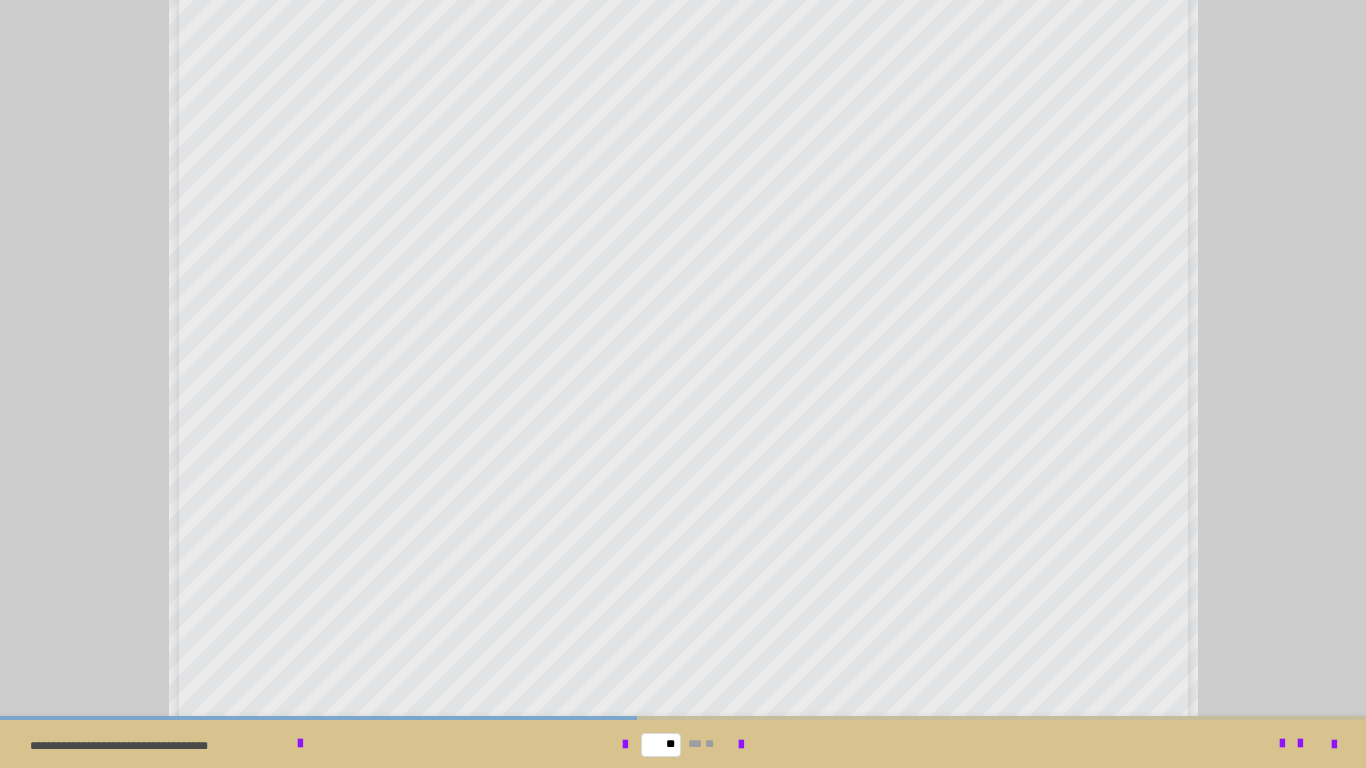 scroll, scrollTop: 585, scrollLeft: 0, axis: vertical 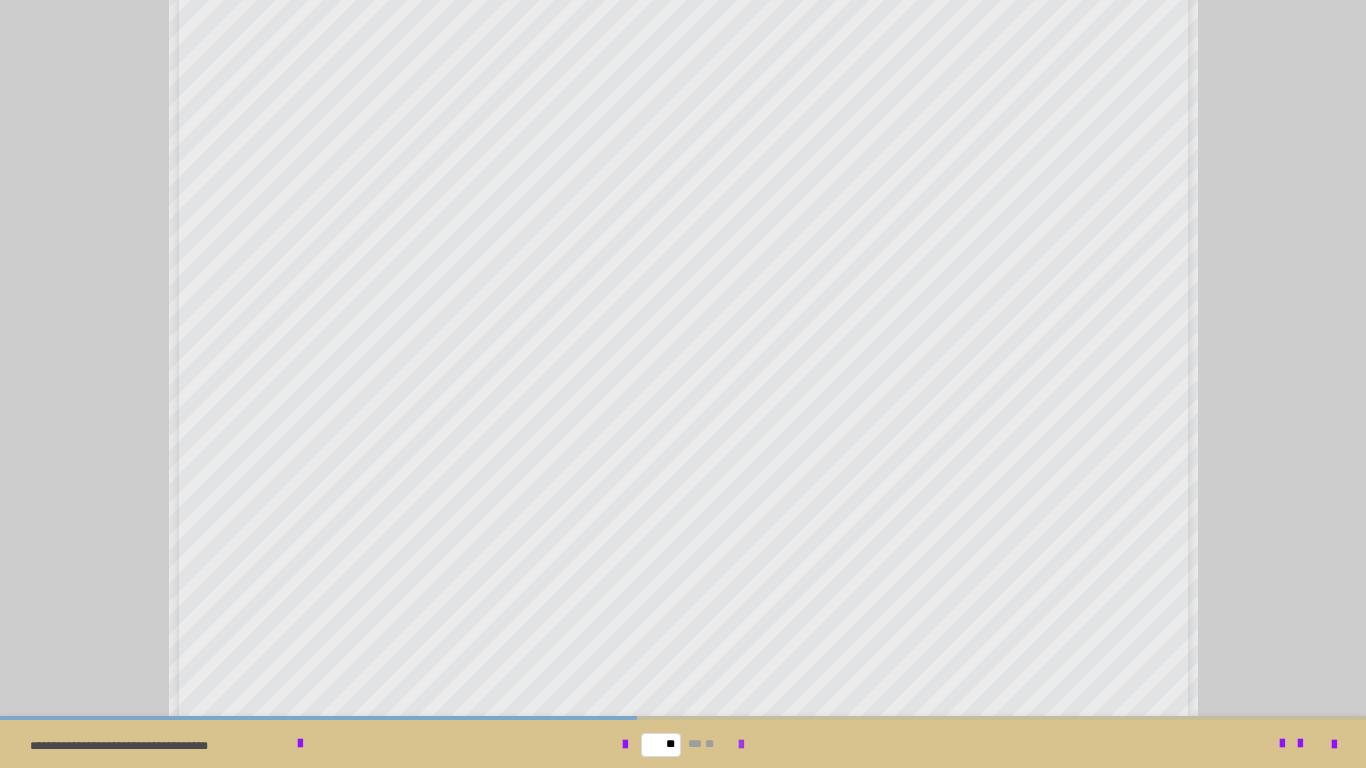 click at bounding box center (741, 745) 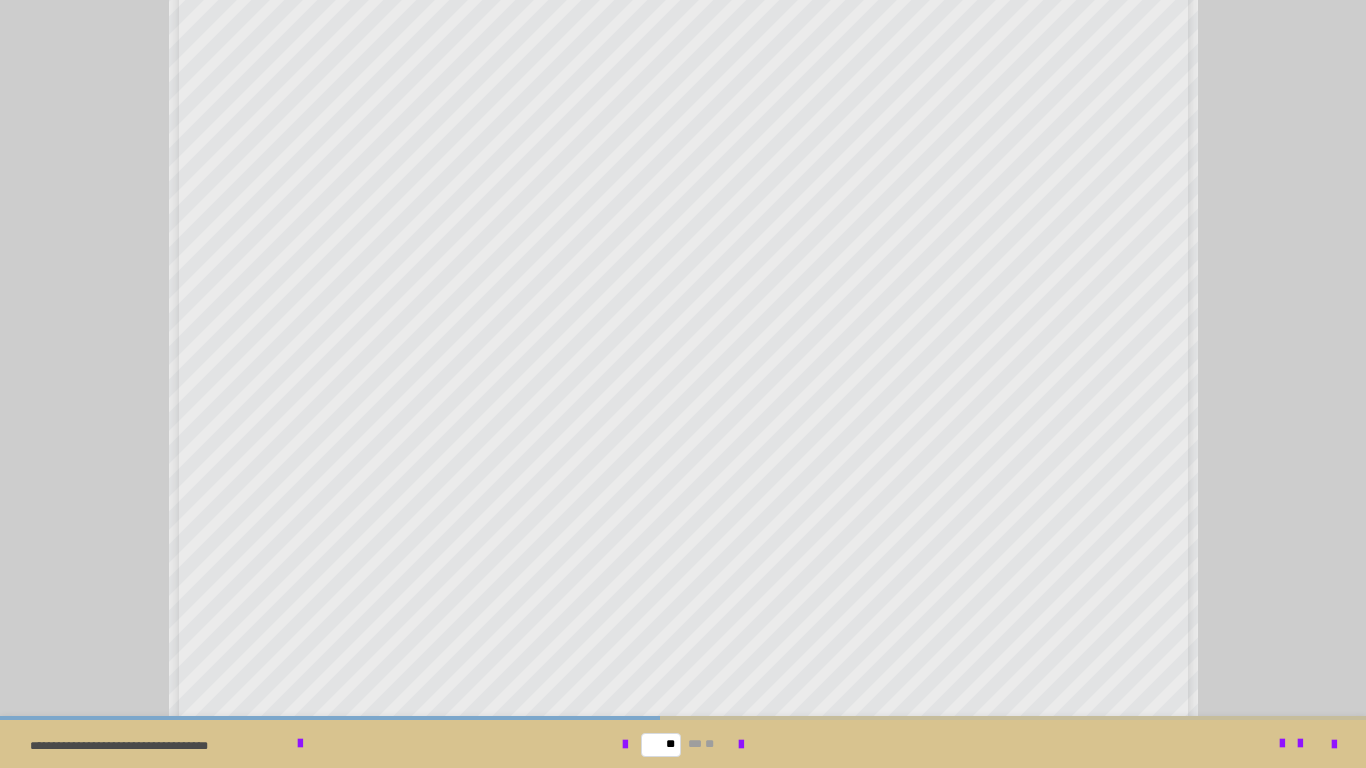 scroll, scrollTop: 714, scrollLeft: 0, axis: vertical 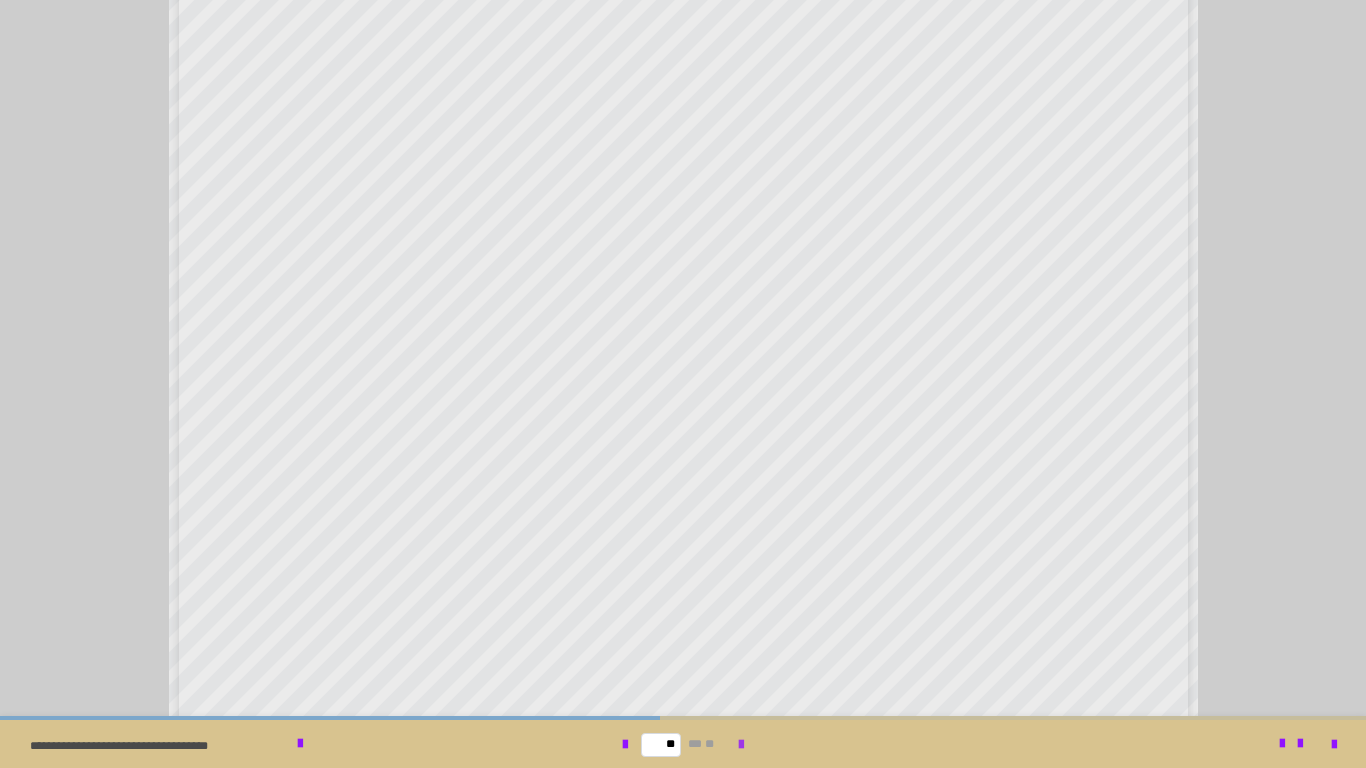click at bounding box center [741, 745] 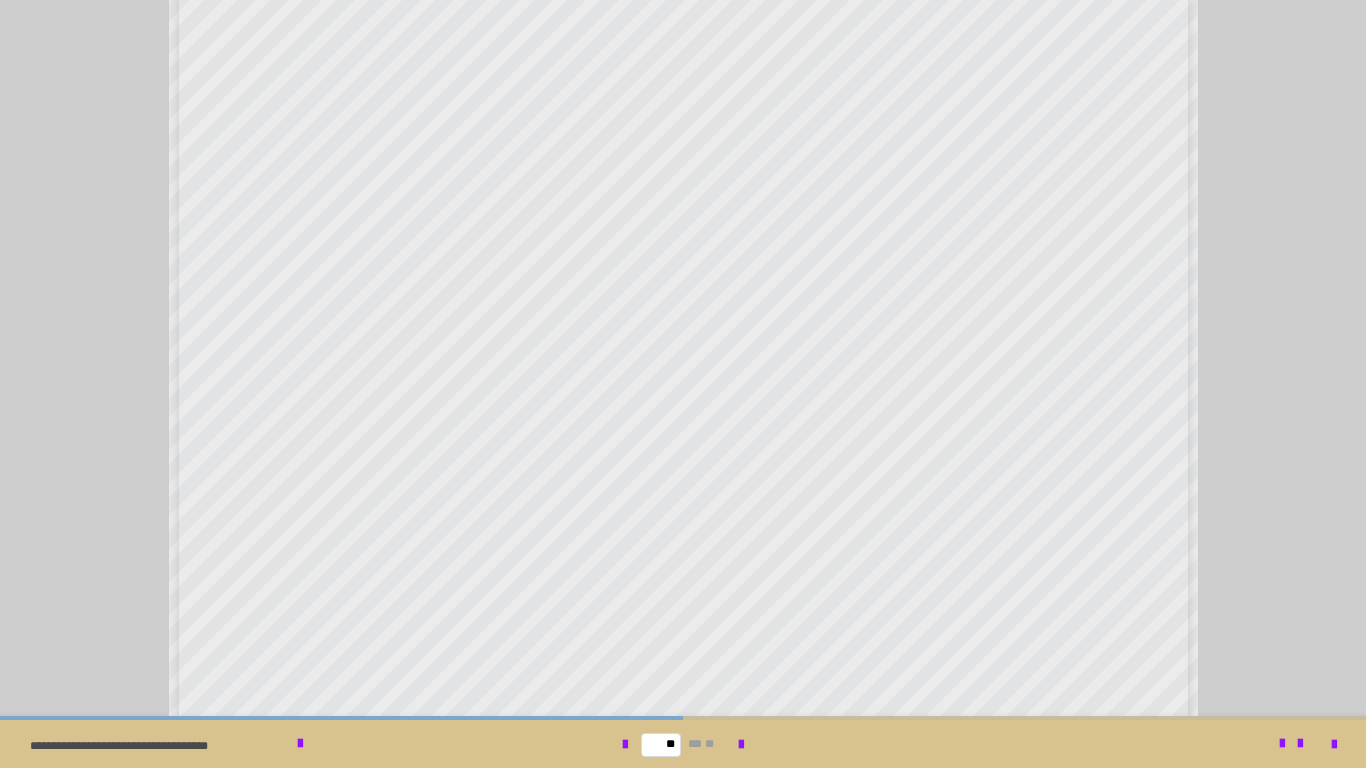 scroll, scrollTop: 643, scrollLeft: 0, axis: vertical 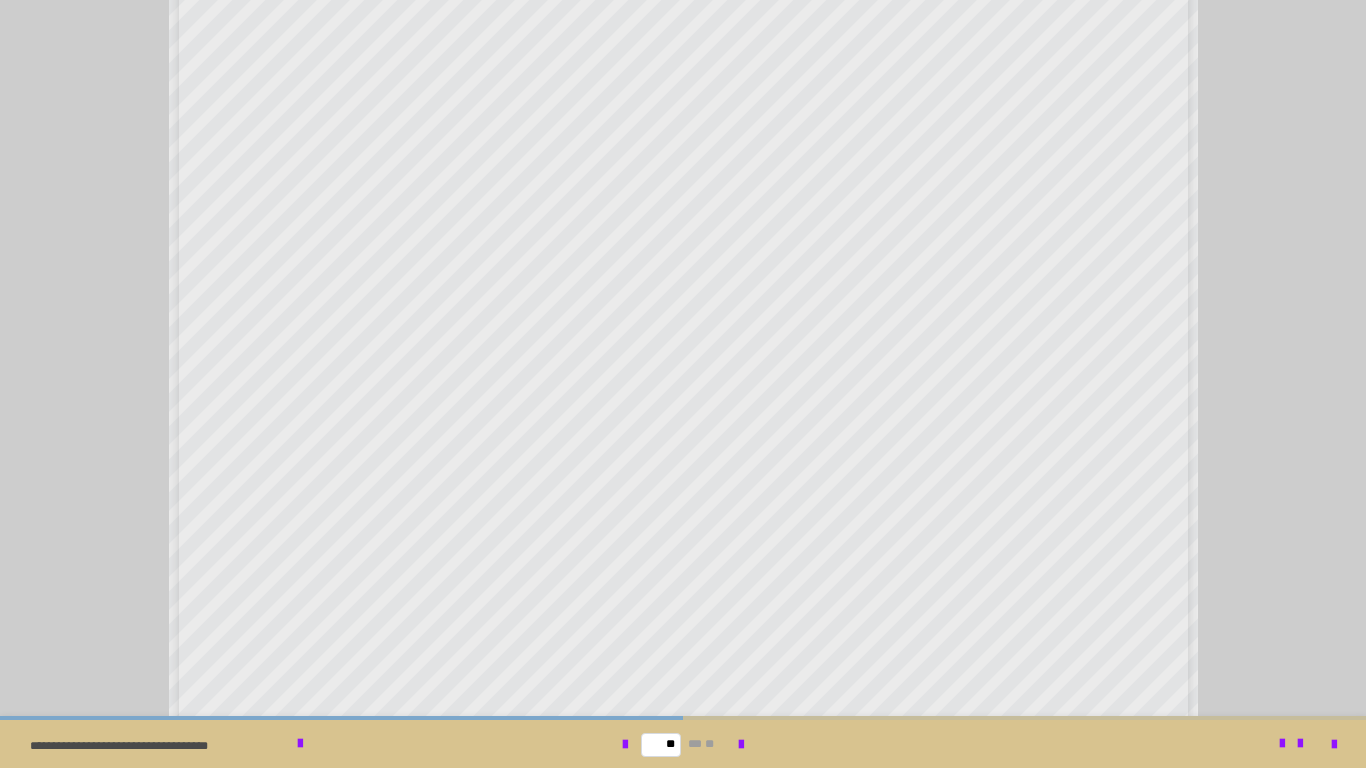 drag, startPoint x: 1345, startPoint y: 678, endPoint x: 1345, endPoint y: 689, distance: 11 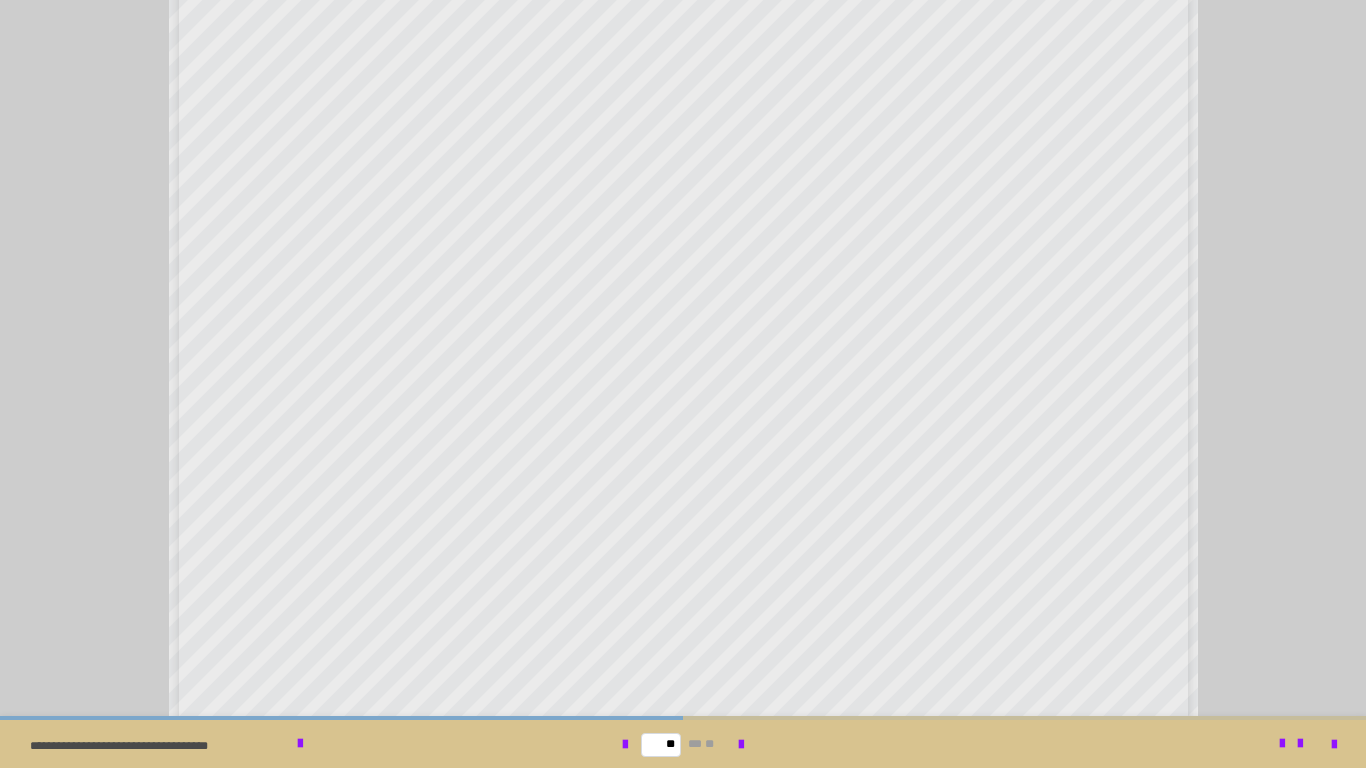 scroll, scrollTop: 714, scrollLeft: 0, axis: vertical 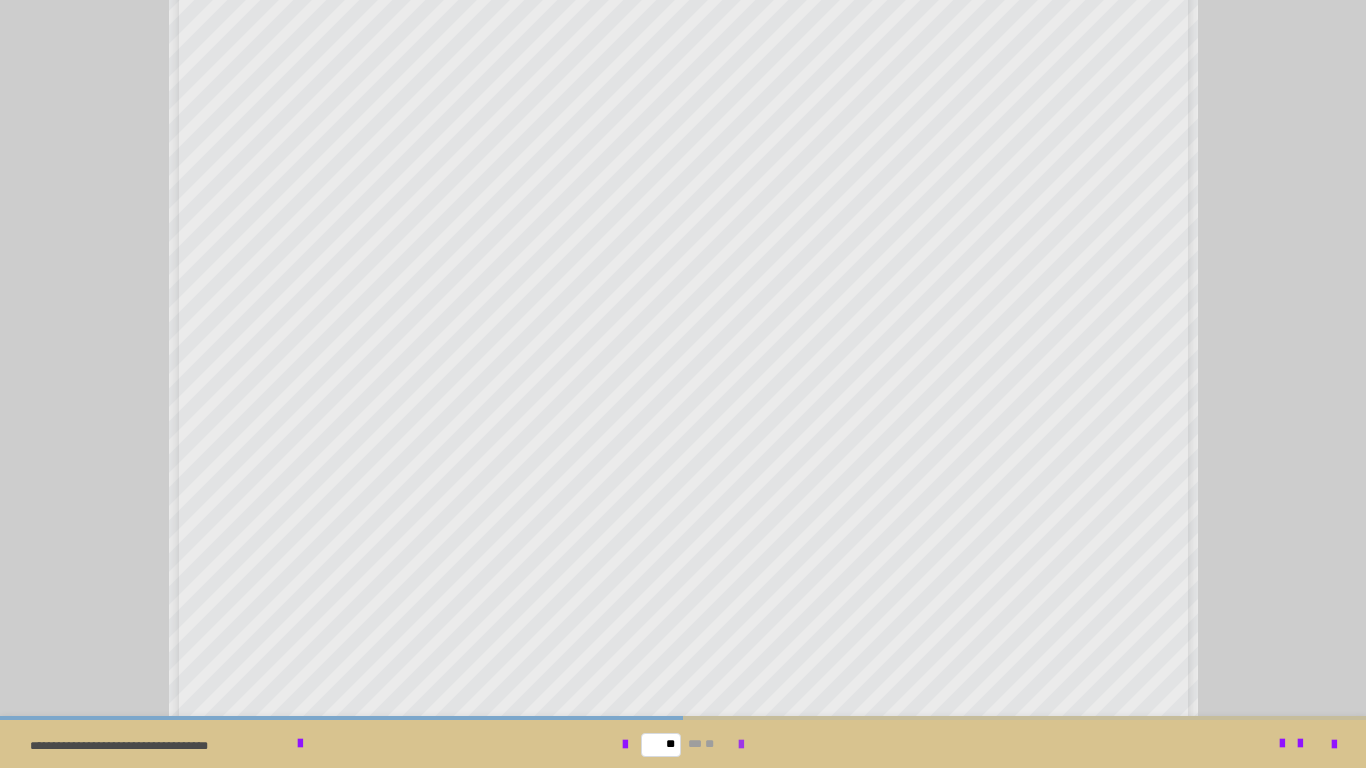 click at bounding box center (741, 744) 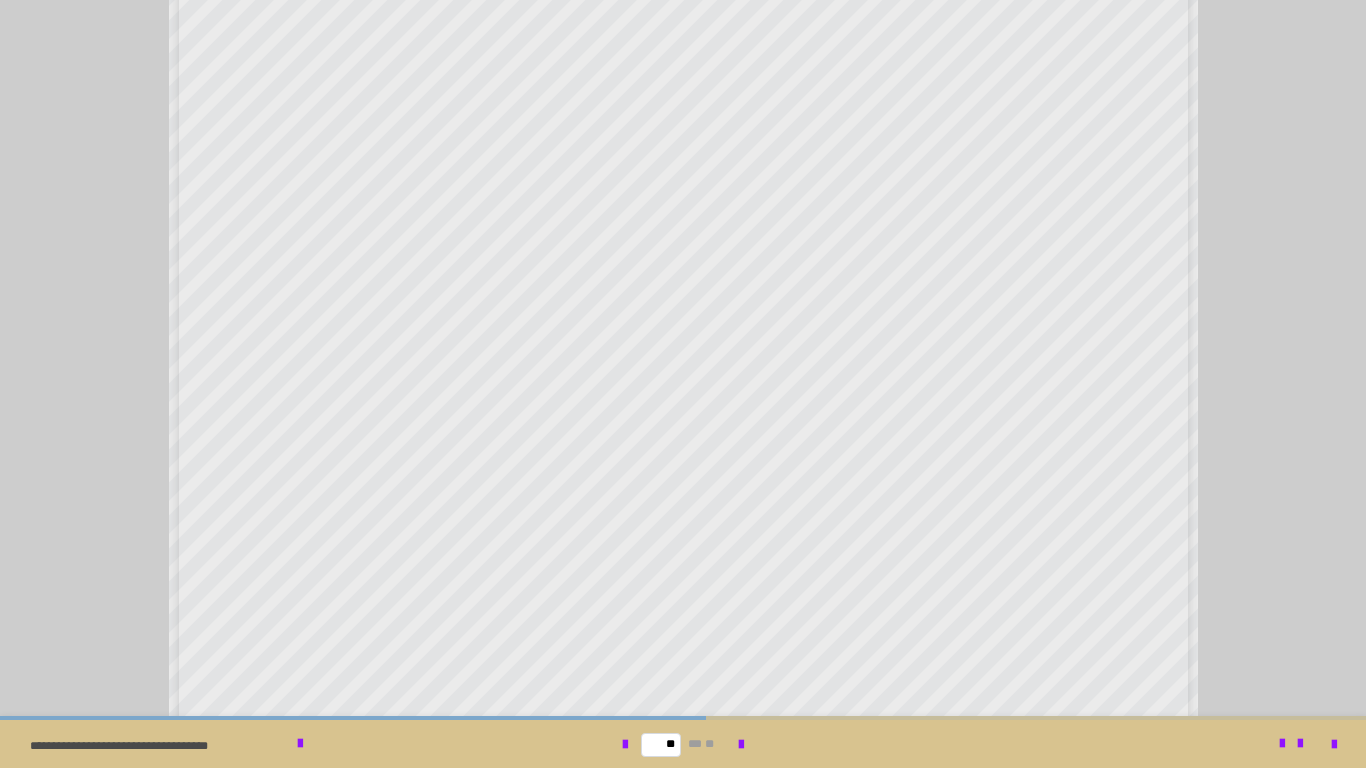 scroll, scrollTop: 566, scrollLeft: 0, axis: vertical 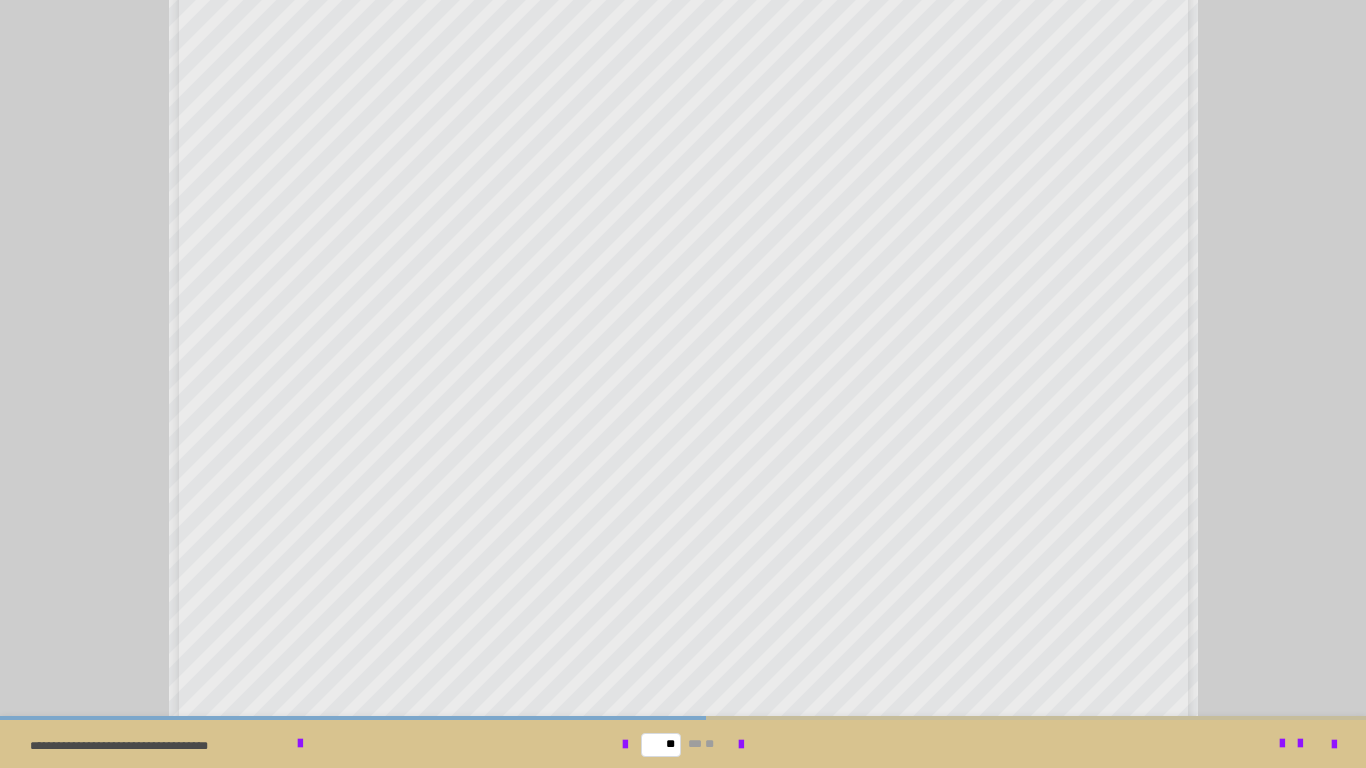 click at bounding box center [683, 384] 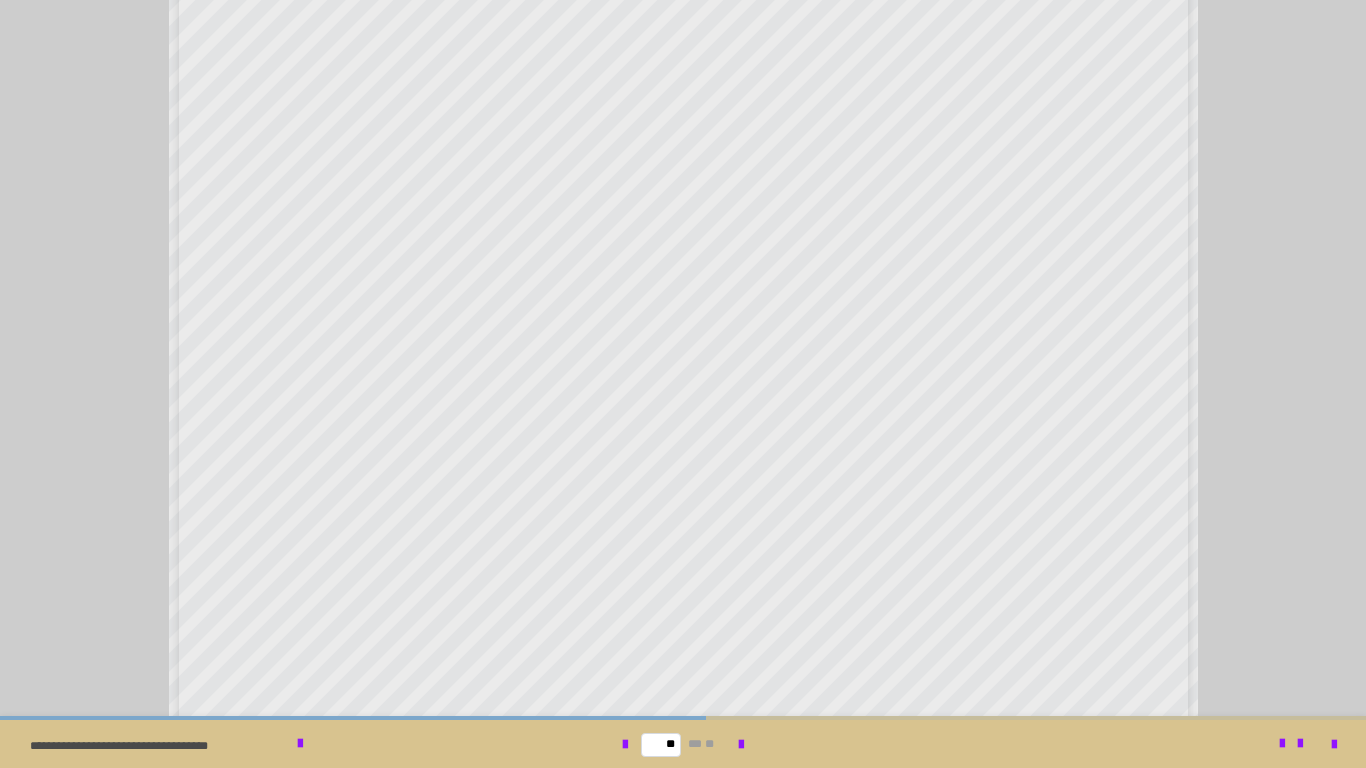 scroll, scrollTop: 714, scrollLeft: 0, axis: vertical 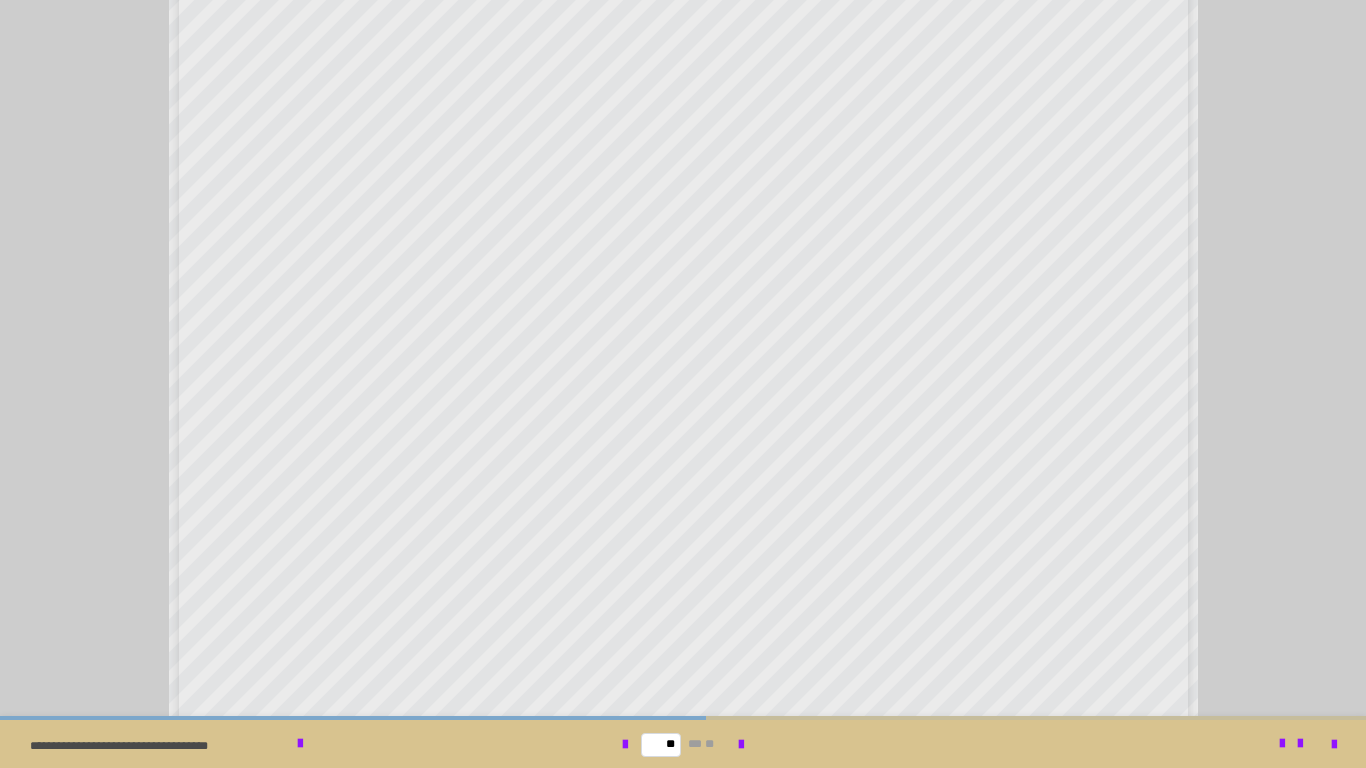 click on "** ** **" at bounding box center (683, 744) 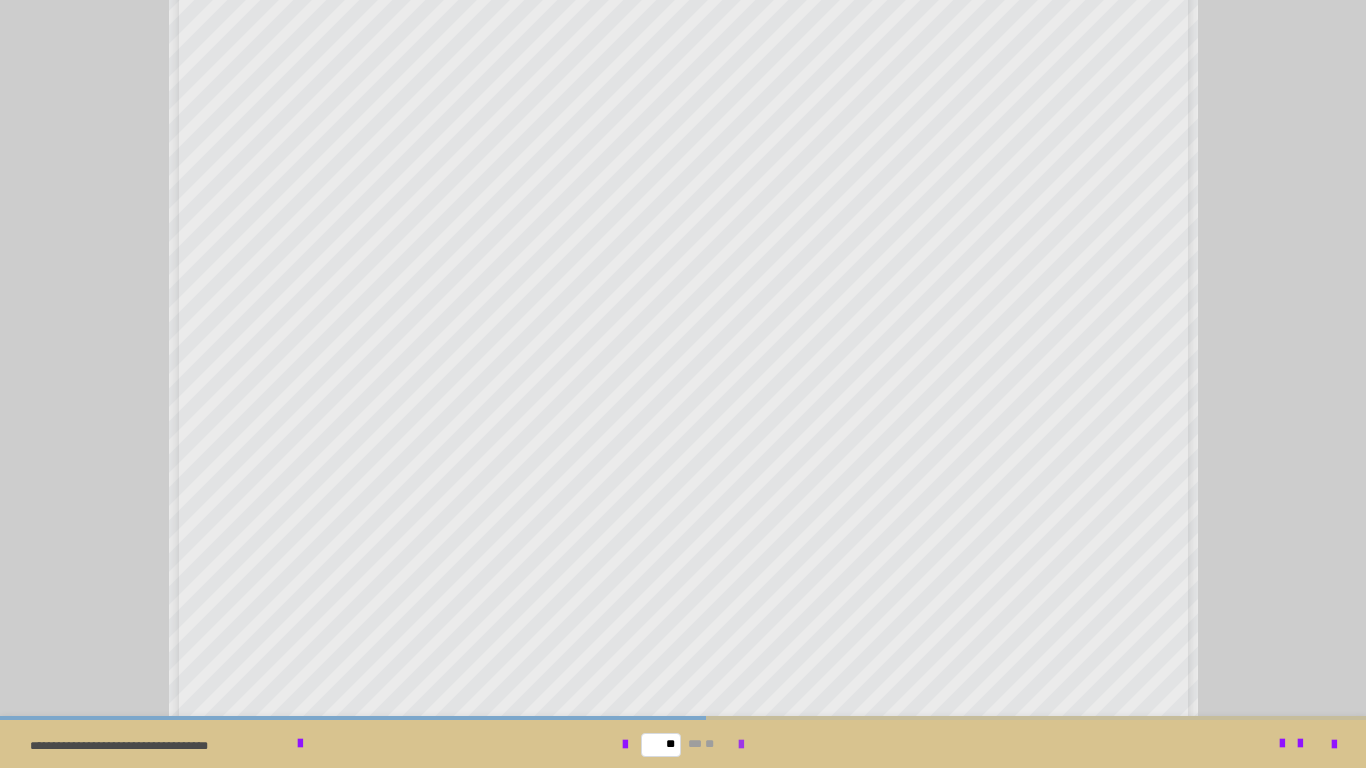 click at bounding box center (741, 745) 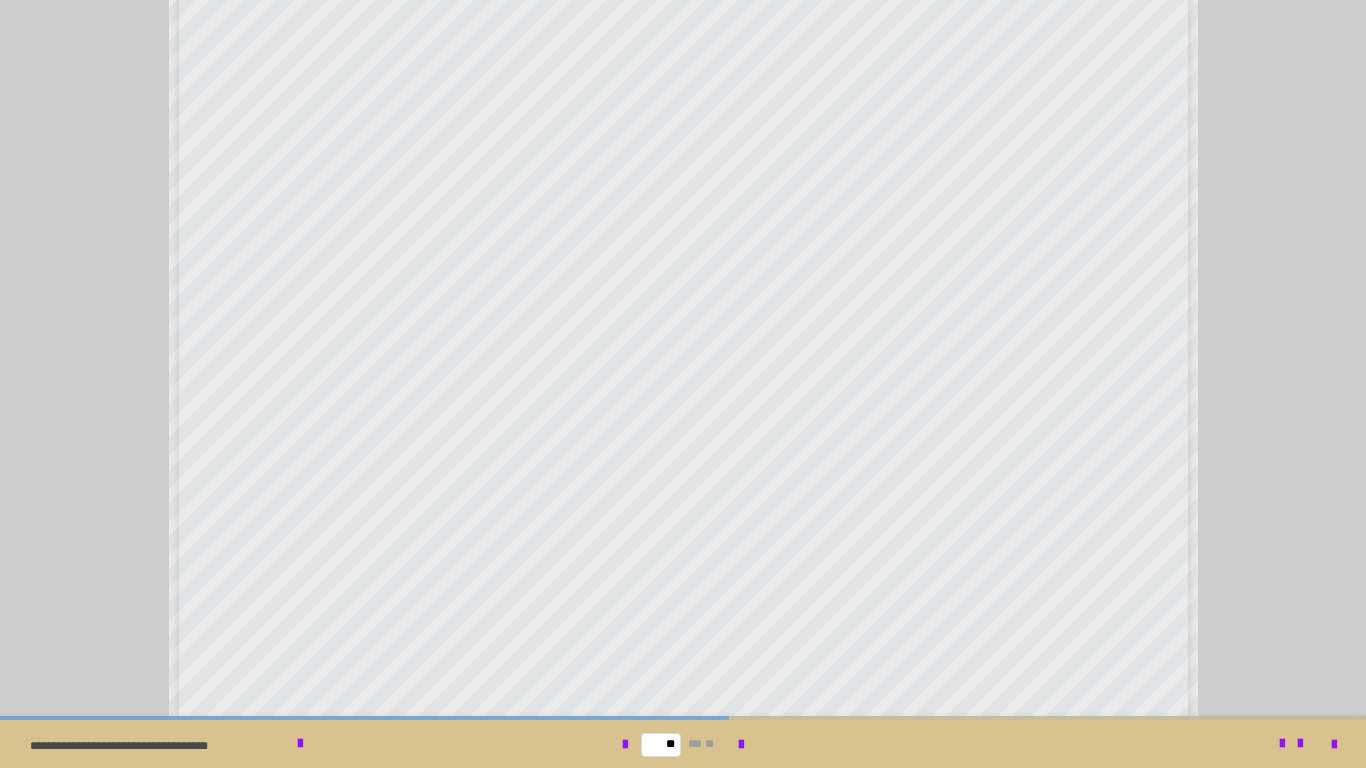 scroll, scrollTop: 524, scrollLeft: 0, axis: vertical 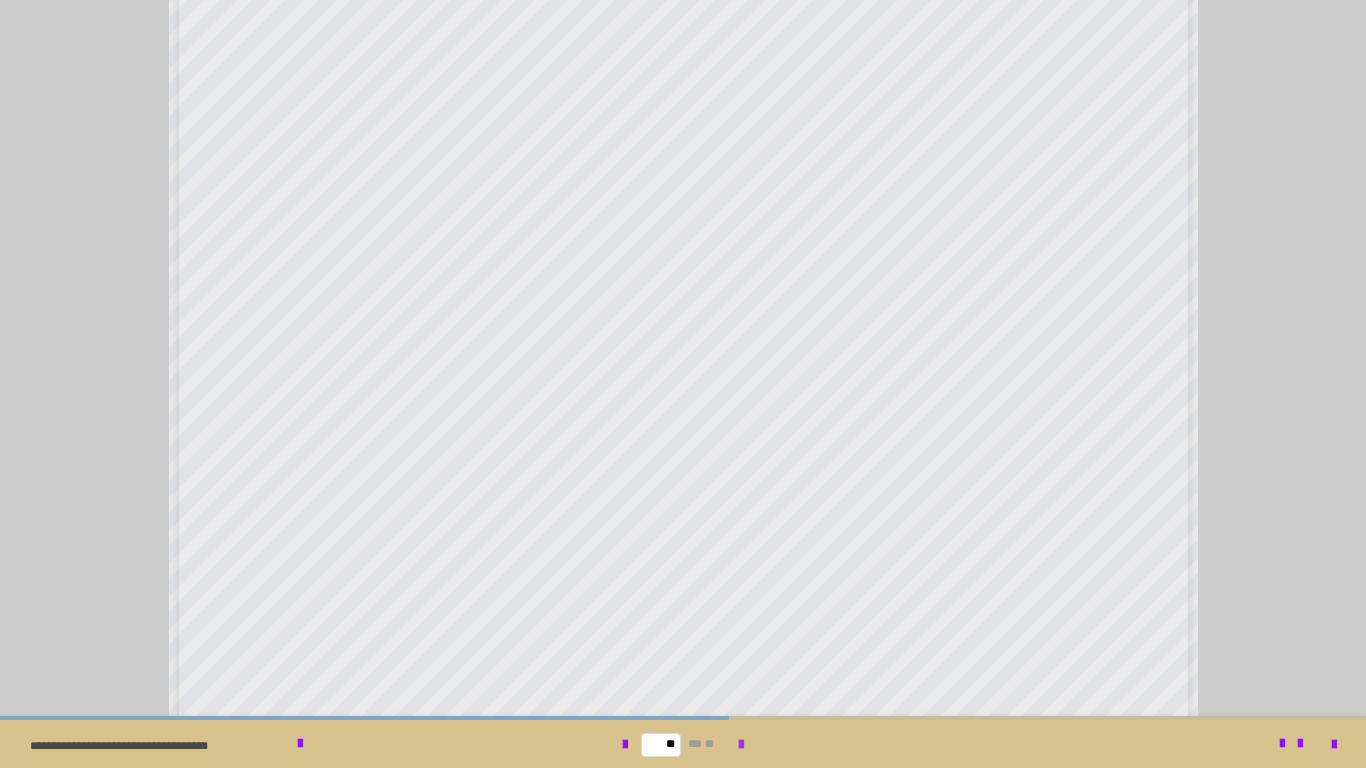 click at bounding box center (741, 745) 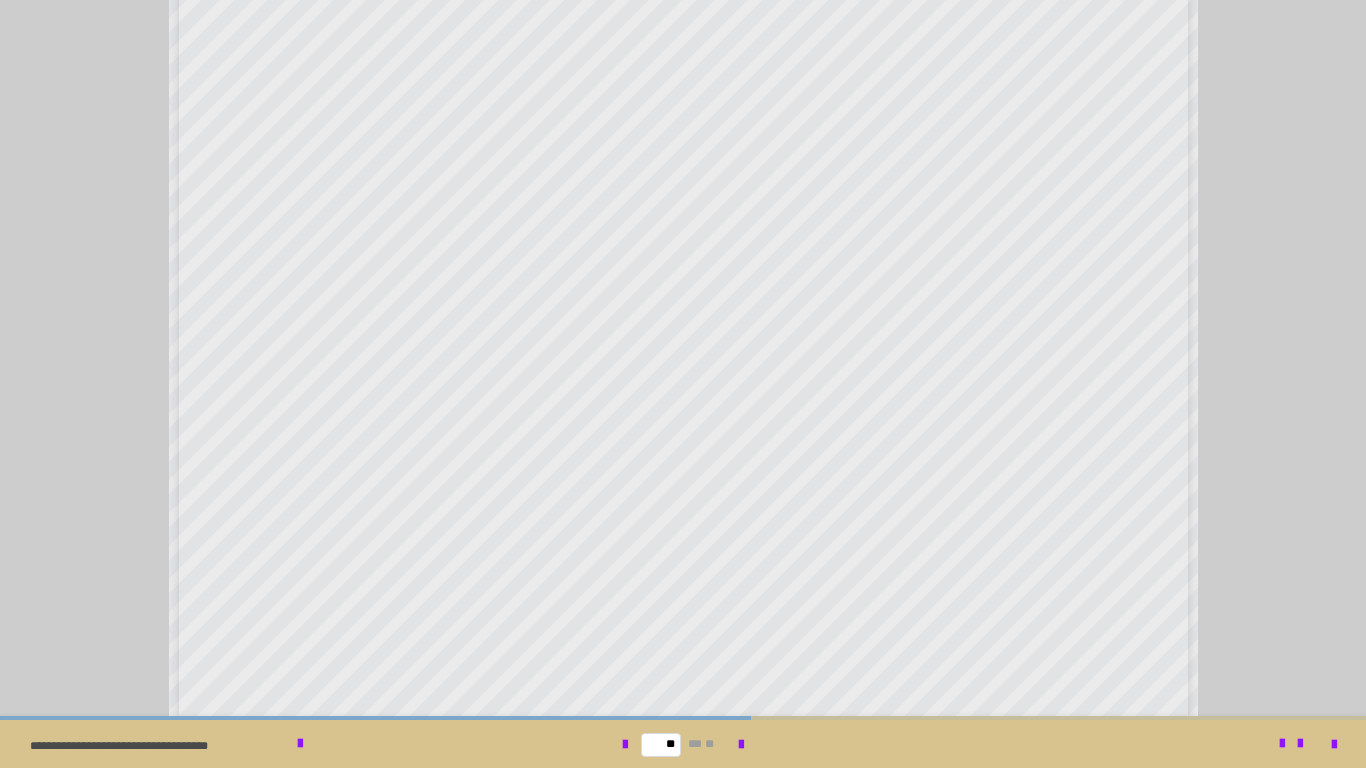 scroll, scrollTop: 696, scrollLeft: 0, axis: vertical 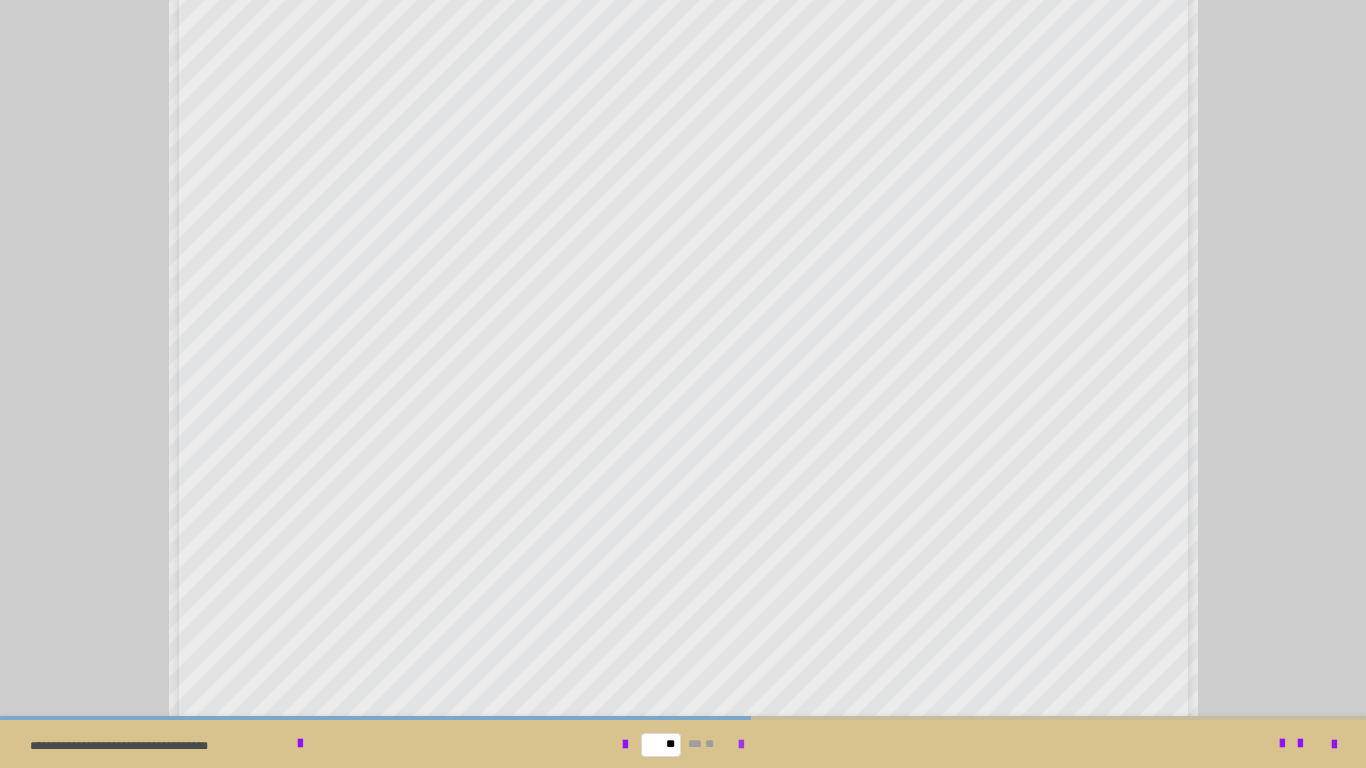 click at bounding box center [741, 745] 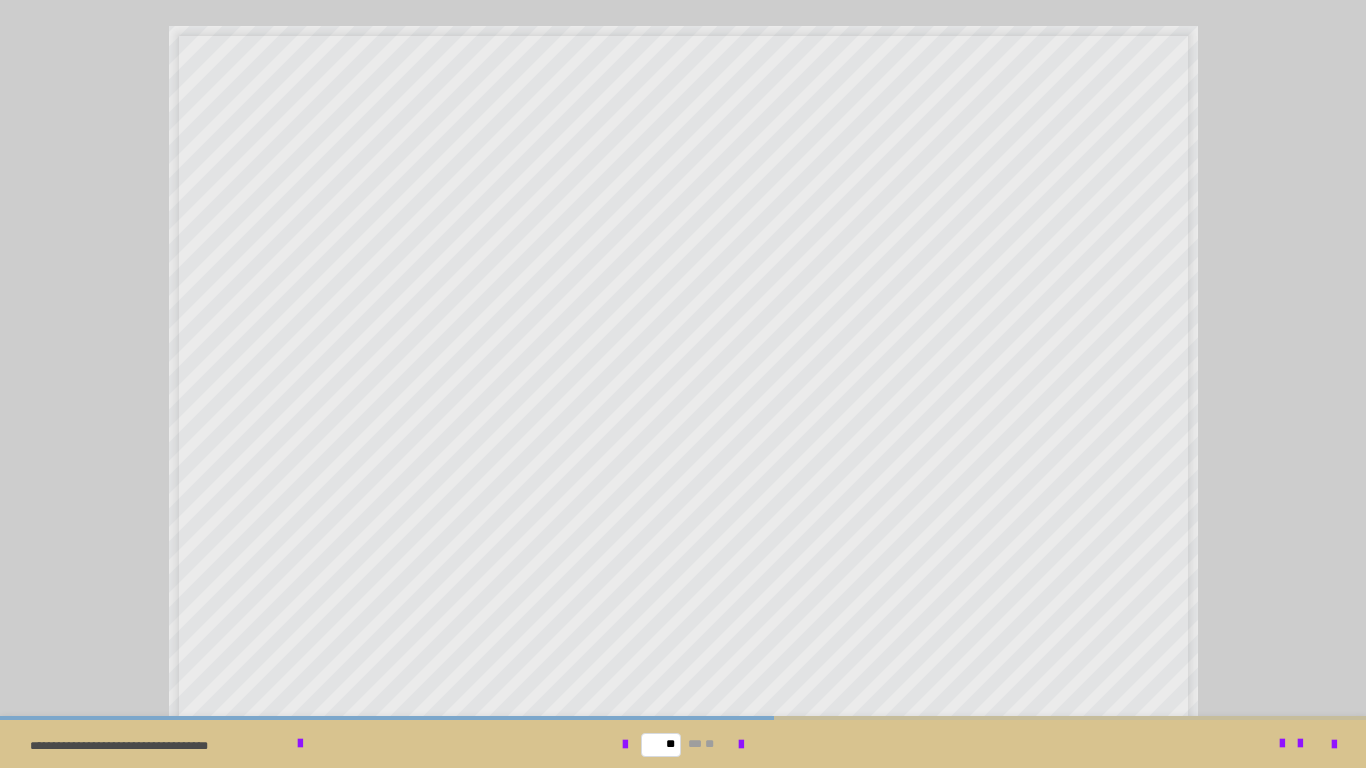 scroll, scrollTop: 12, scrollLeft: 0, axis: vertical 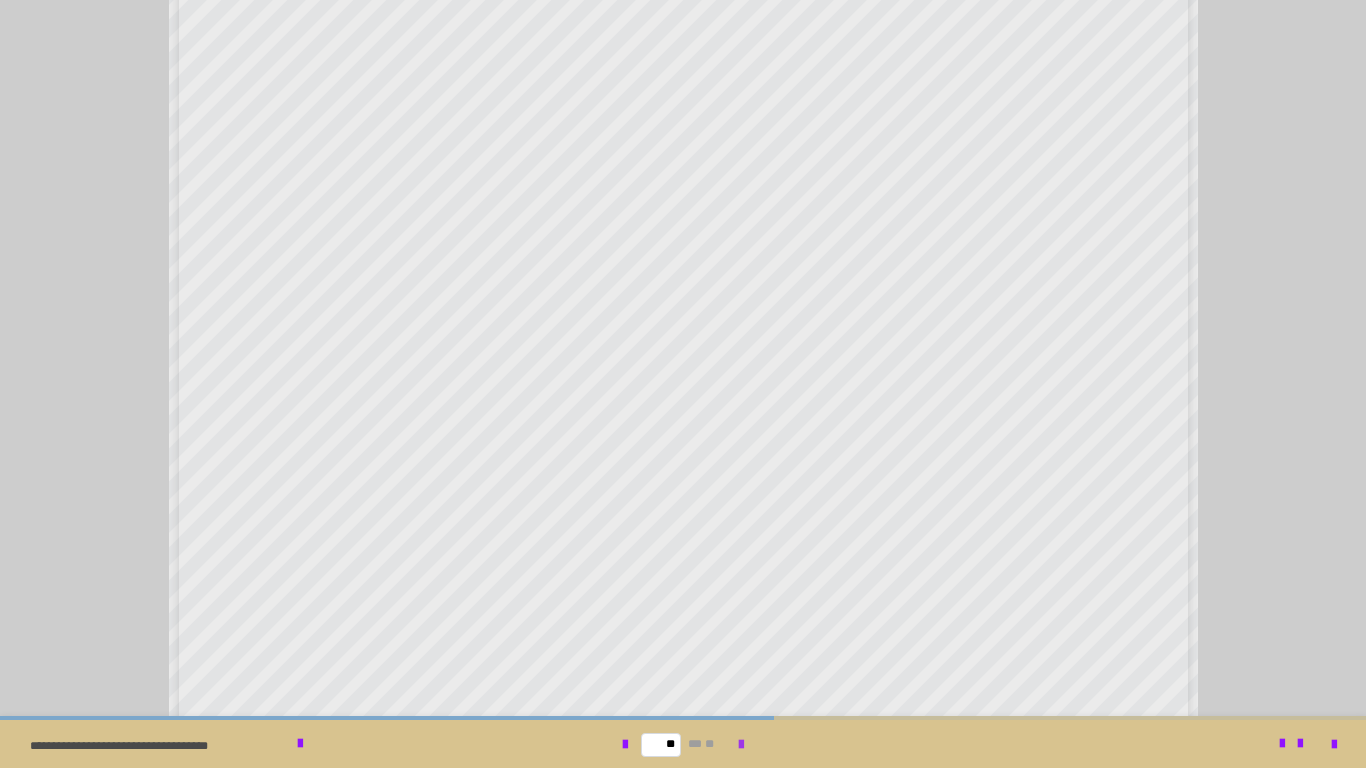 click at bounding box center (741, 745) 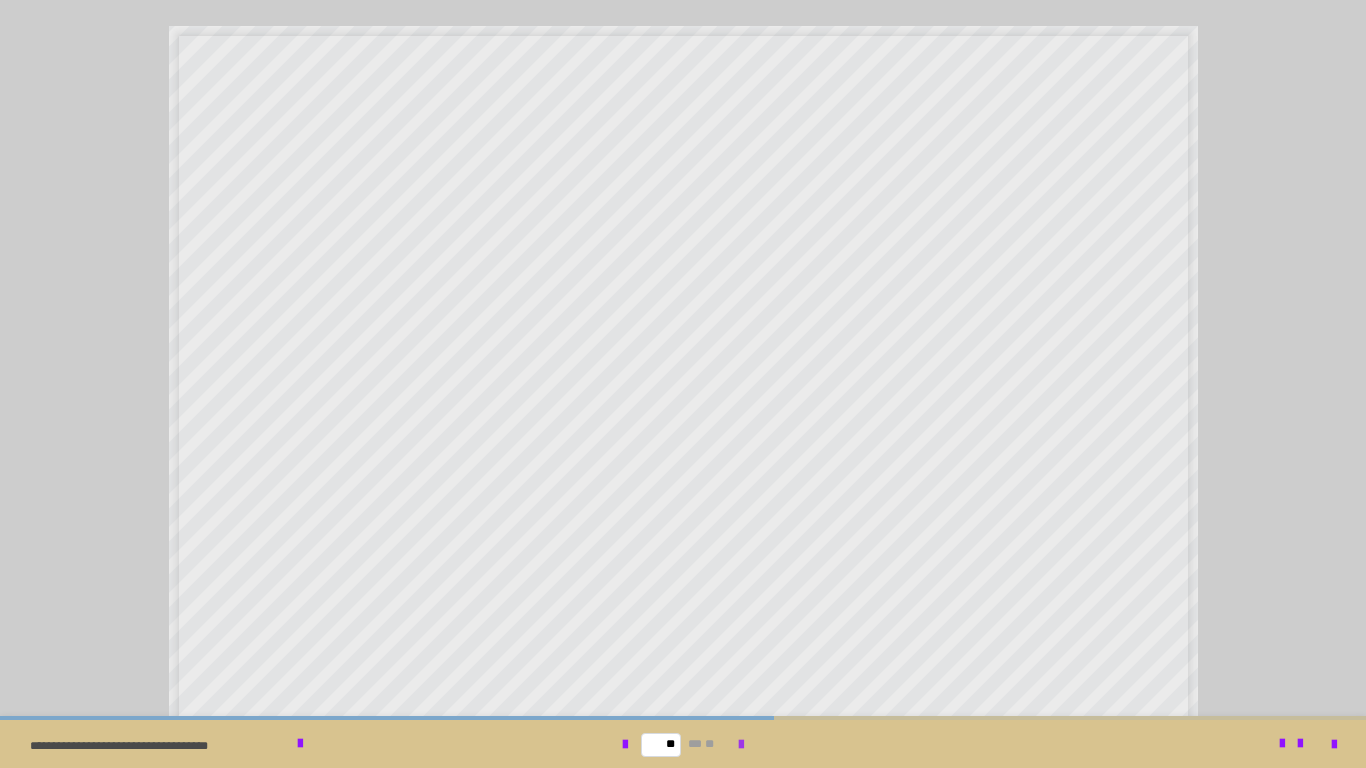 click at bounding box center (741, 745) 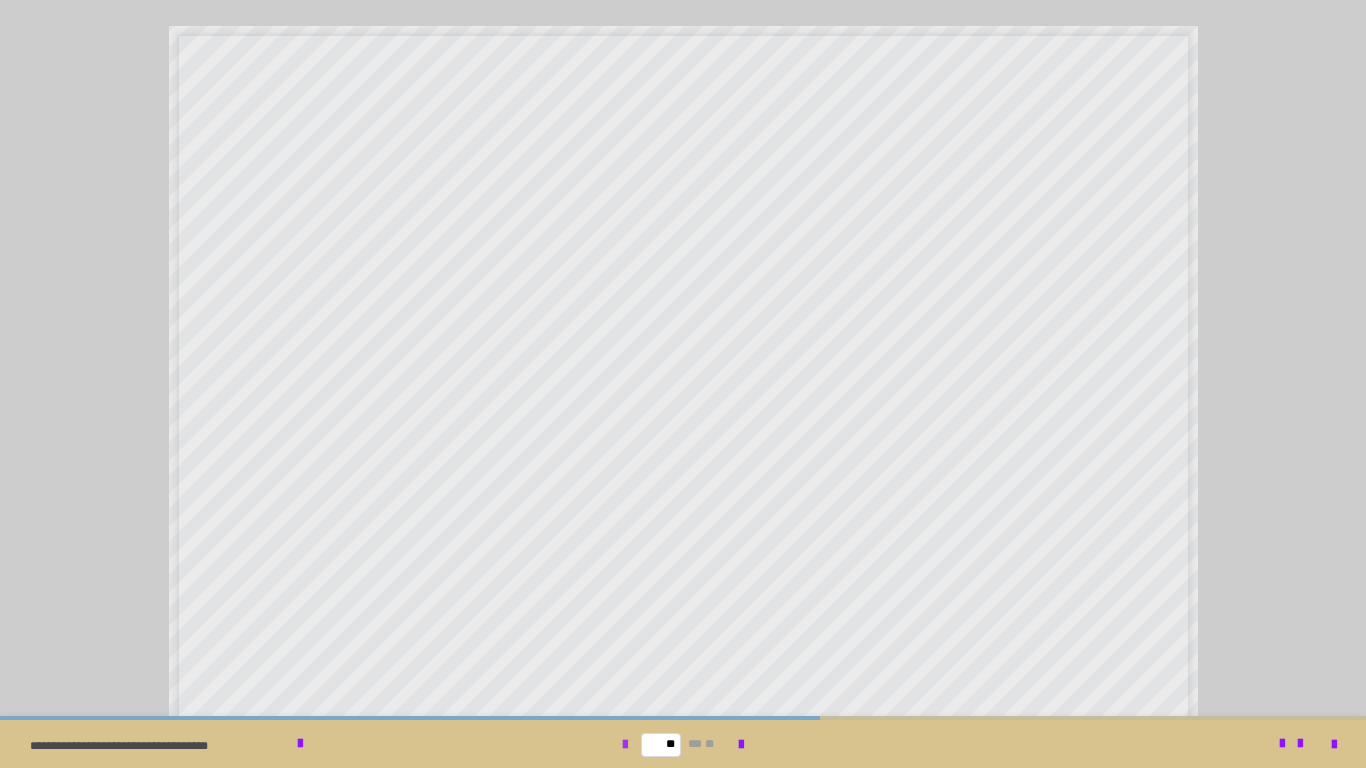 click at bounding box center (625, 745) 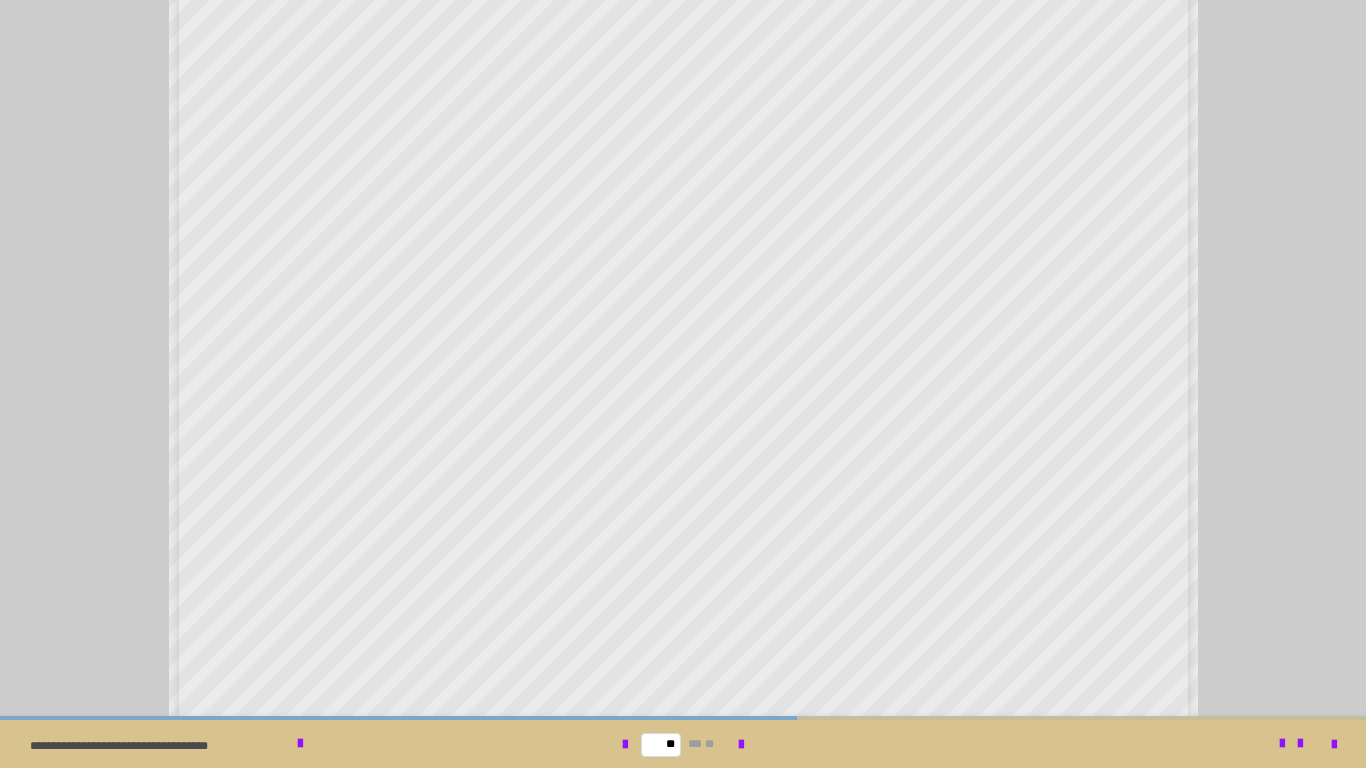 scroll, scrollTop: 714, scrollLeft: 0, axis: vertical 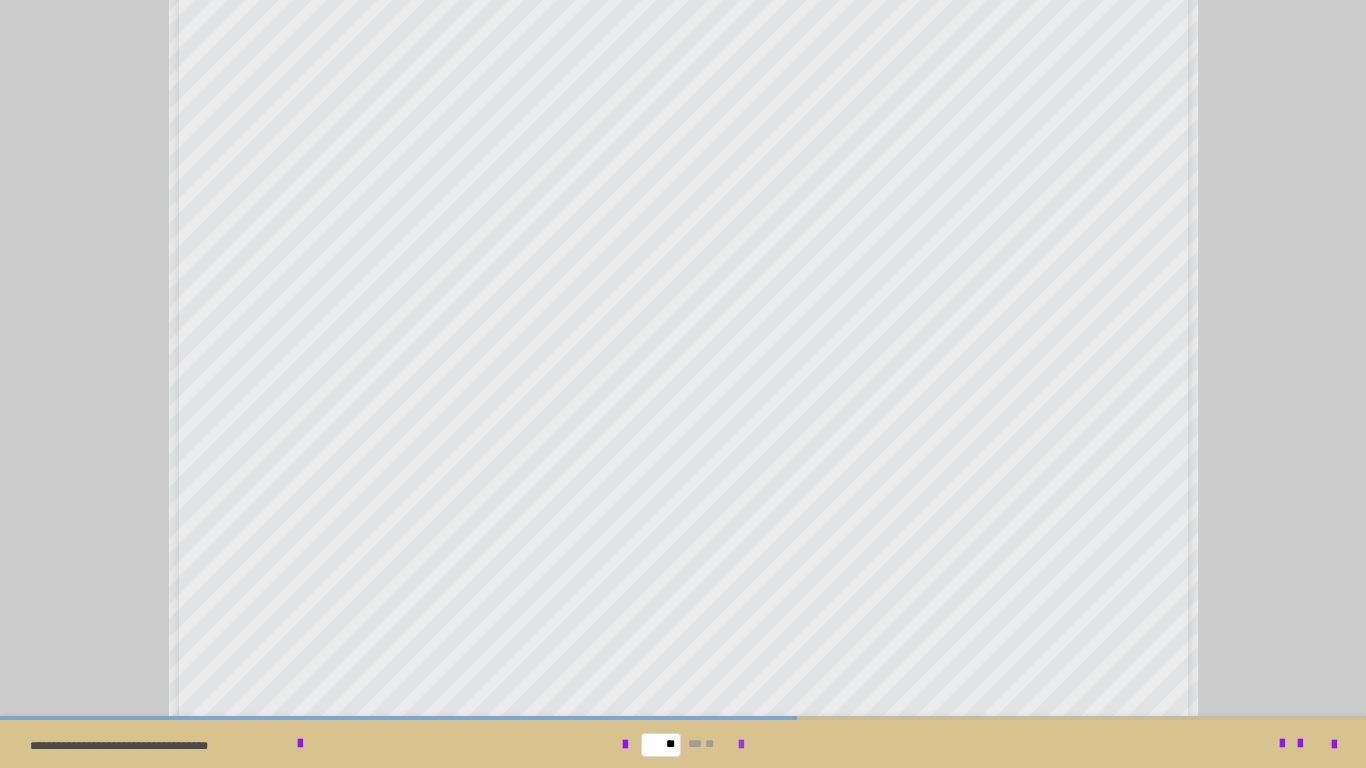 click at bounding box center [741, 745] 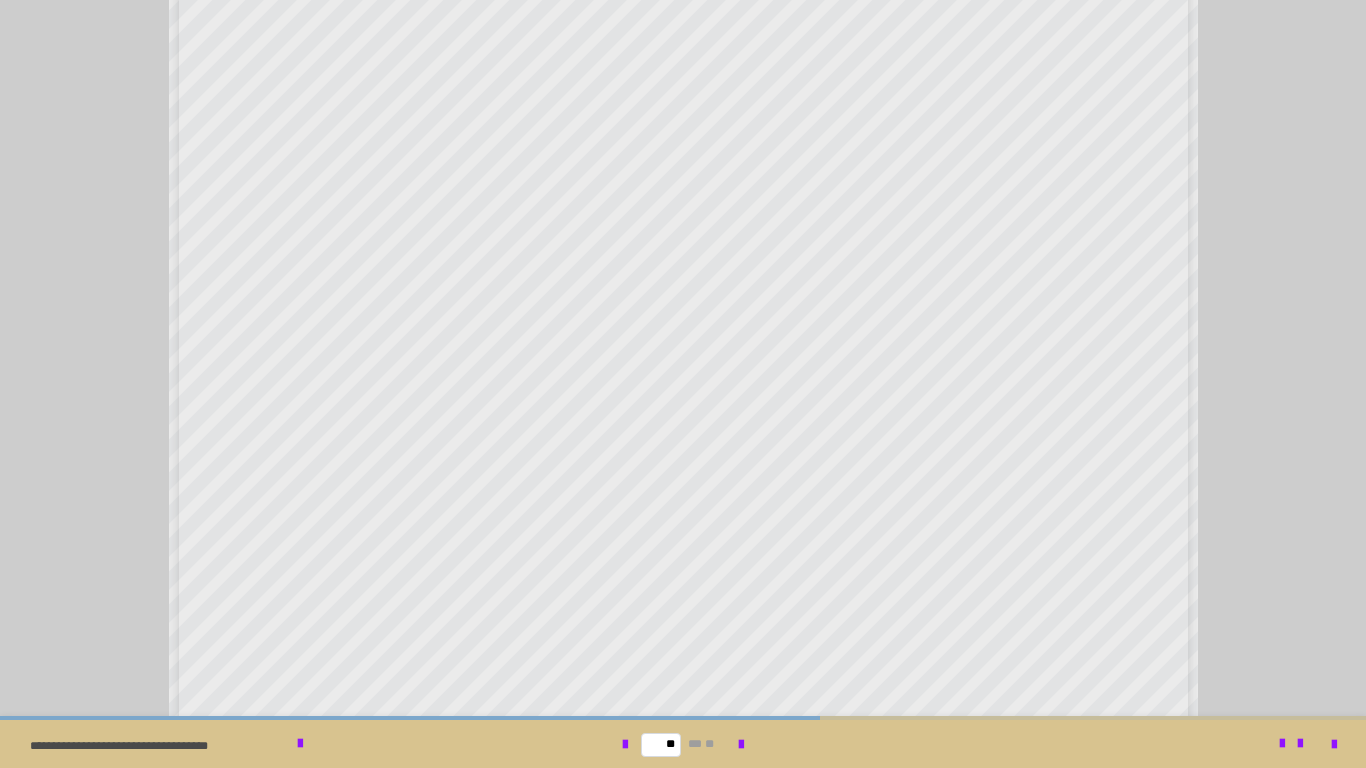 scroll, scrollTop: 176, scrollLeft: 0, axis: vertical 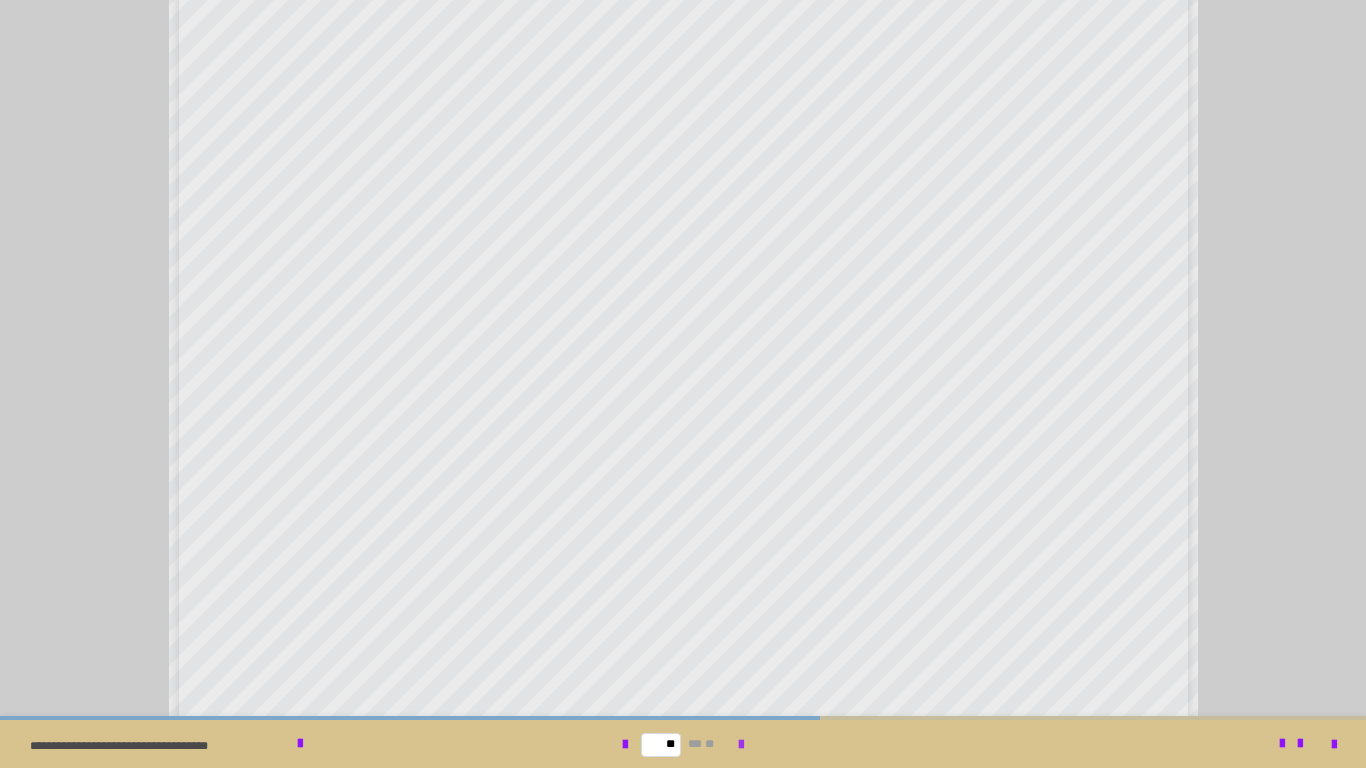 click at bounding box center [741, 745] 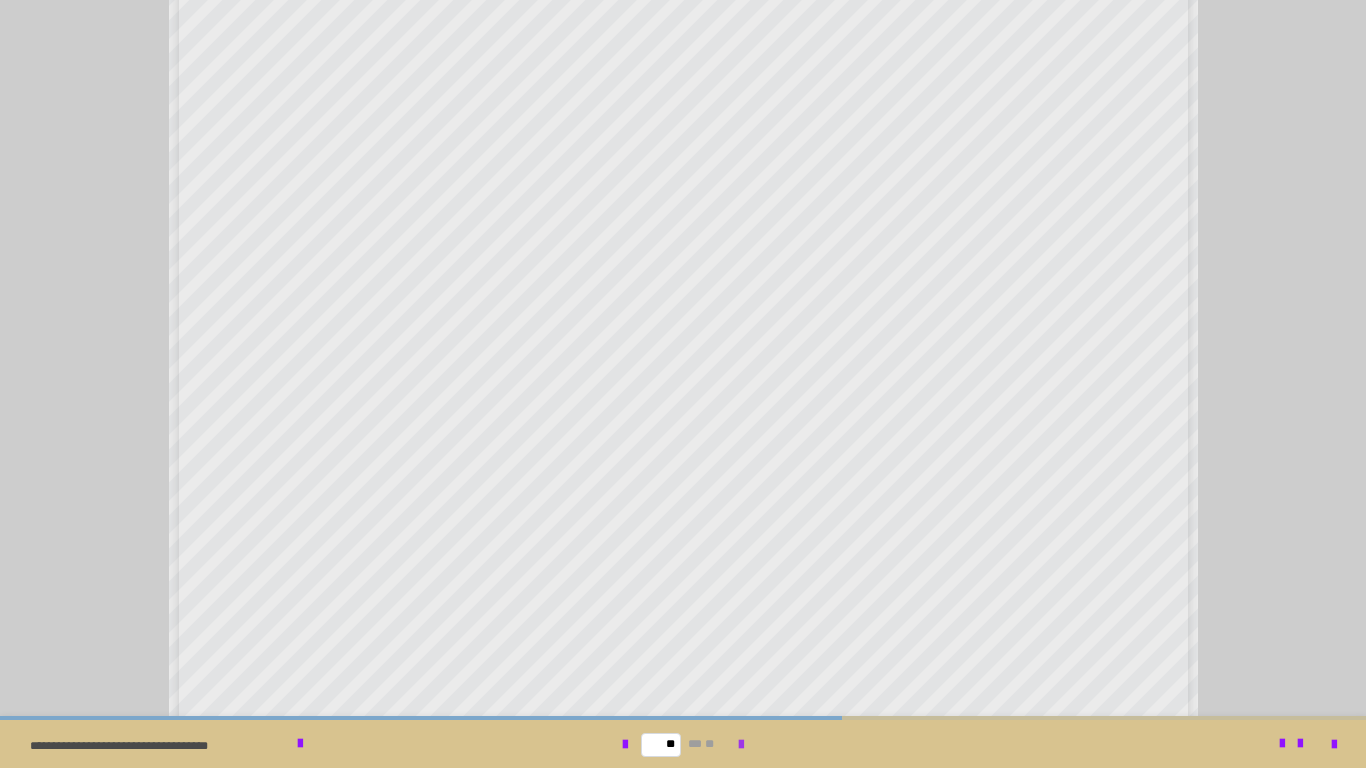 scroll, scrollTop: 0, scrollLeft: 0, axis: both 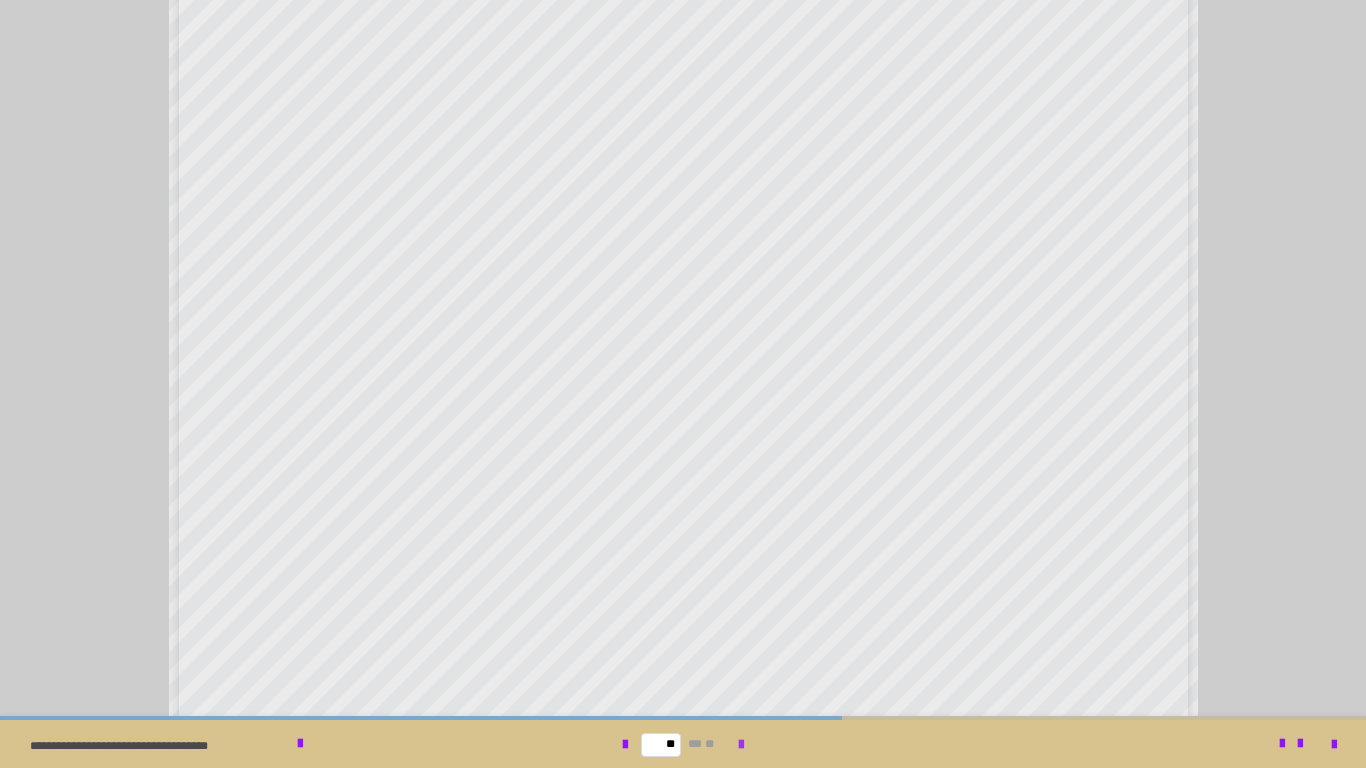 click at bounding box center [741, 745] 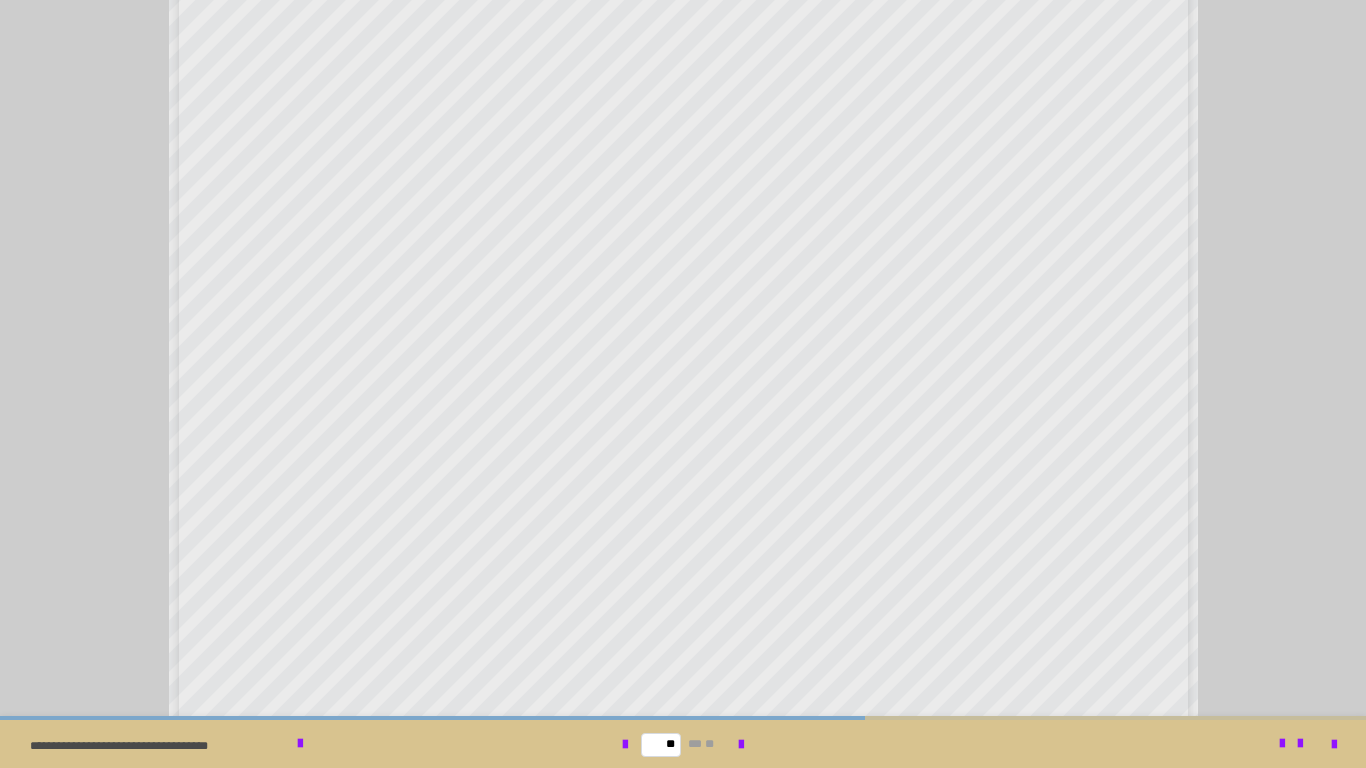 scroll, scrollTop: 714, scrollLeft: 0, axis: vertical 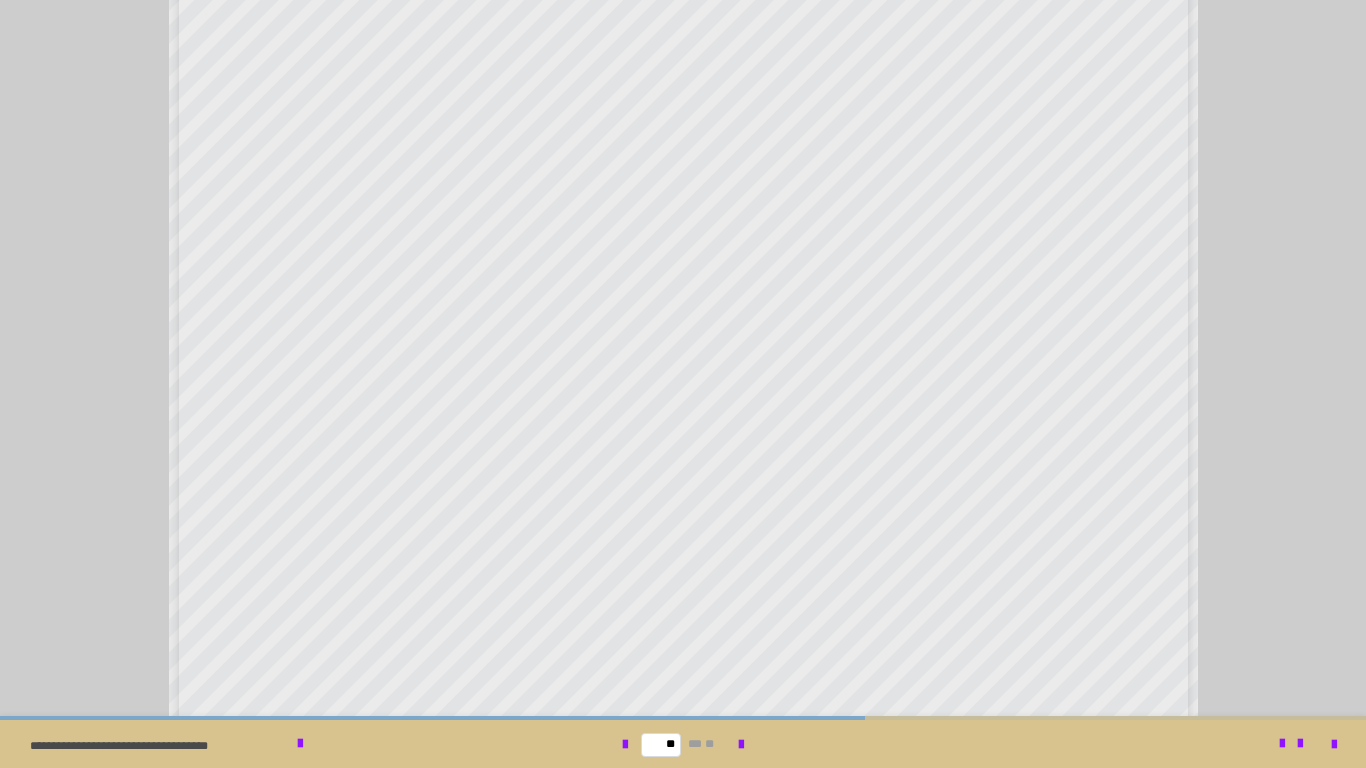 click on "** ** **" at bounding box center (683, 744) 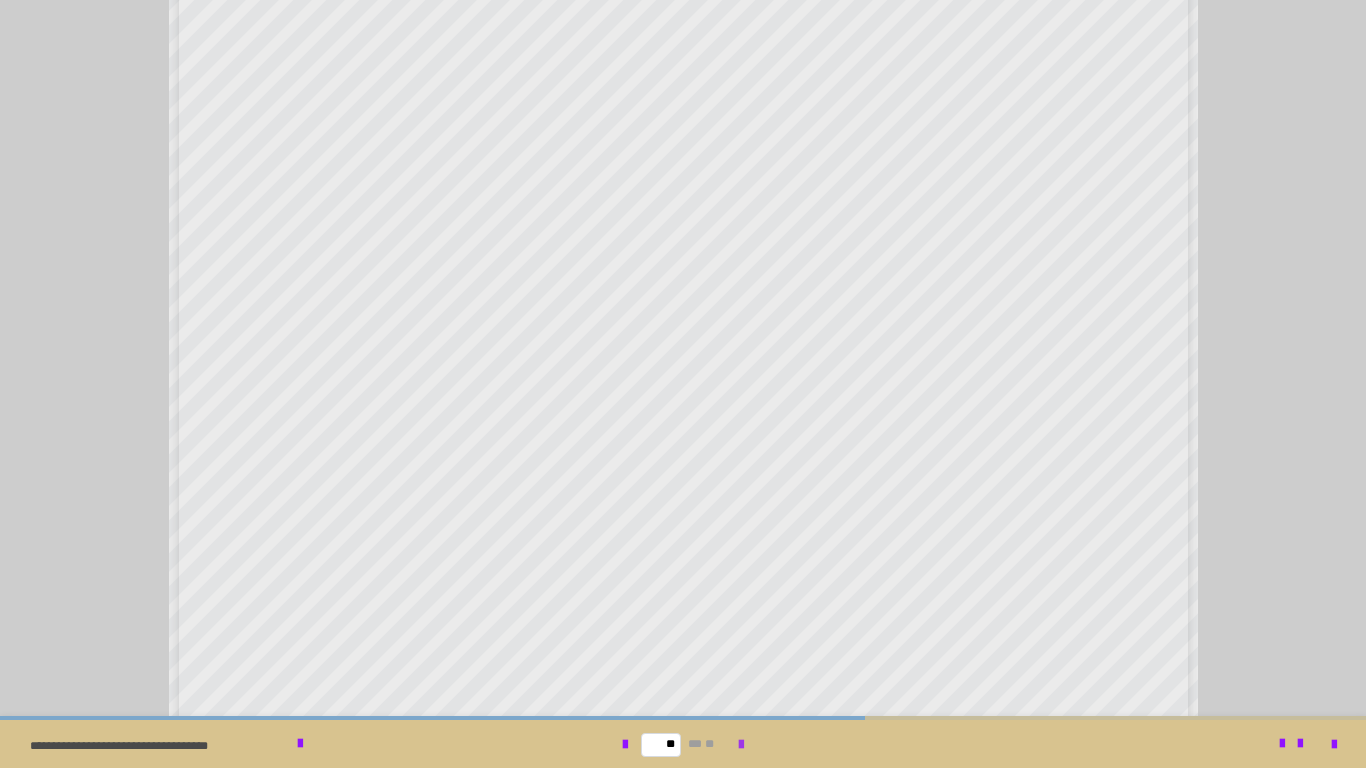 click at bounding box center [741, 745] 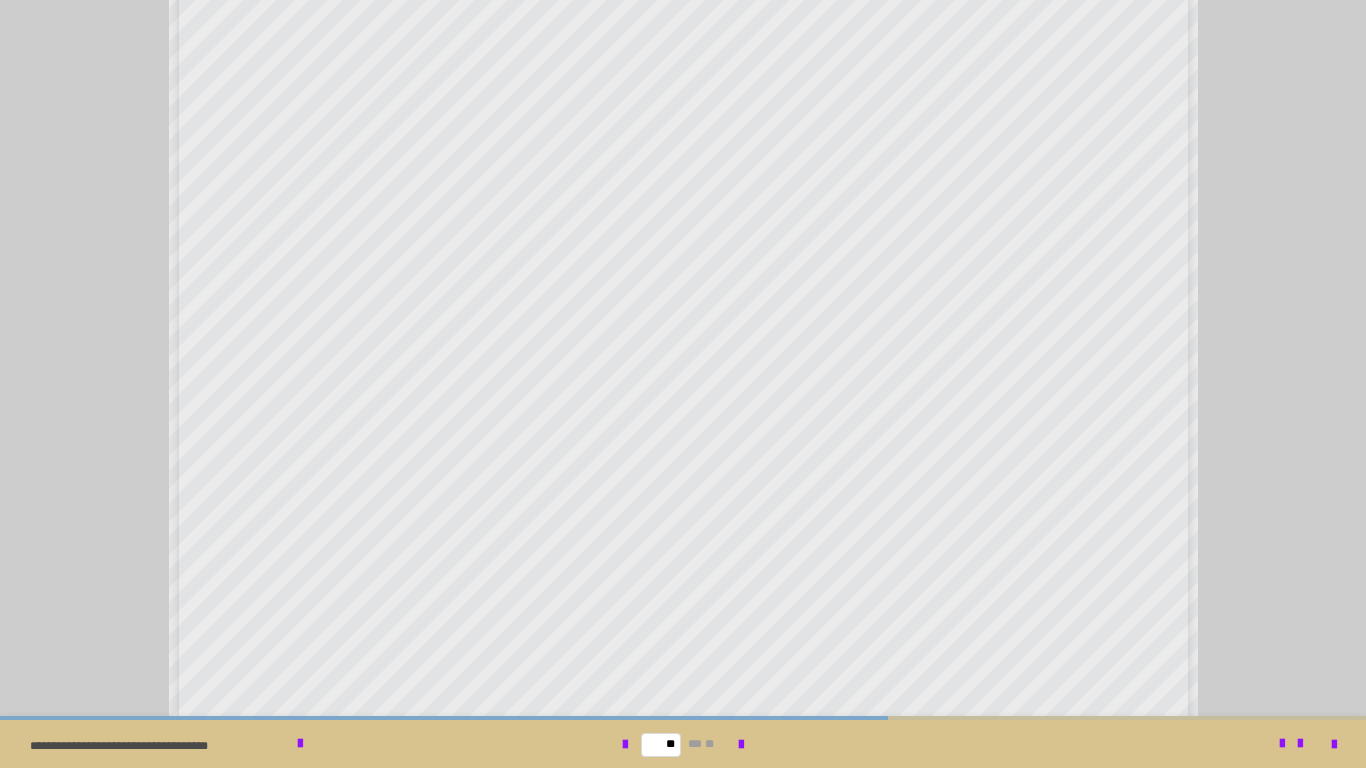 scroll, scrollTop: 714, scrollLeft: 0, axis: vertical 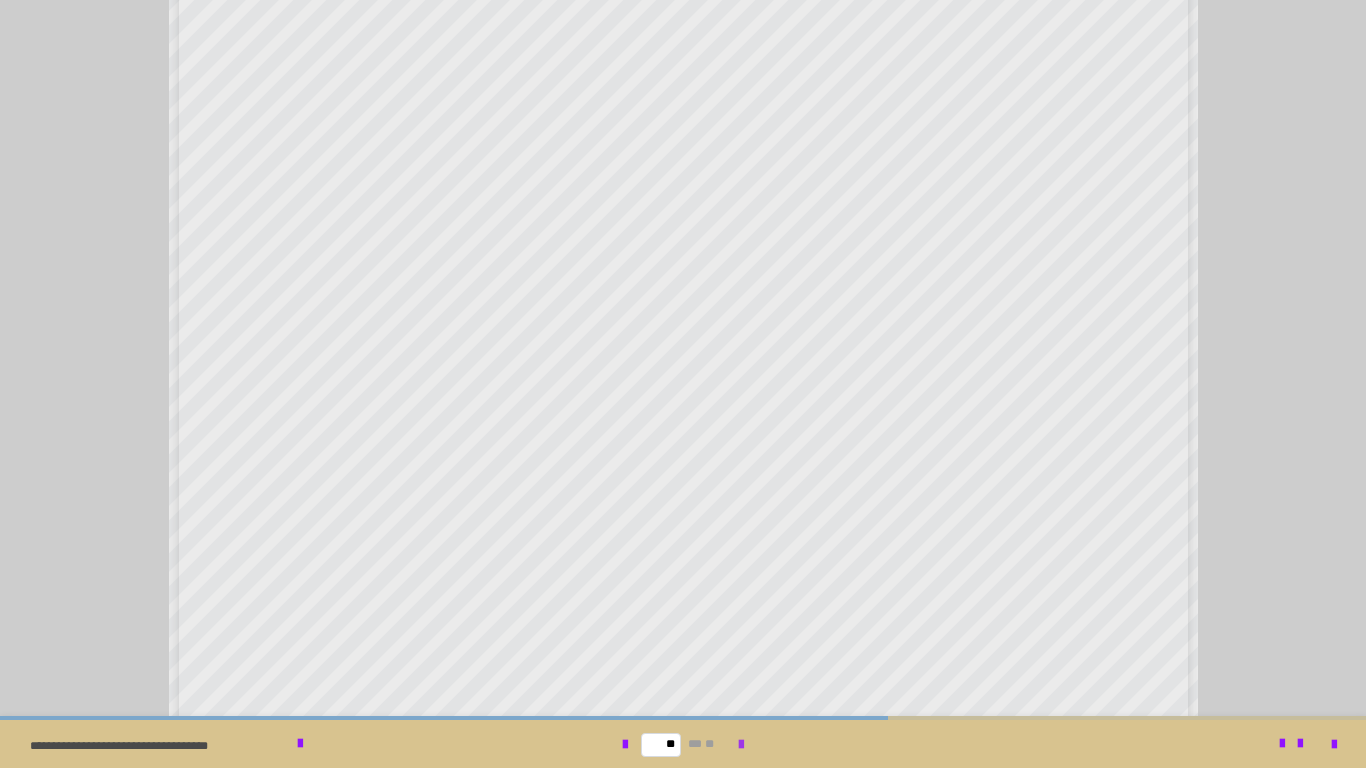 click at bounding box center (741, 745) 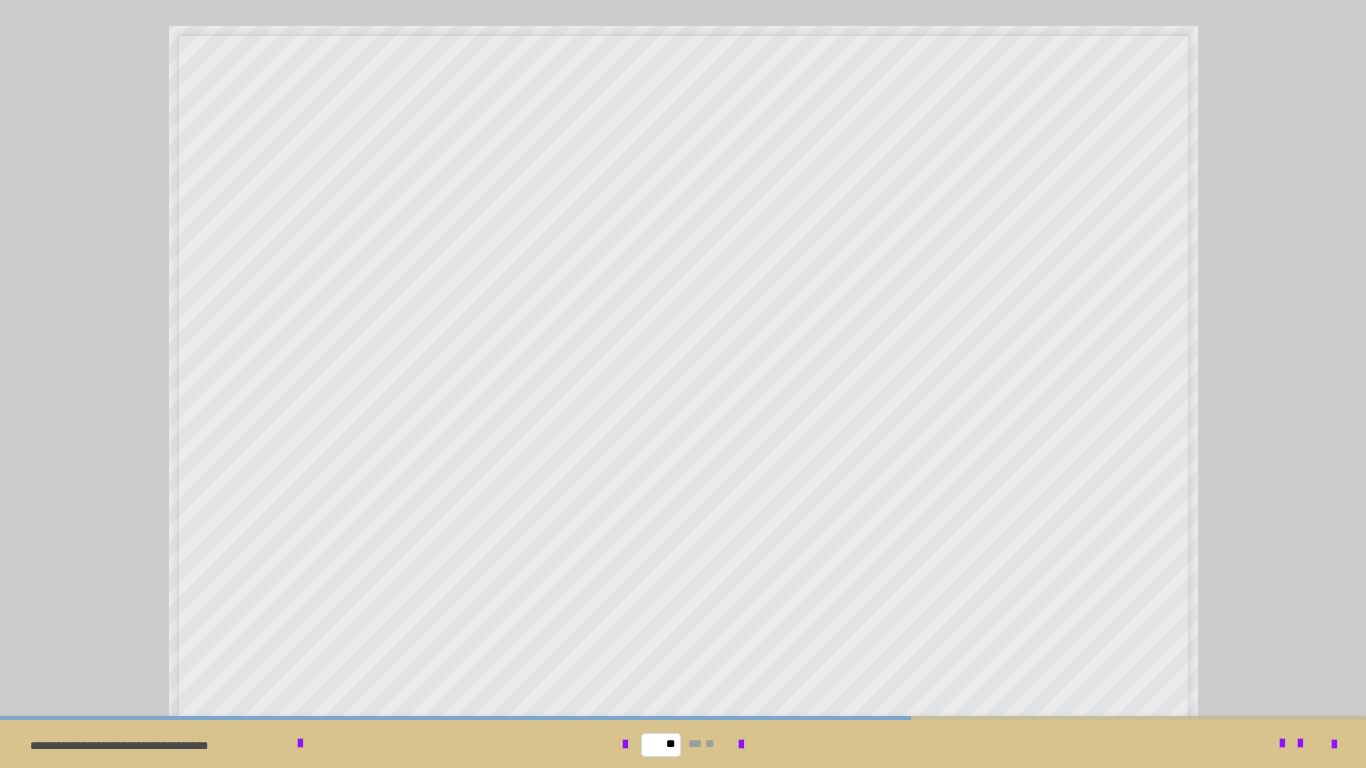 scroll, scrollTop: 477, scrollLeft: 0, axis: vertical 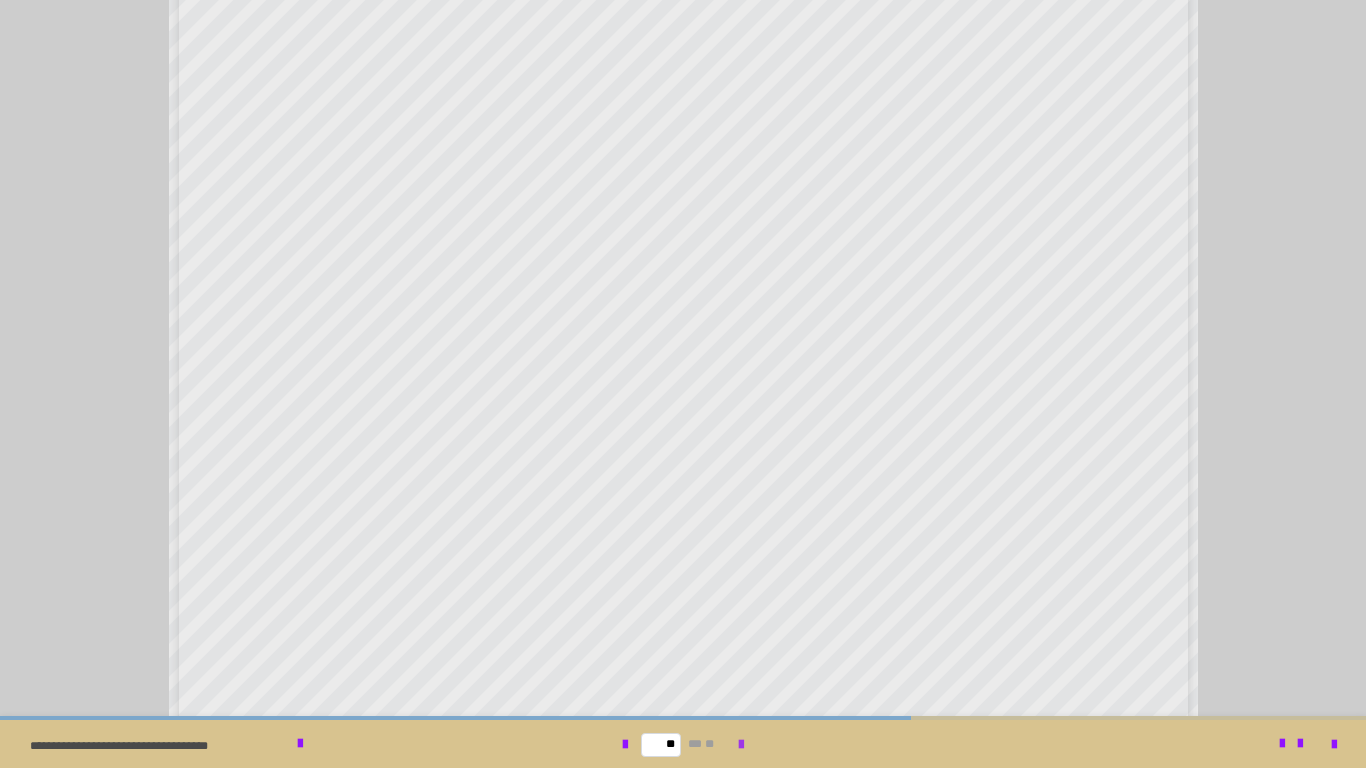 click at bounding box center [741, 745] 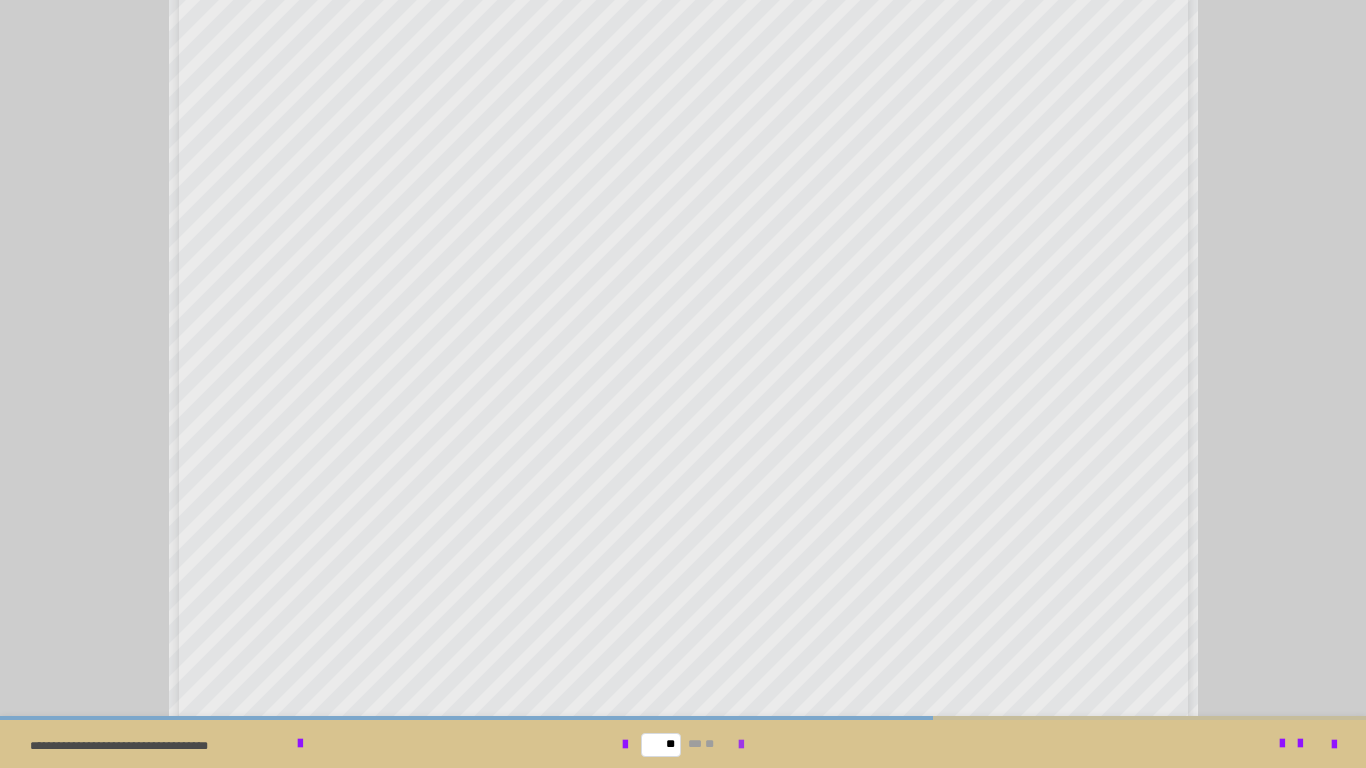 scroll, scrollTop: 0, scrollLeft: 0, axis: both 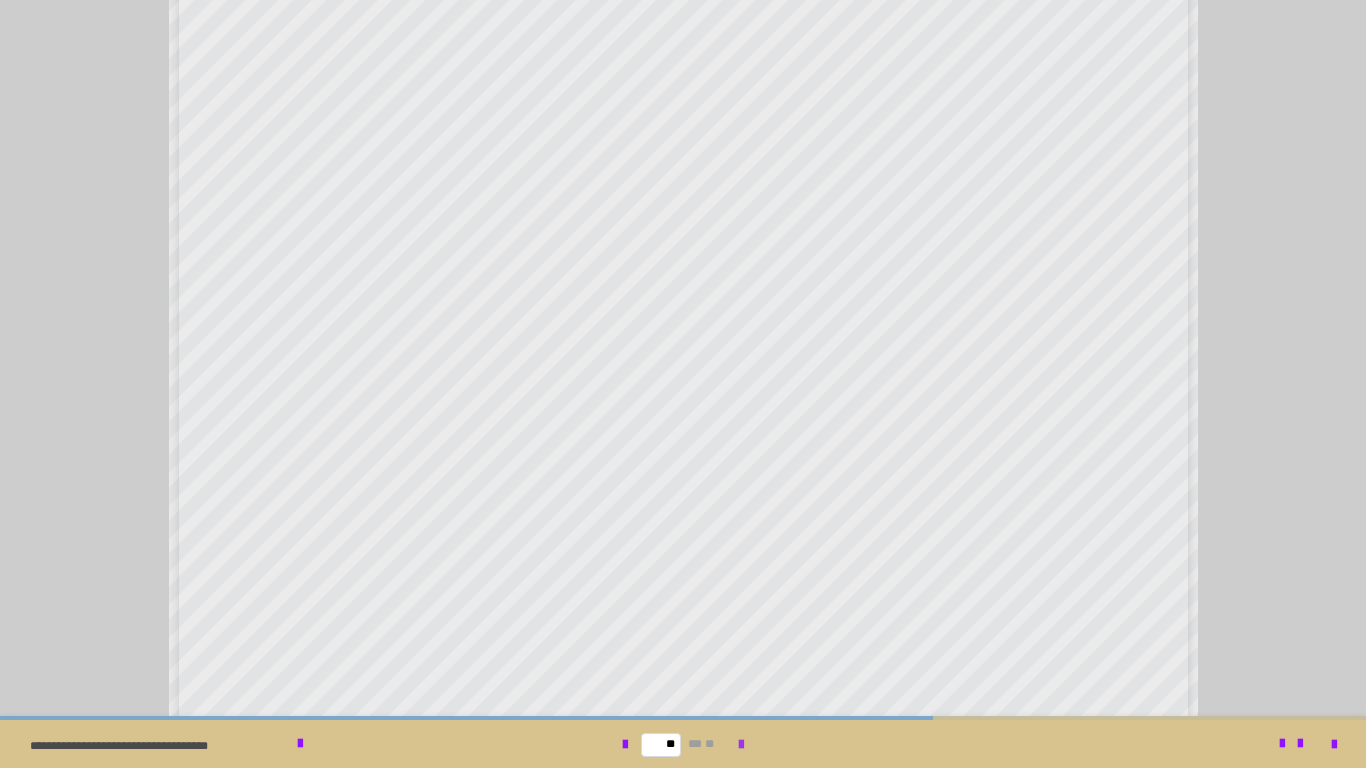 click at bounding box center [741, 745] 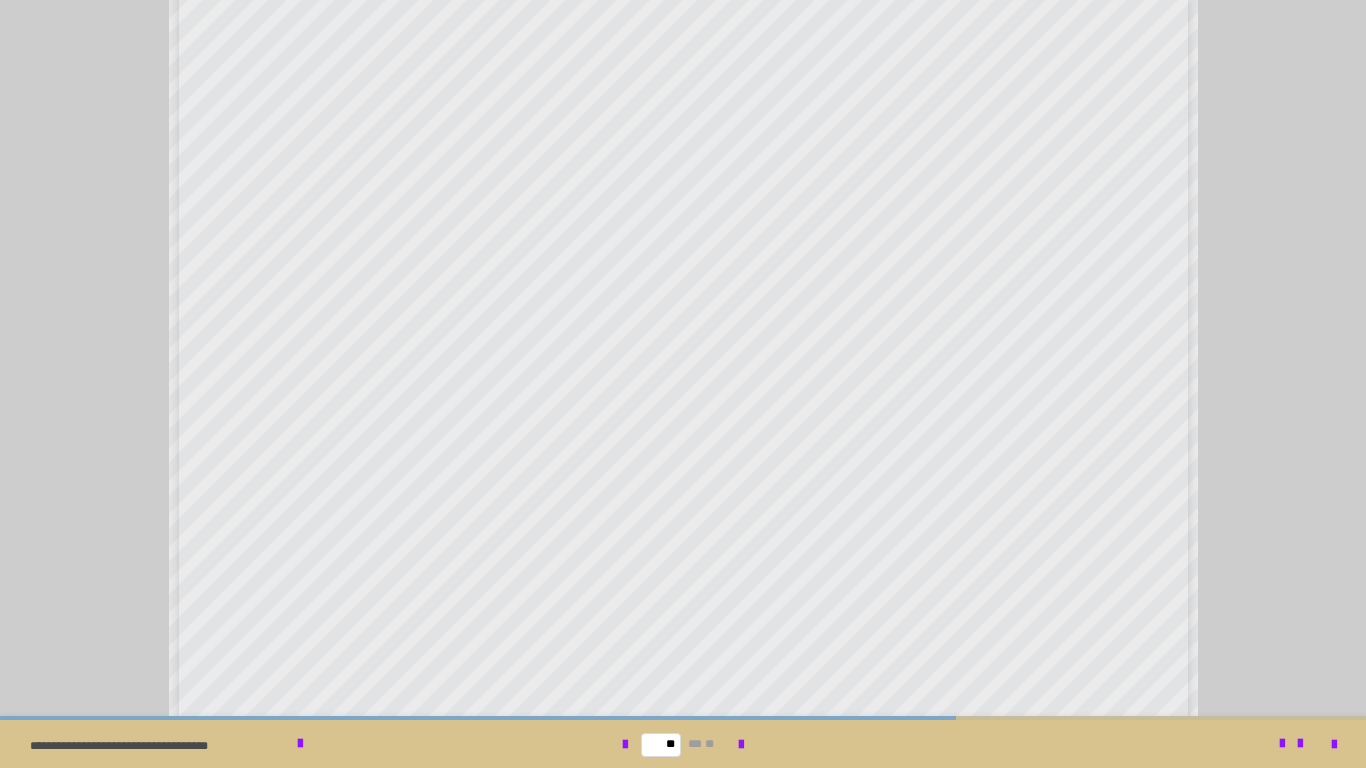 scroll, scrollTop: 714, scrollLeft: 0, axis: vertical 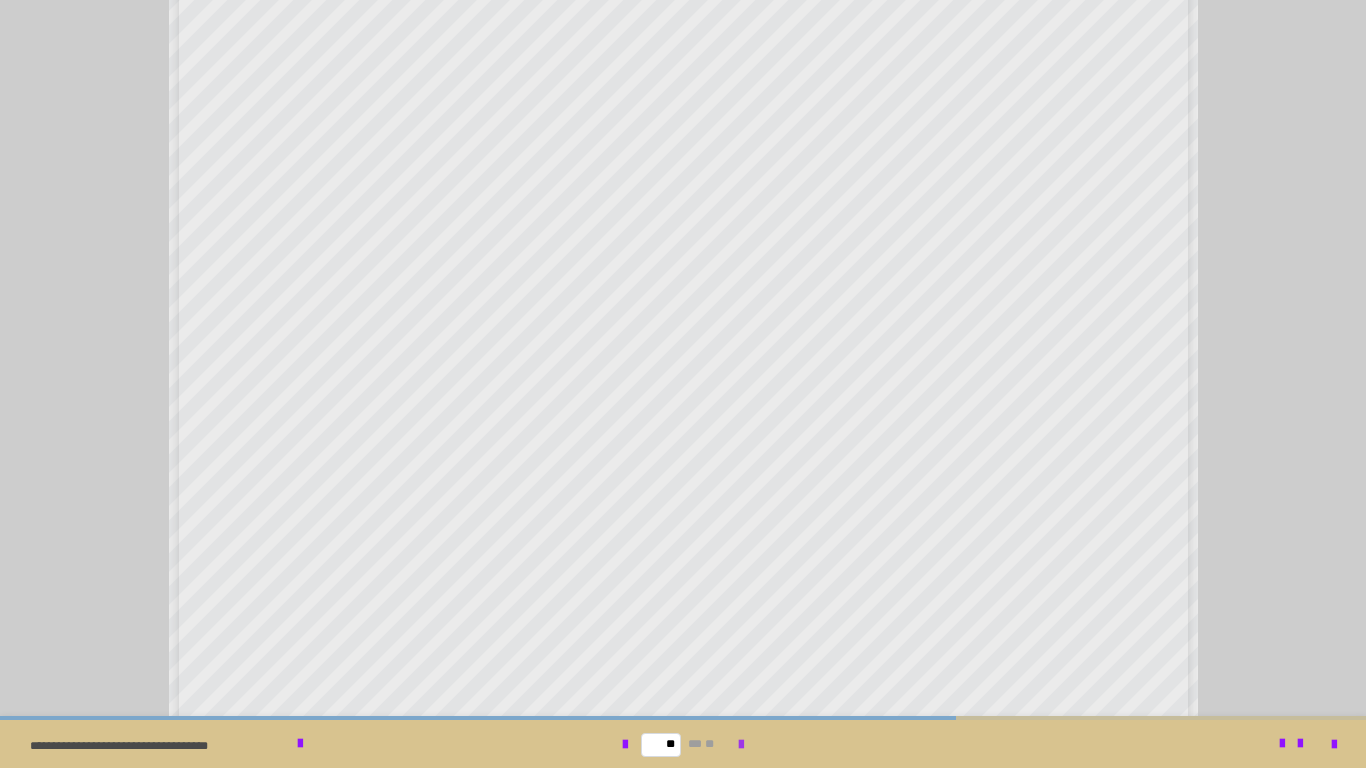 click at bounding box center (741, 745) 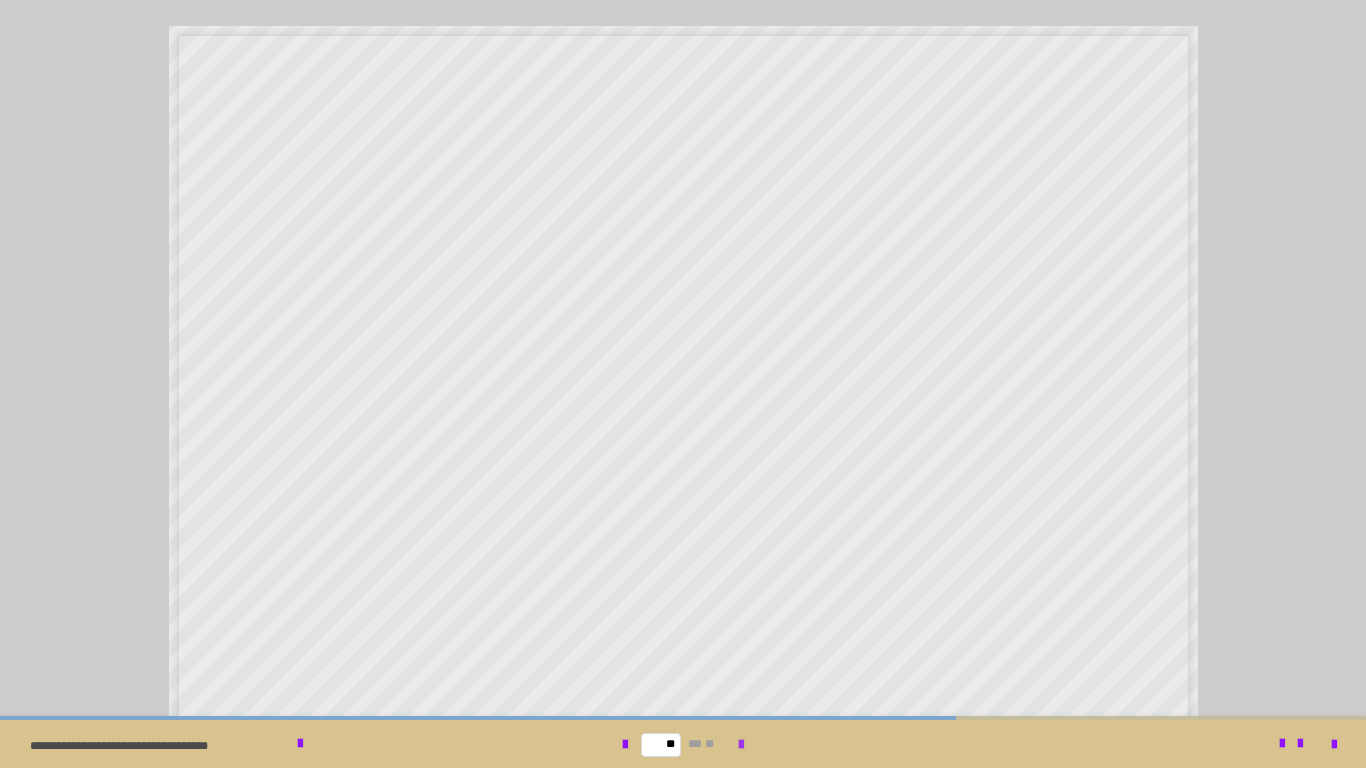 click at bounding box center [741, 745] 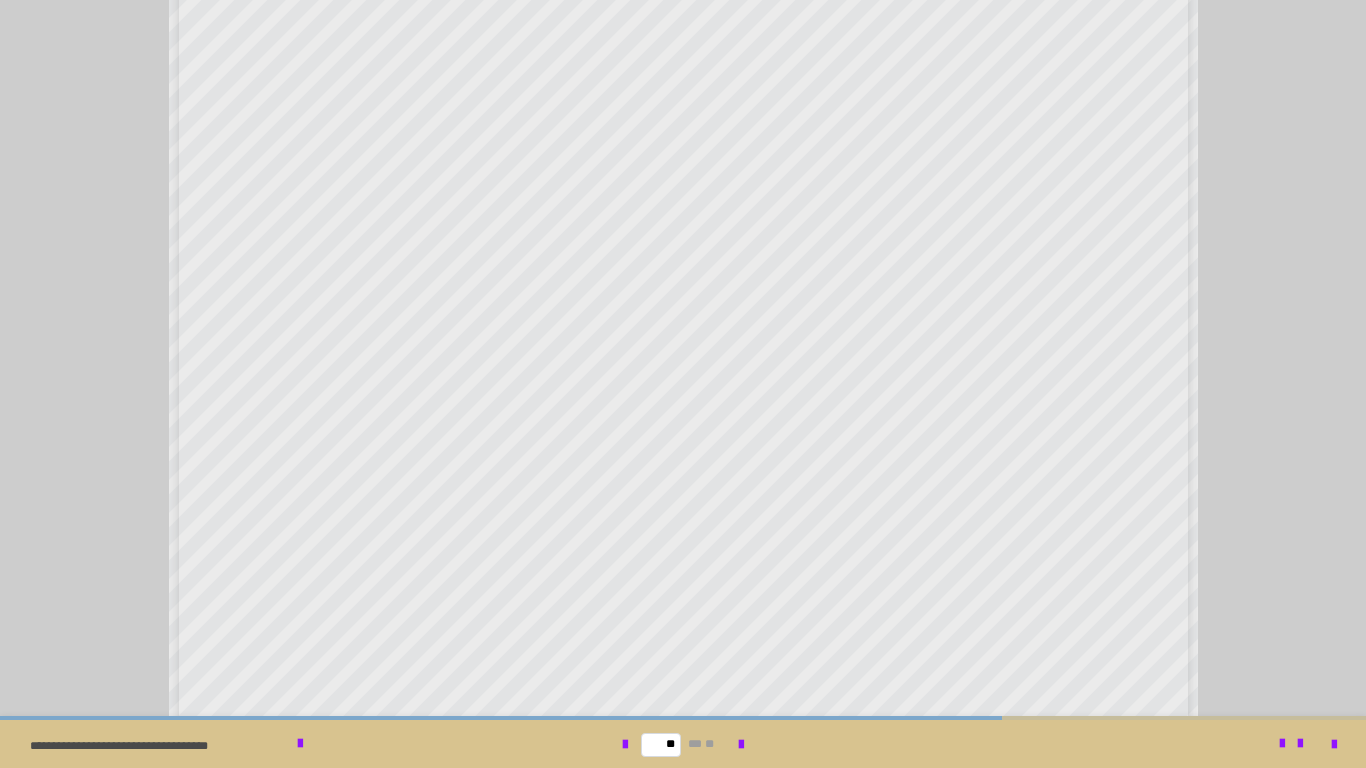 scroll, scrollTop: 714, scrollLeft: 0, axis: vertical 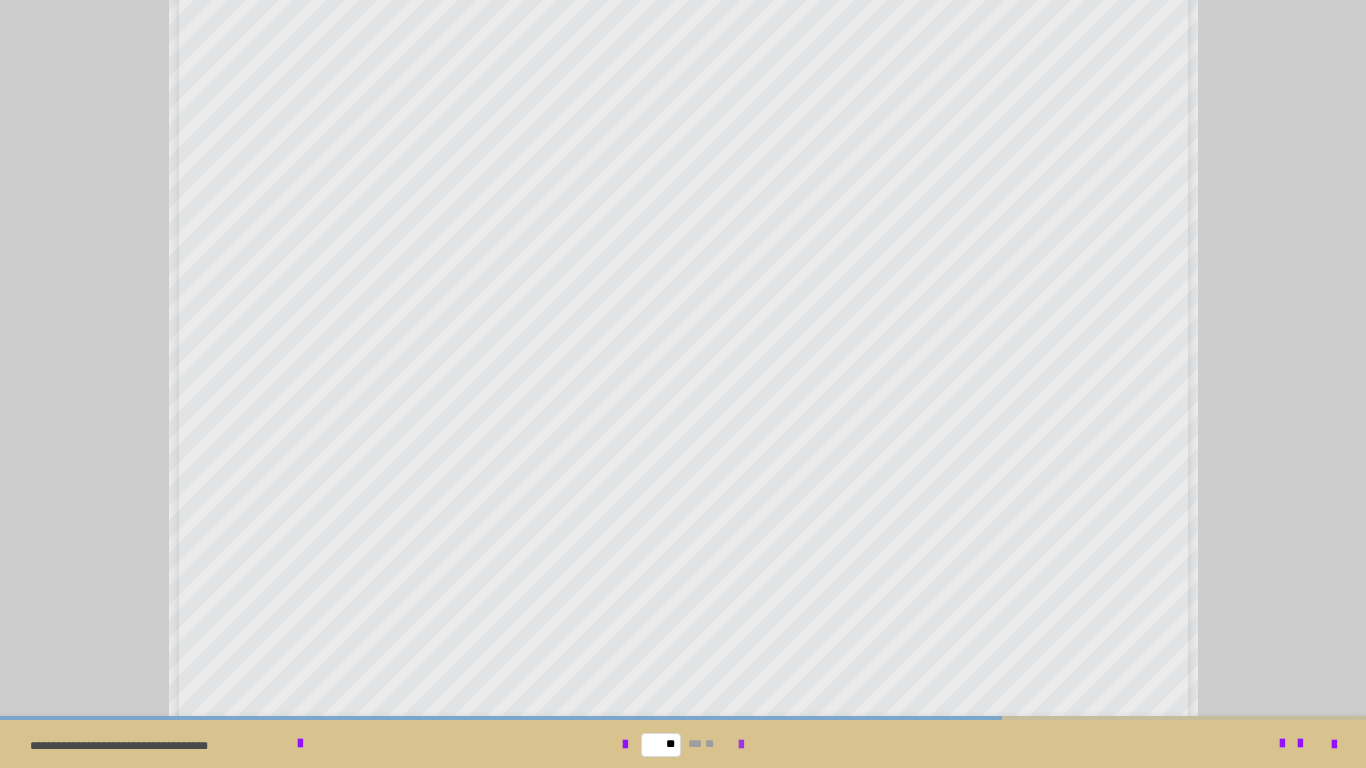 click at bounding box center (741, 745) 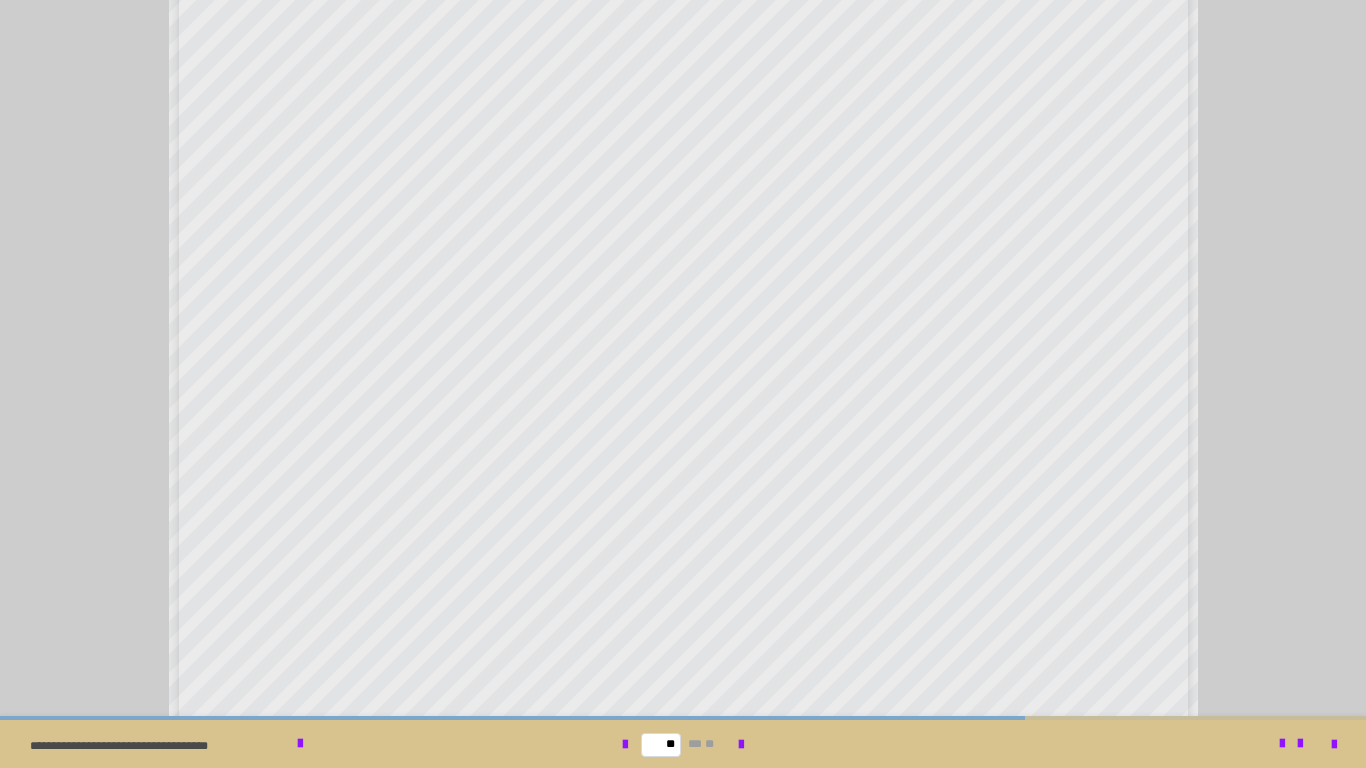 scroll, scrollTop: 269, scrollLeft: 0, axis: vertical 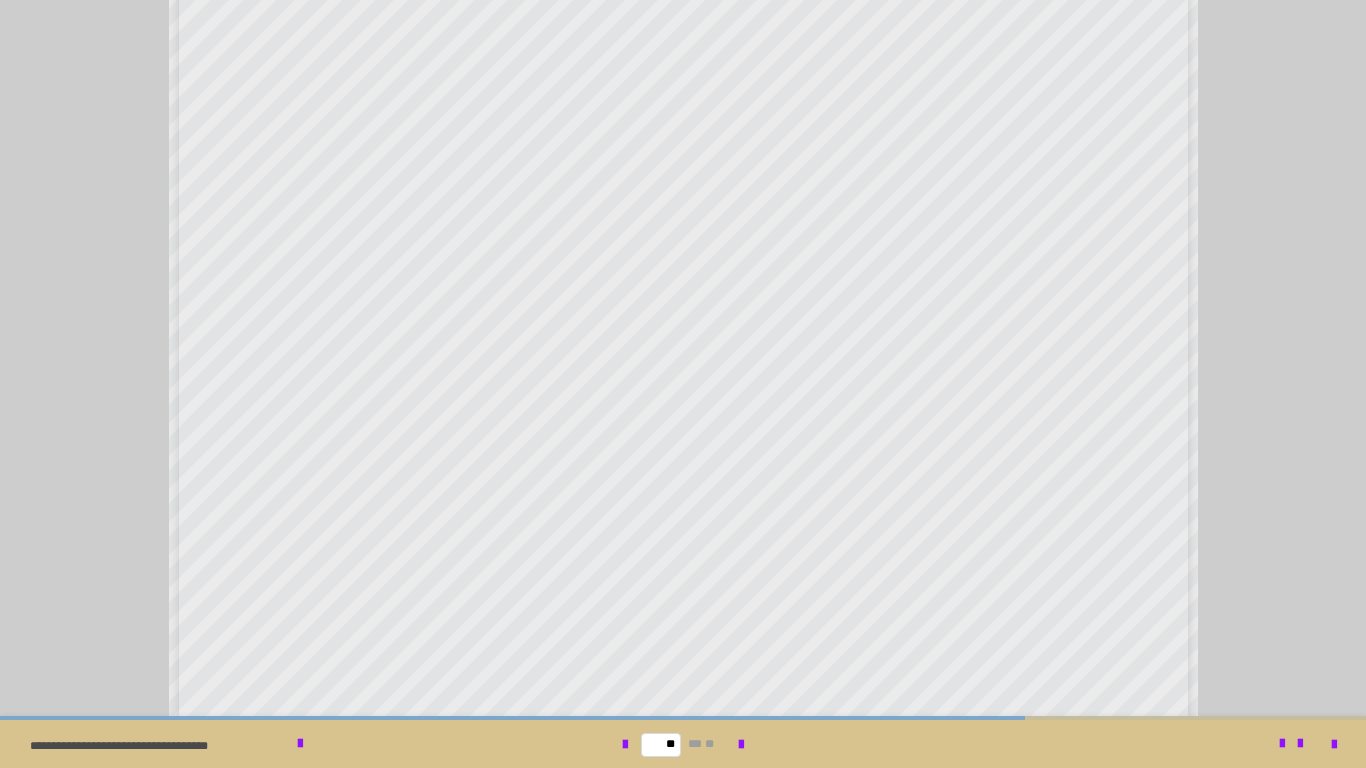 drag, startPoint x: 1347, startPoint y: 500, endPoint x: 1365, endPoint y: 520, distance: 26.907248 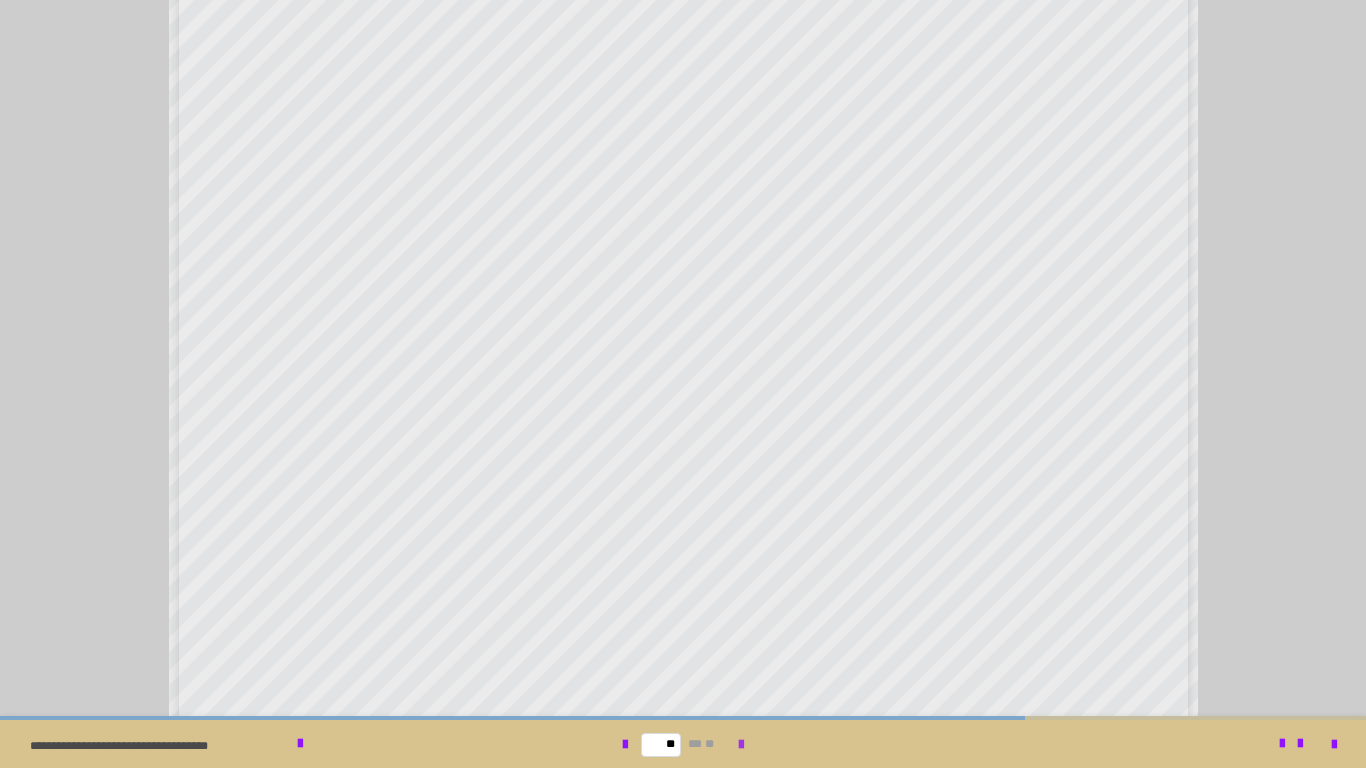 click at bounding box center [741, 745] 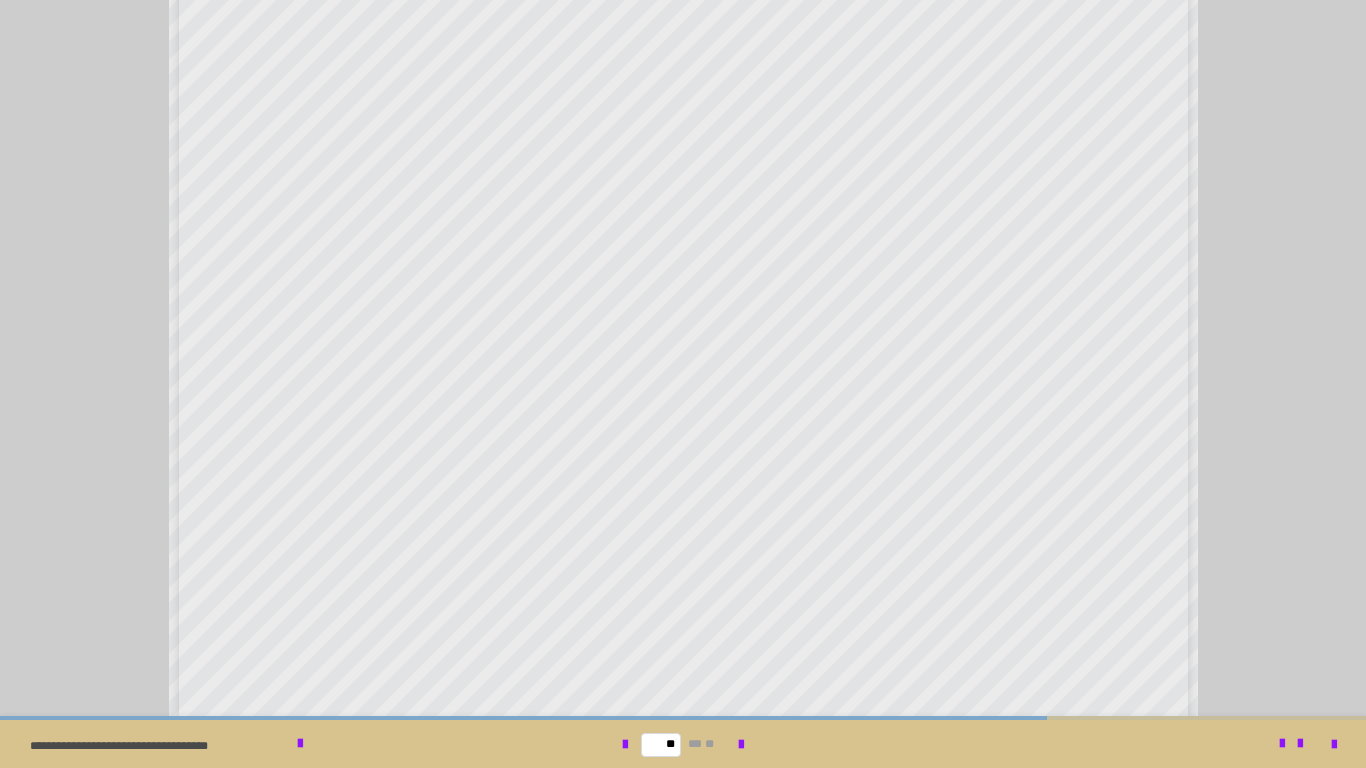 scroll, scrollTop: 714, scrollLeft: 0, axis: vertical 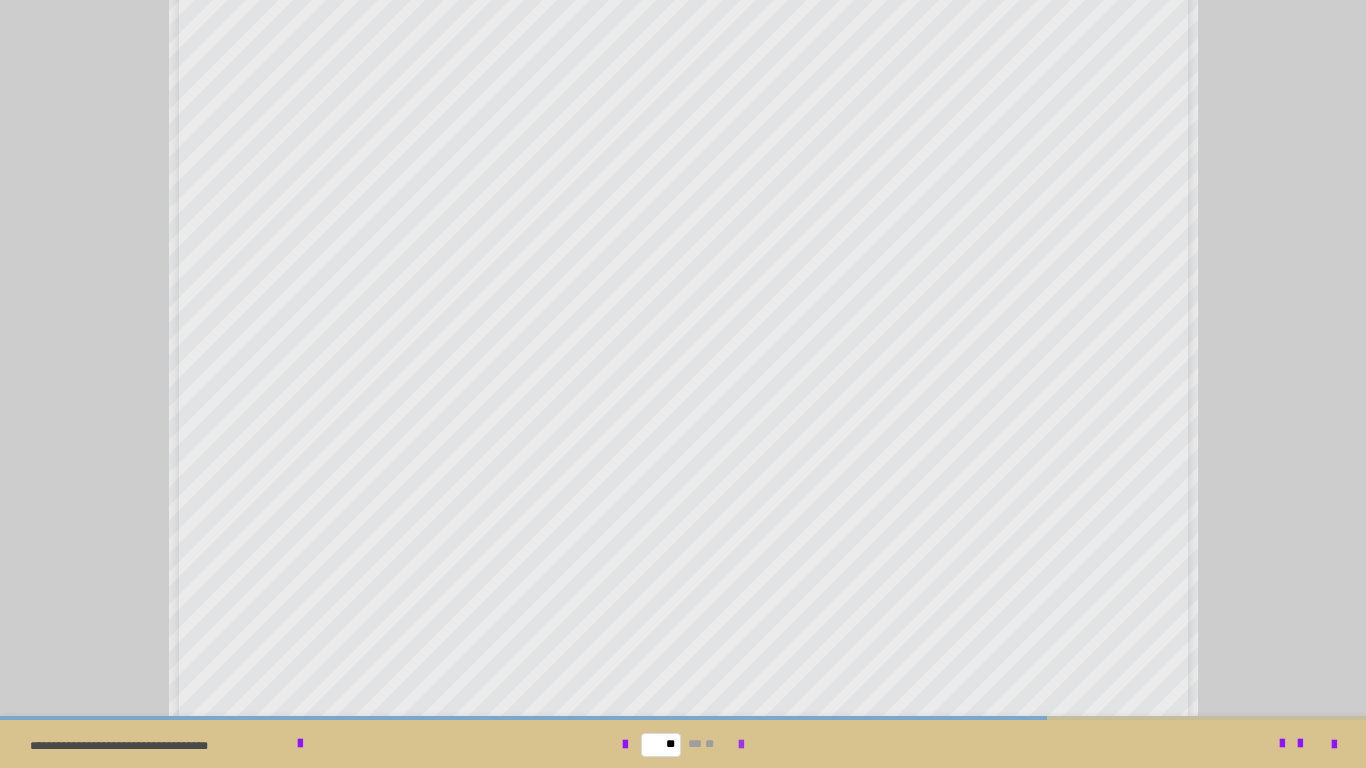click at bounding box center [741, 745] 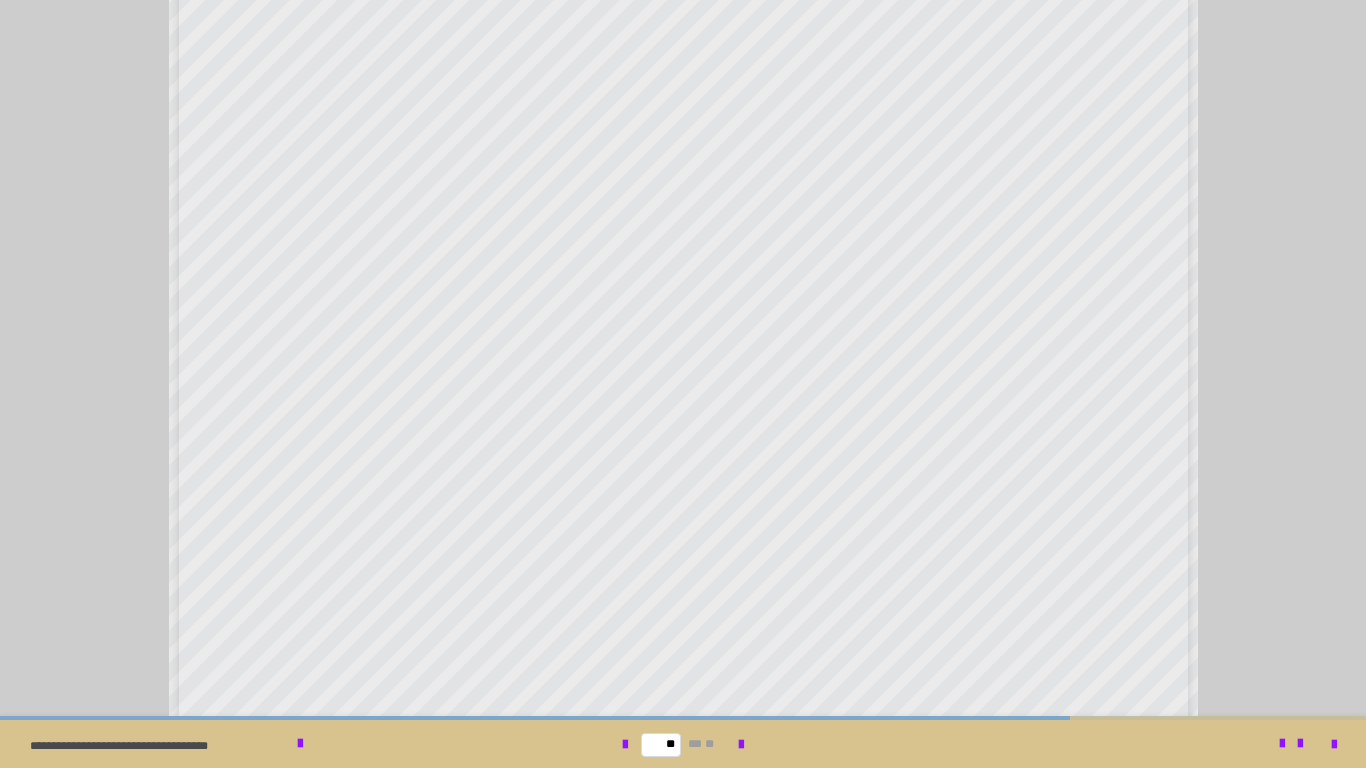 scroll, scrollTop: 714, scrollLeft: 0, axis: vertical 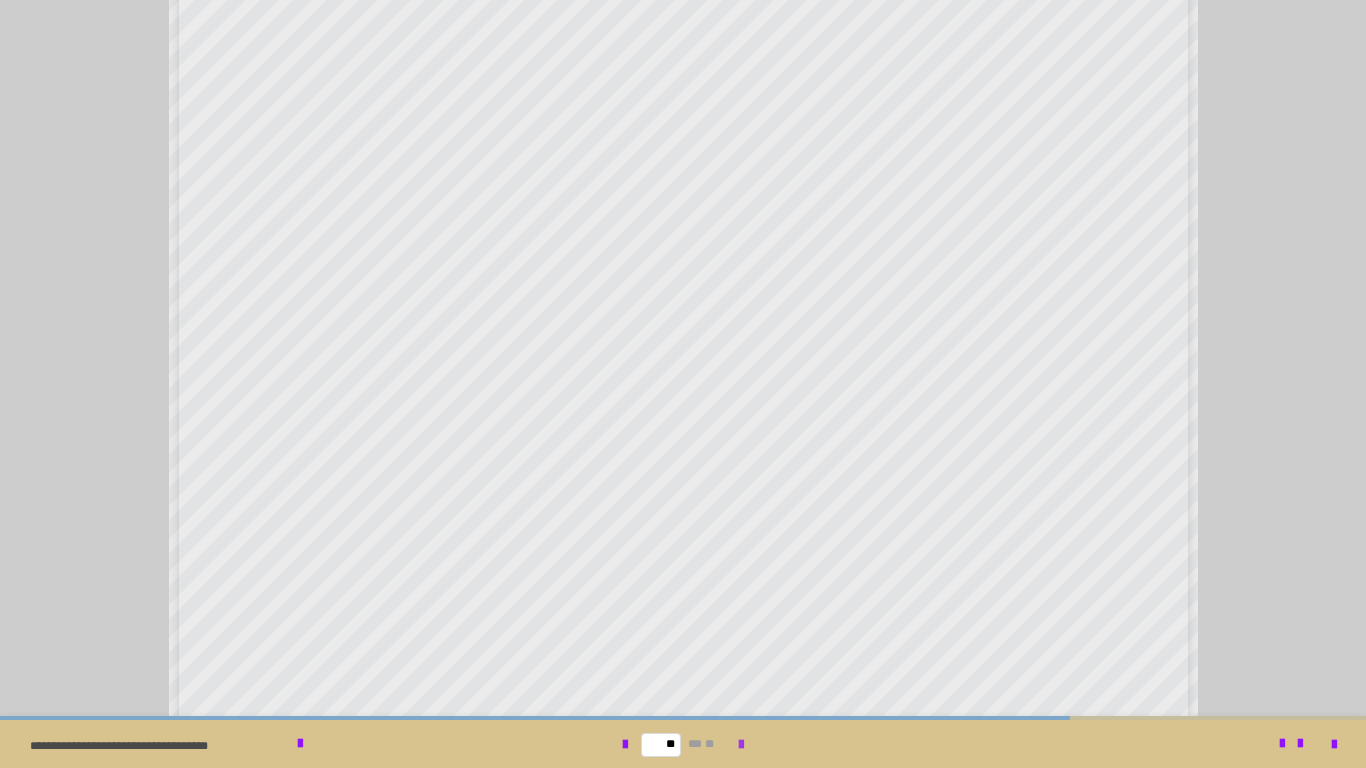 click at bounding box center (741, 745) 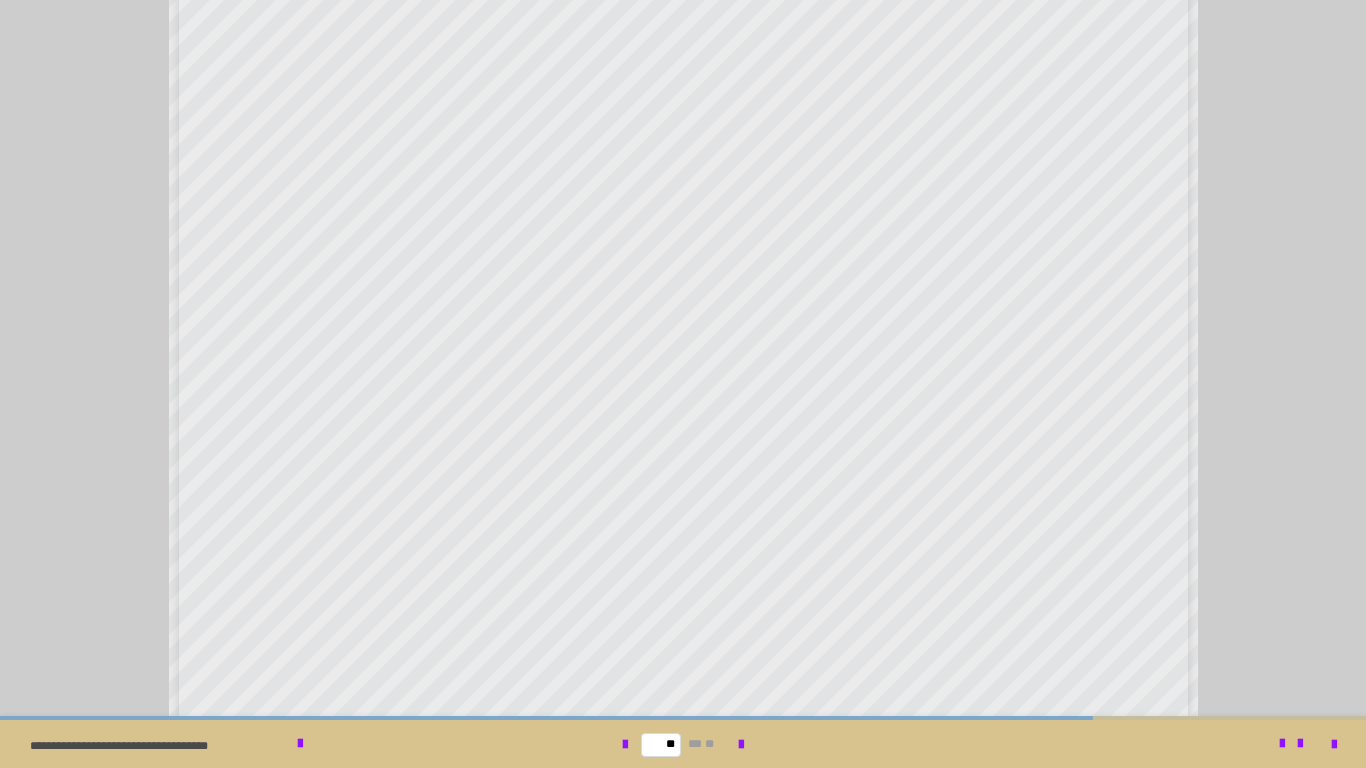 scroll, scrollTop: 61, scrollLeft: 0, axis: vertical 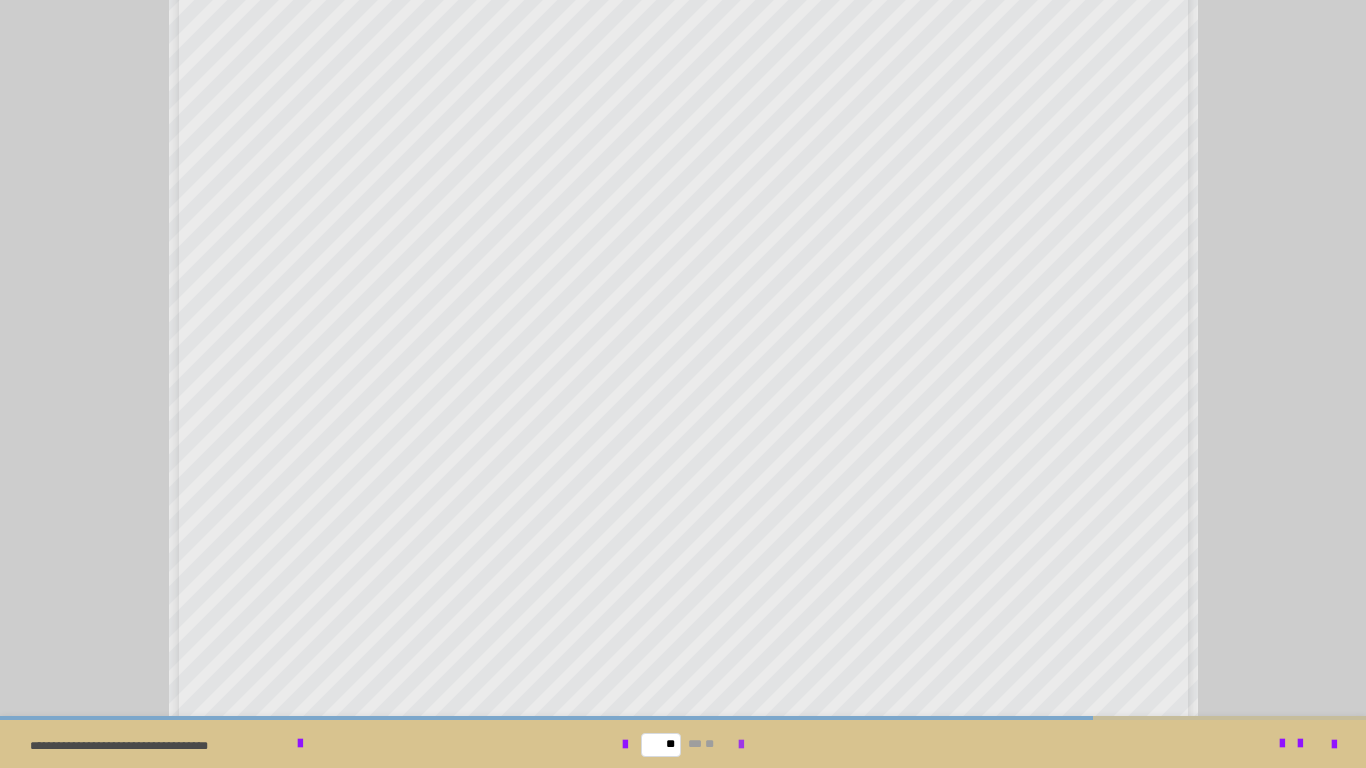 click at bounding box center [741, 745] 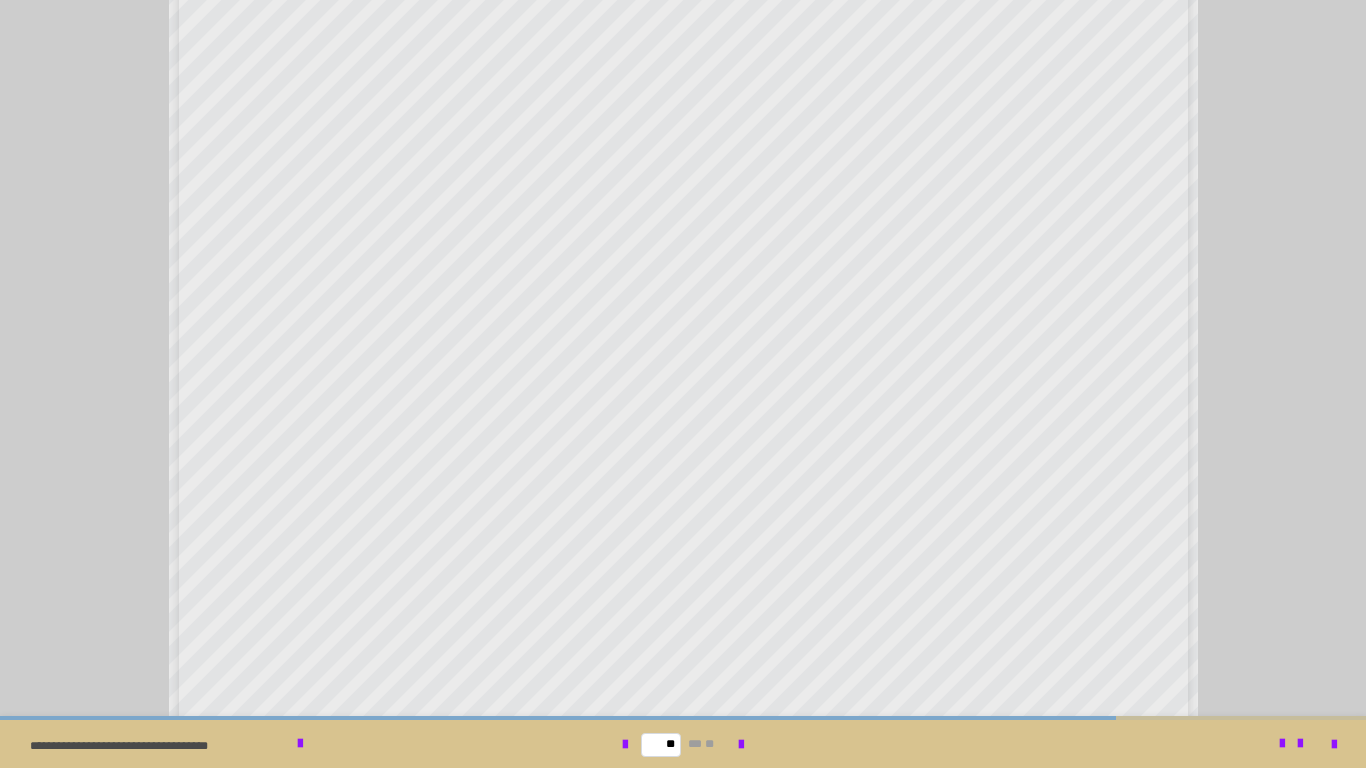 scroll, scrollTop: 437, scrollLeft: 0, axis: vertical 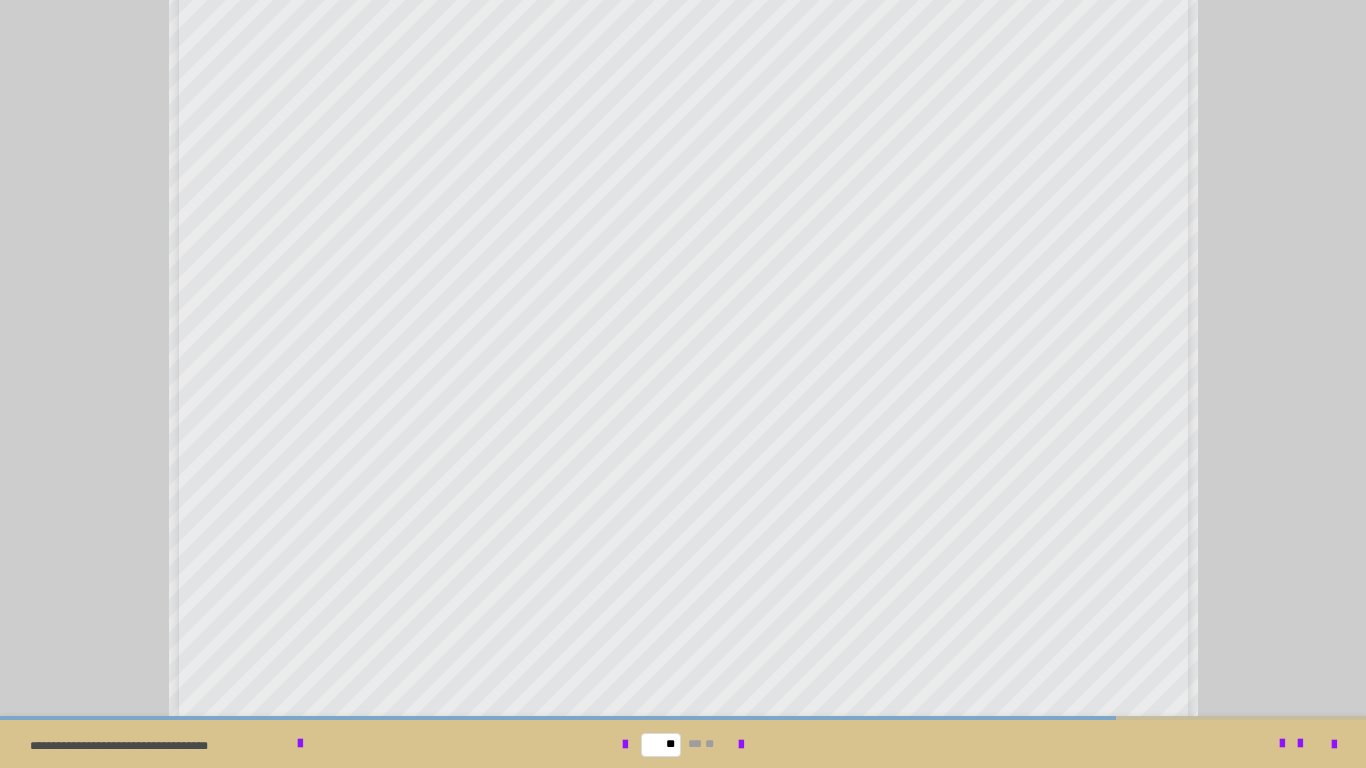 drag, startPoint x: 1343, startPoint y: 471, endPoint x: 1346, endPoint y: 482, distance: 11.401754 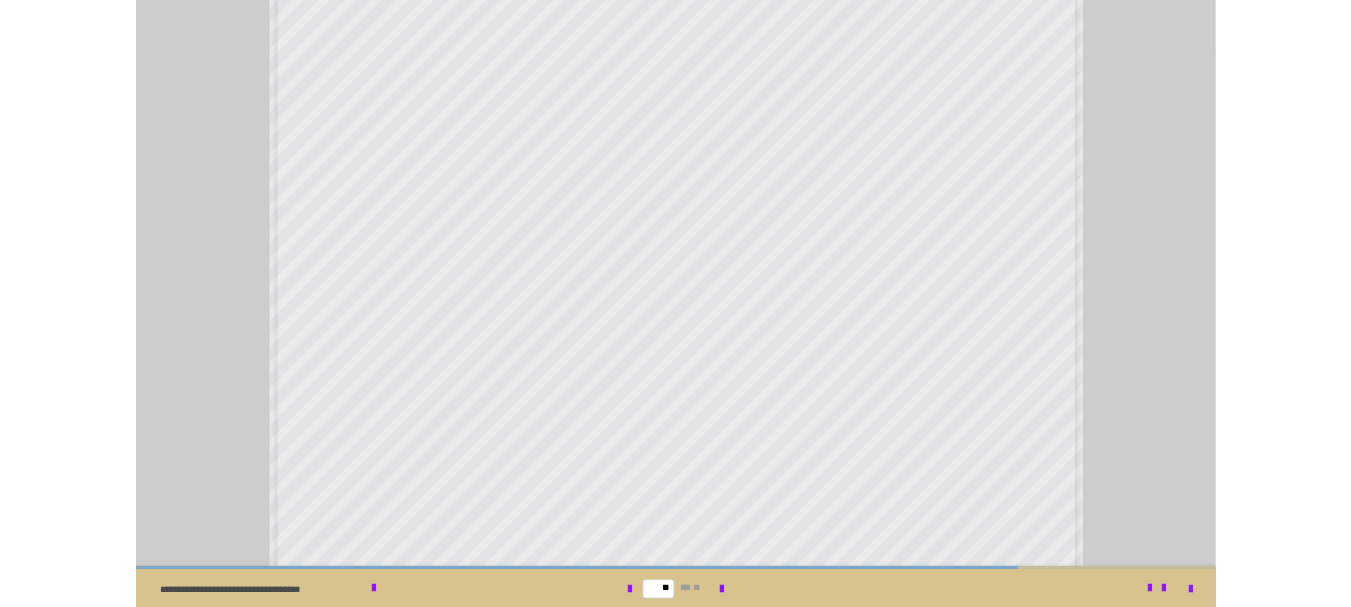 scroll, scrollTop: 714, scrollLeft: 0, axis: vertical 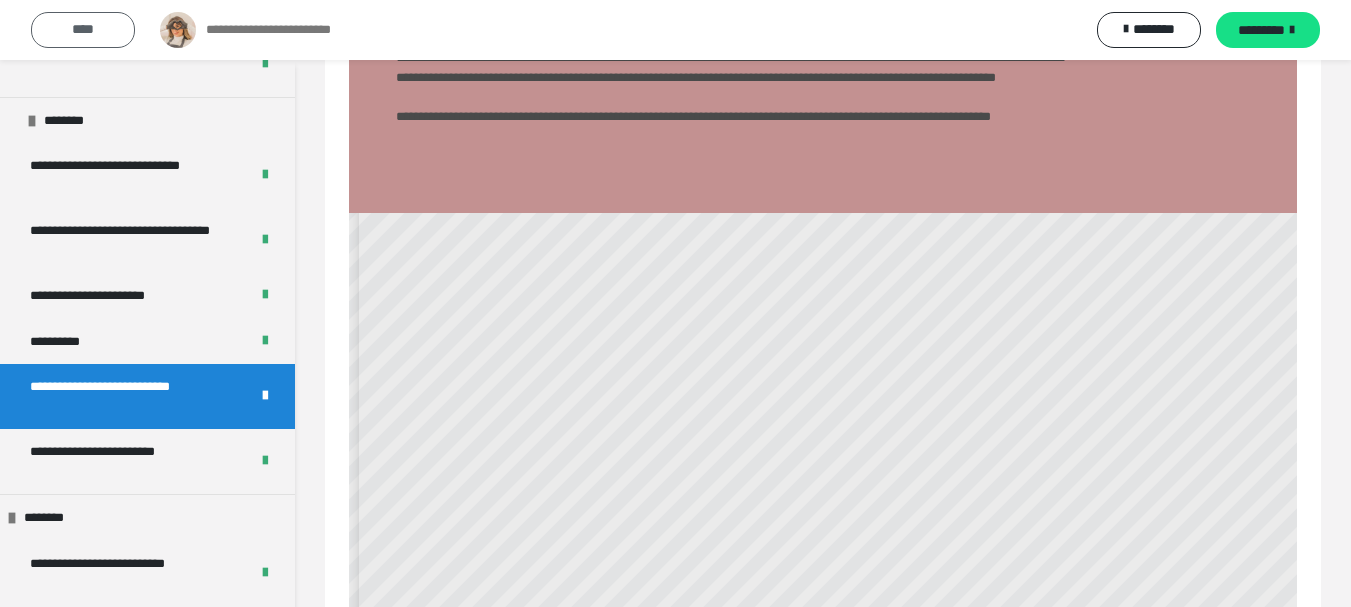 click on "****" at bounding box center [83, 30] 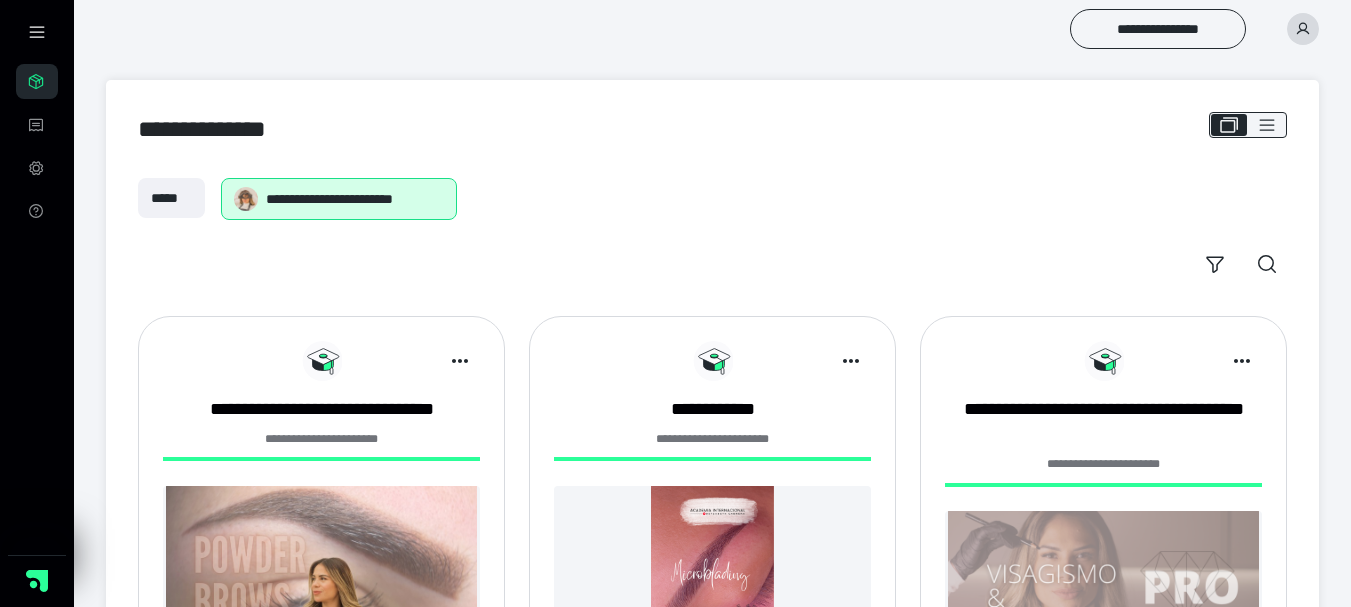 scroll, scrollTop: 0, scrollLeft: 0, axis: both 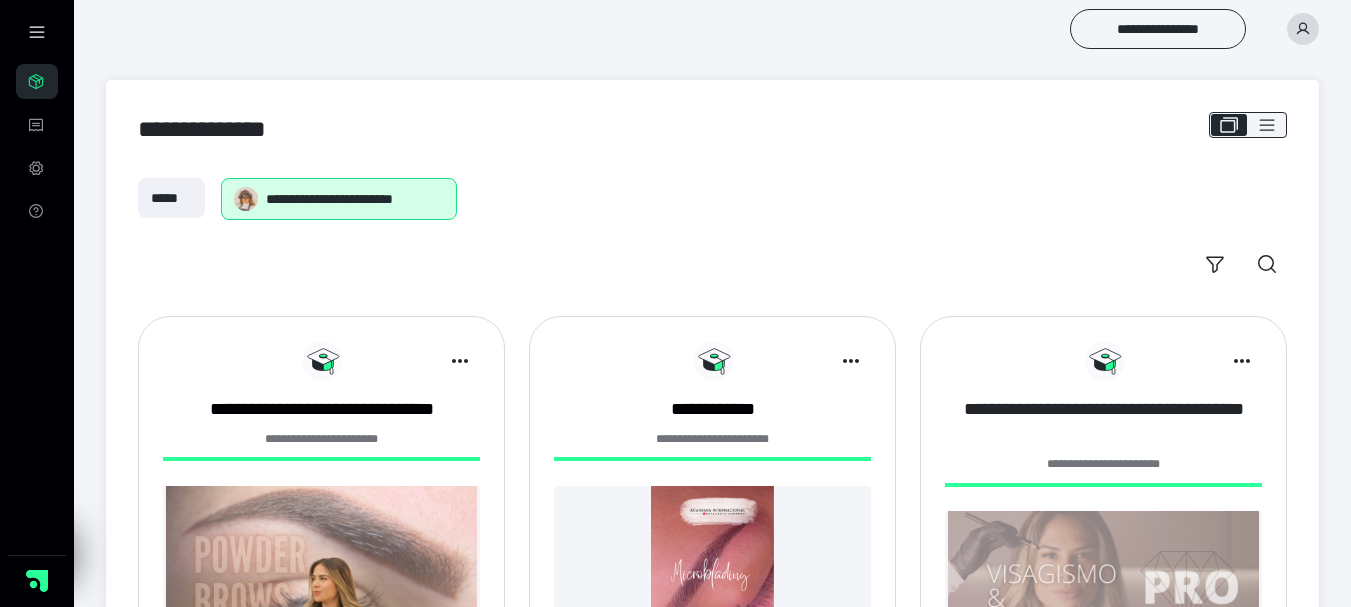 click on "**********" at bounding box center (1103, 422) 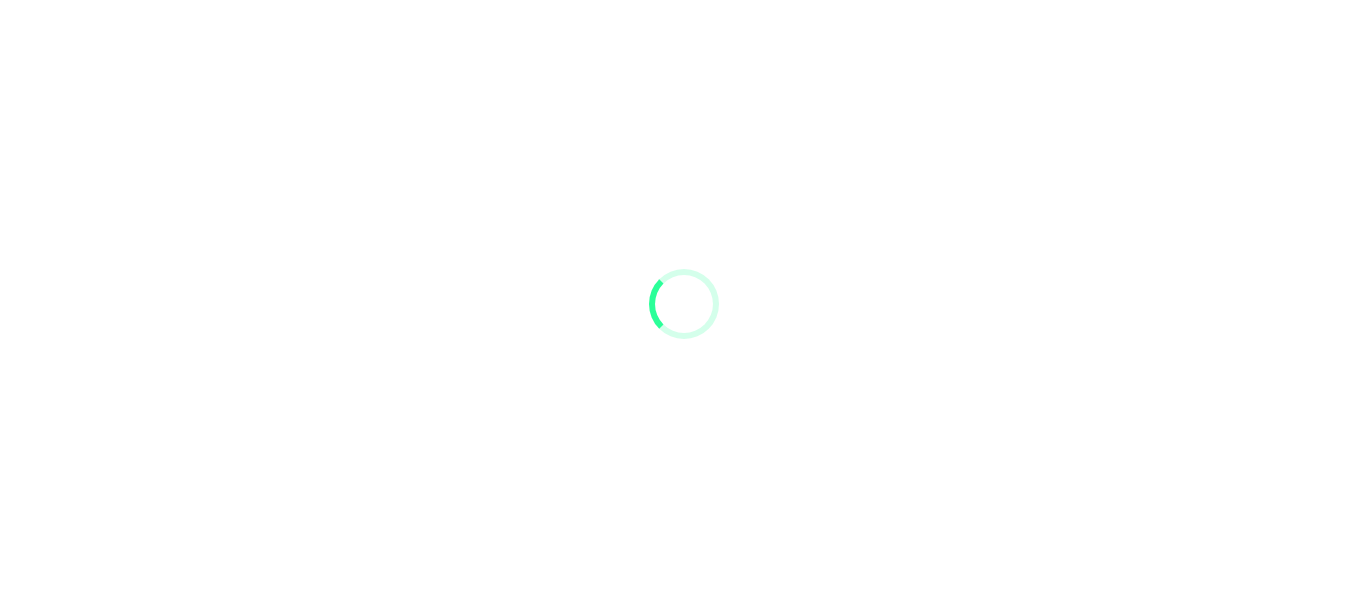 scroll, scrollTop: 0, scrollLeft: 0, axis: both 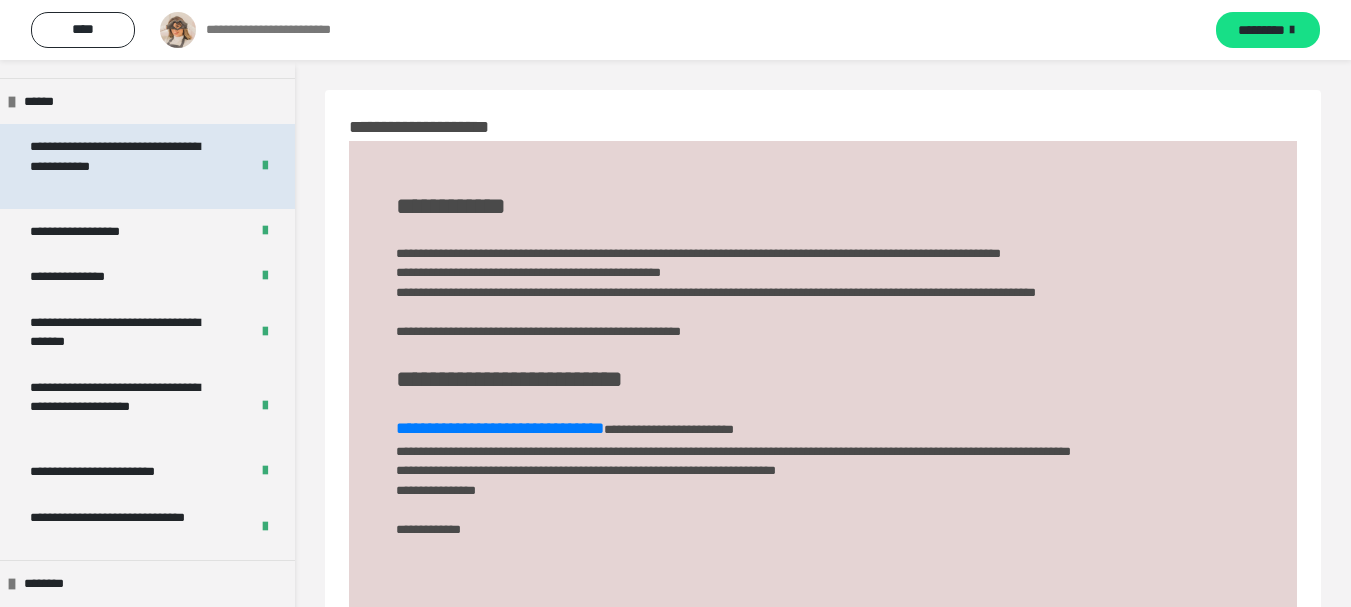 click on "**********" at bounding box center (124, 166) 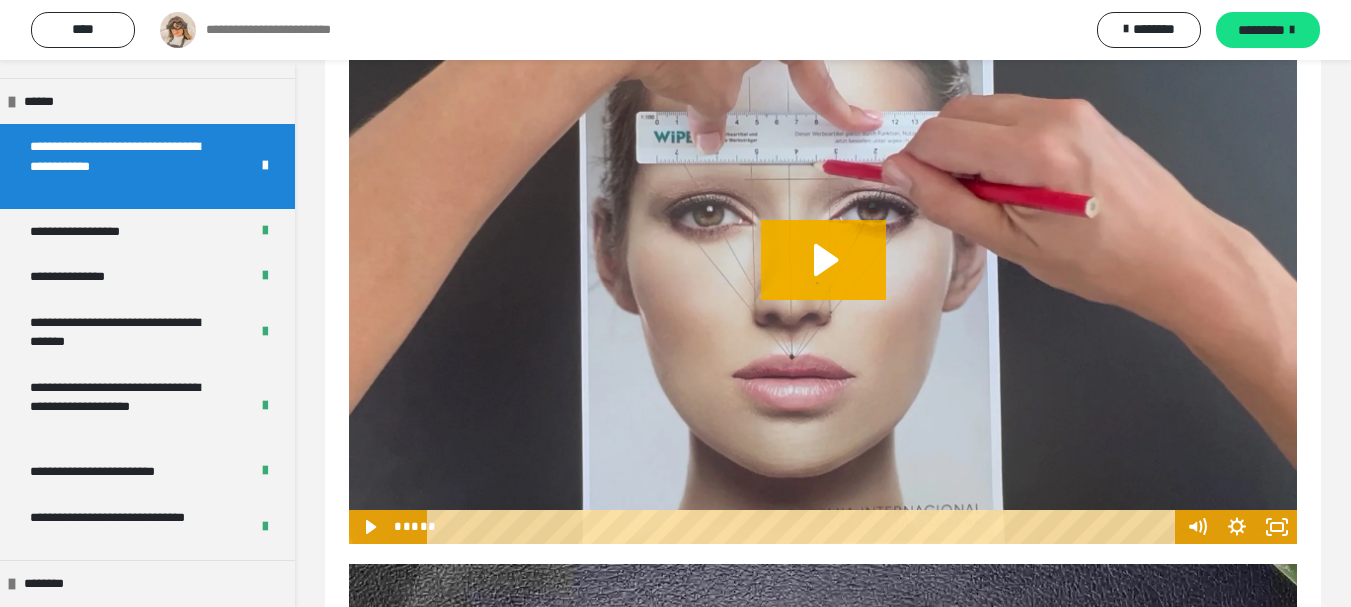 scroll, scrollTop: 901, scrollLeft: 0, axis: vertical 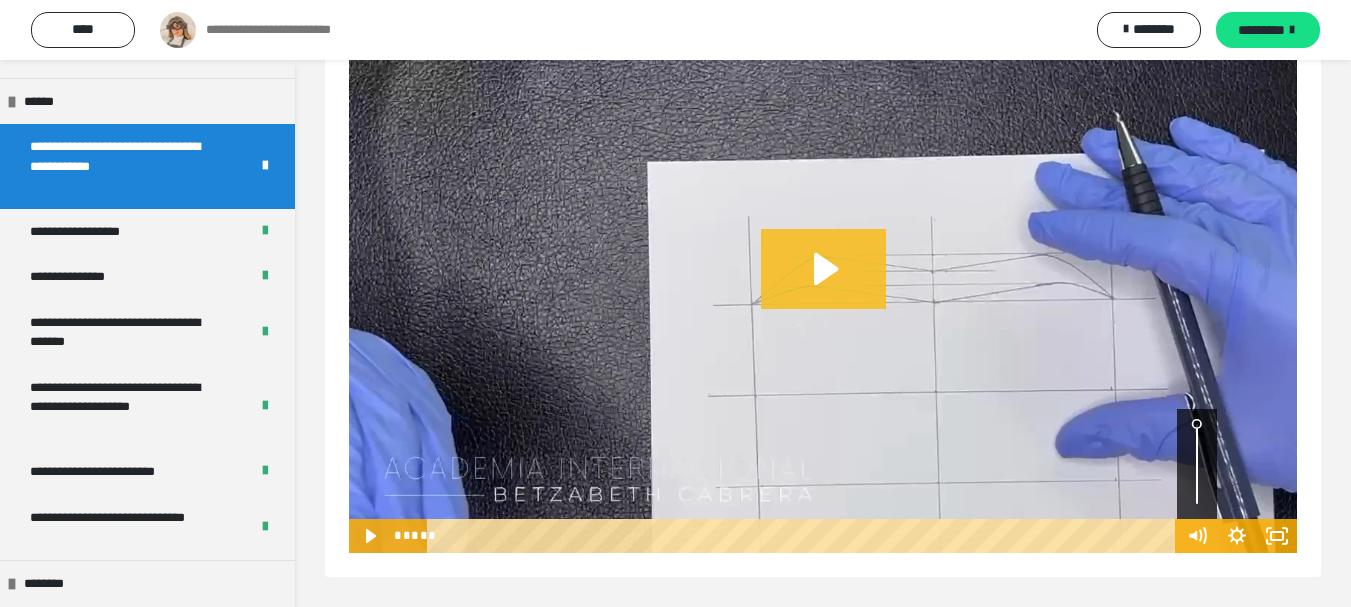 click 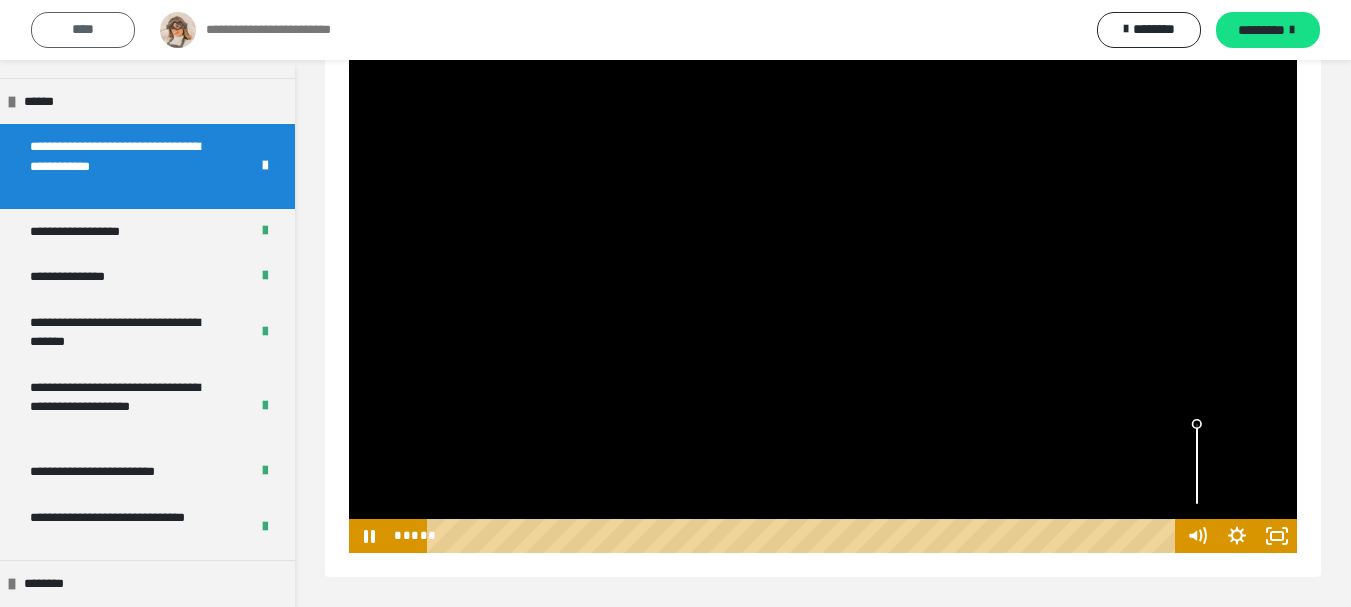 click on "****" at bounding box center (83, 30) 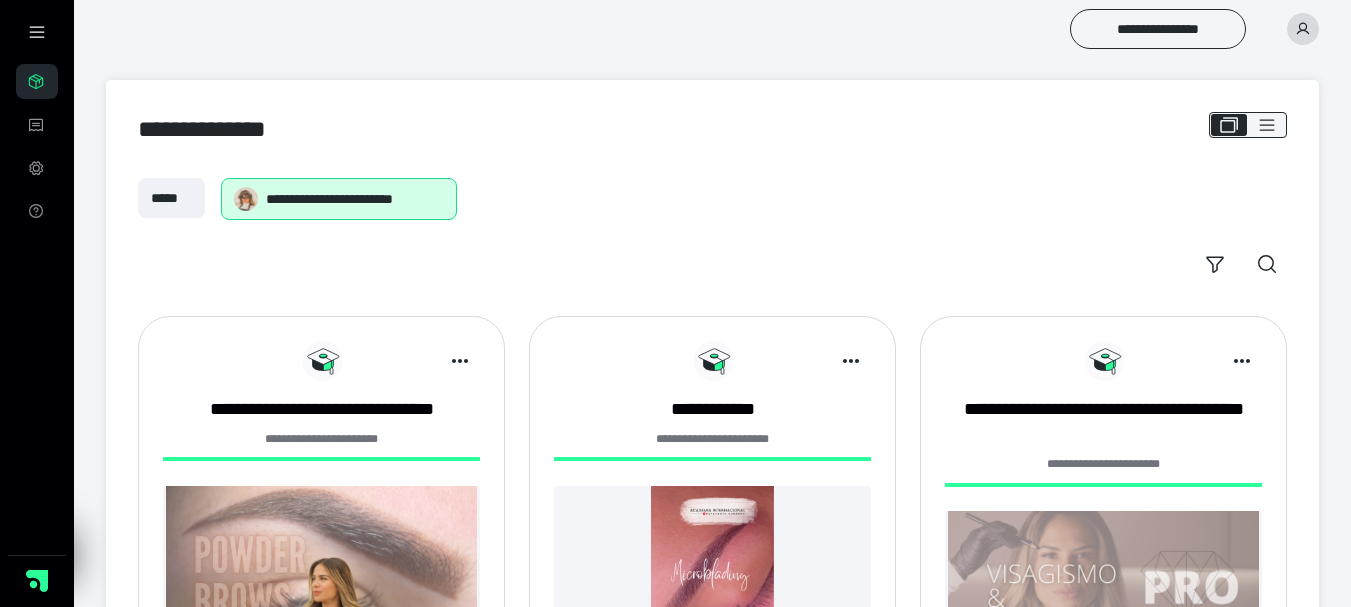 scroll, scrollTop: 0, scrollLeft: 0, axis: both 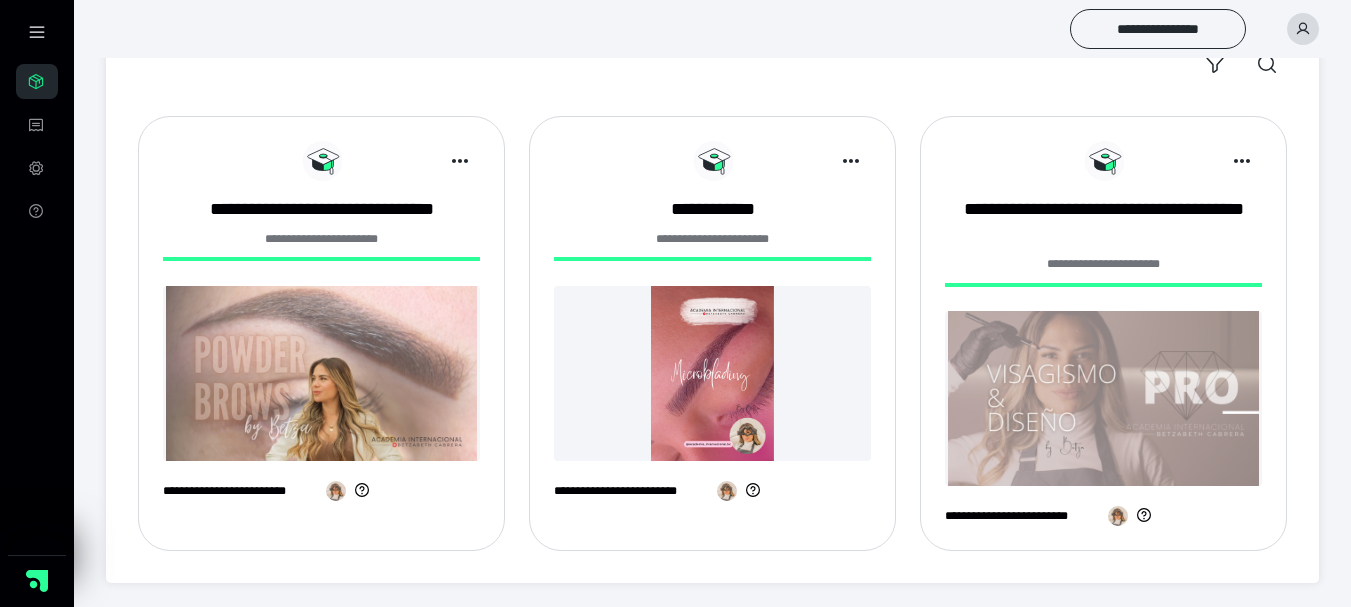 click at bounding box center (321, 373) 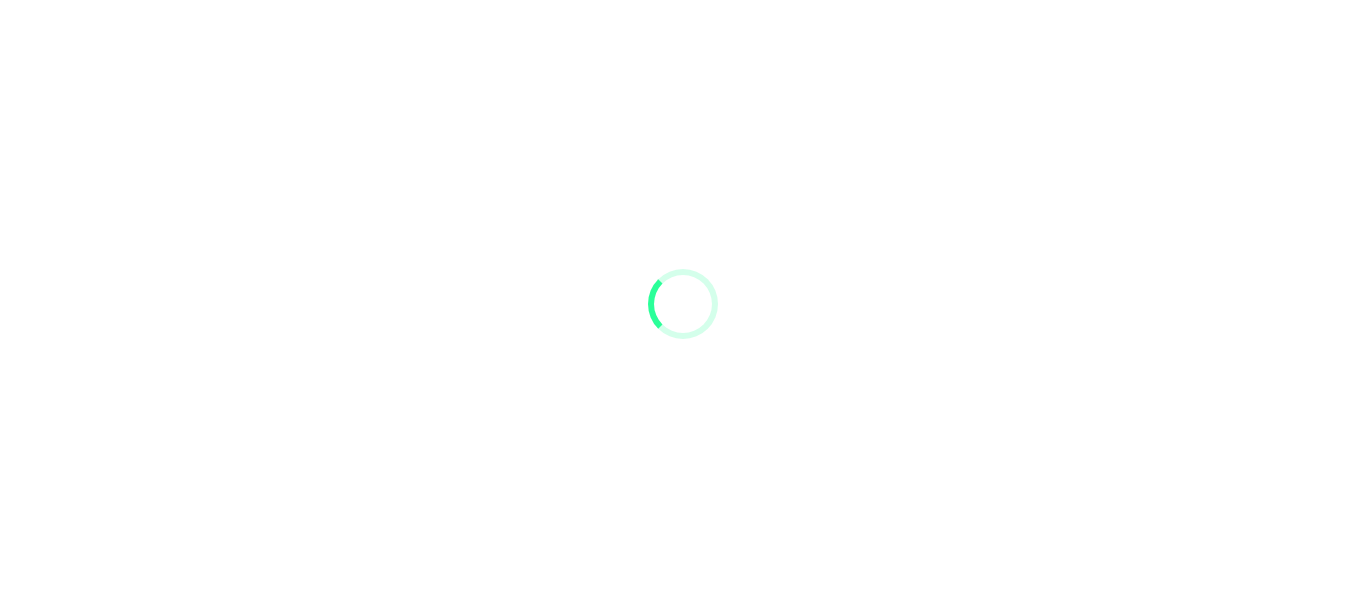 scroll, scrollTop: 0, scrollLeft: 0, axis: both 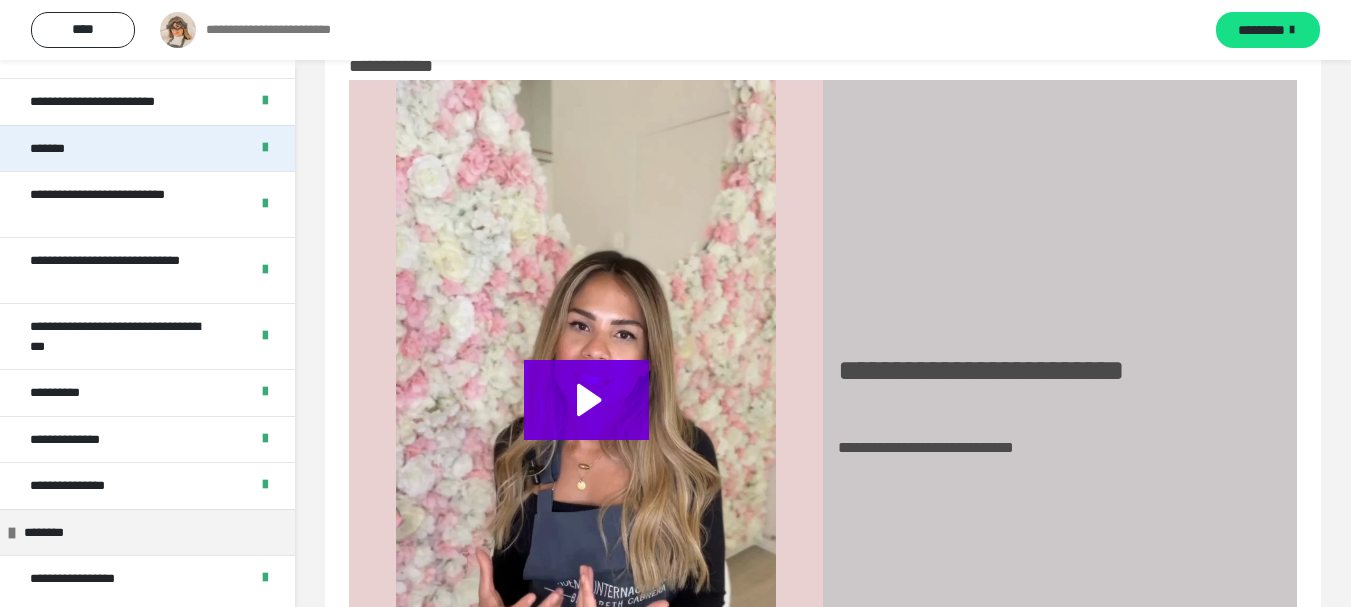 click on "*******" at bounding box center (147, 148) 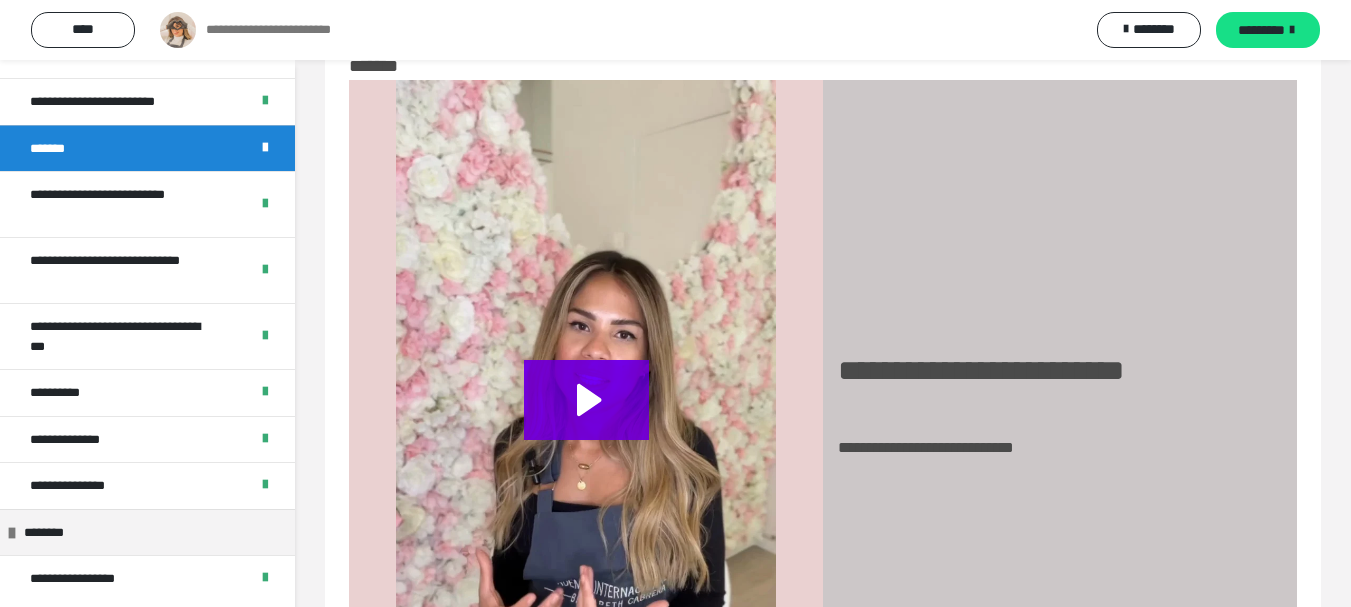 scroll, scrollTop: 60, scrollLeft: 0, axis: vertical 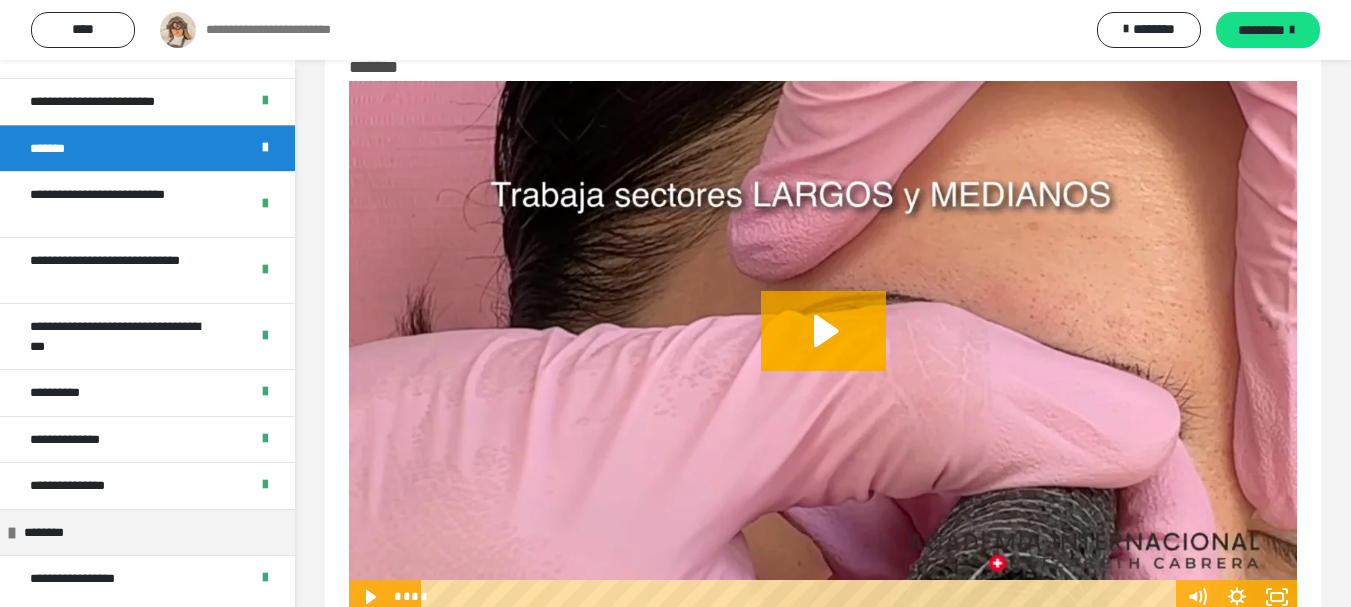 click at bounding box center (823, 347) 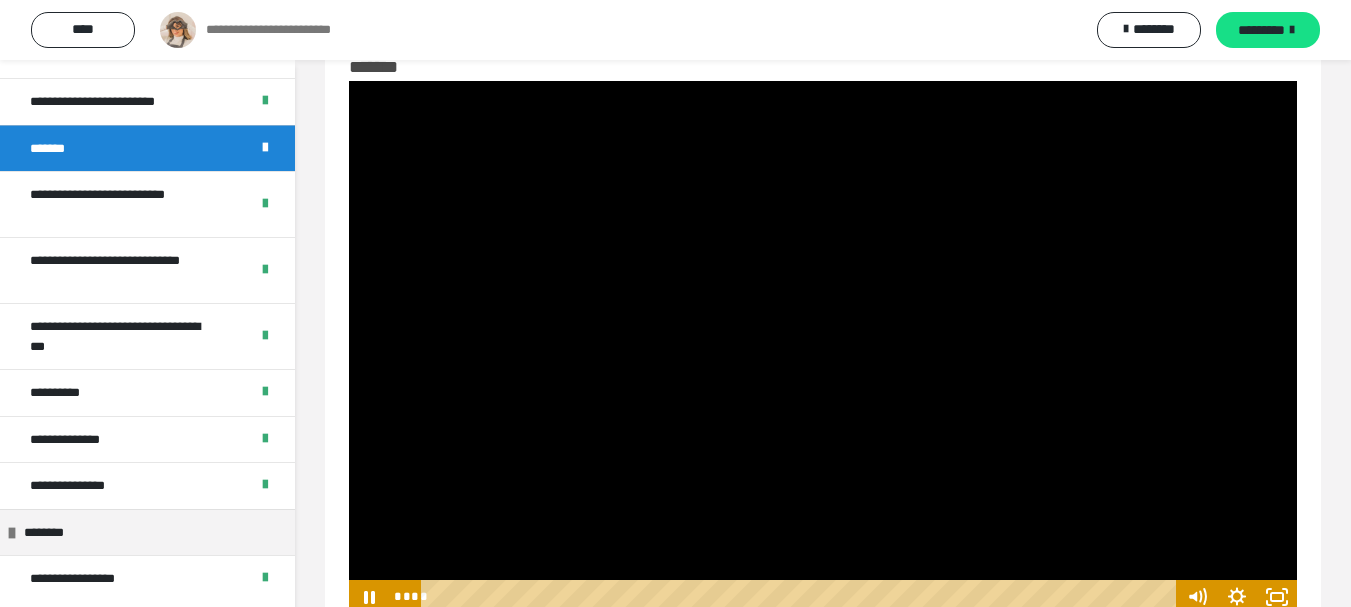 scroll, scrollTop: 67, scrollLeft: 0, axis: vertical 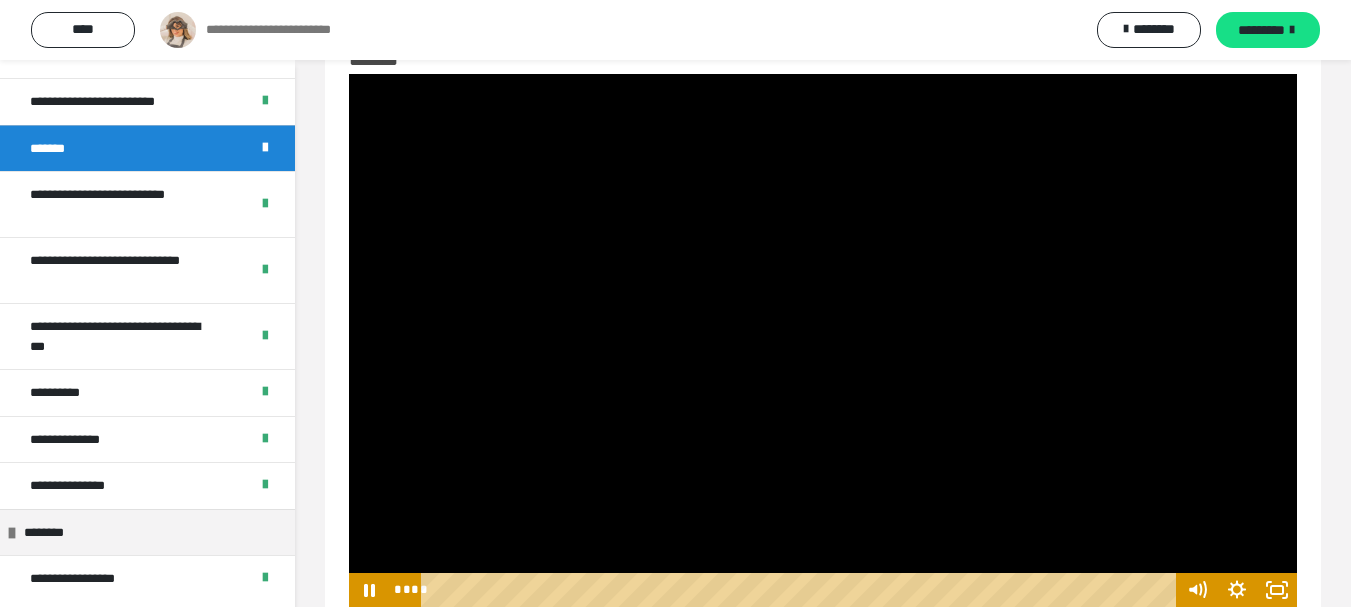 click at bounding box center [801, 590] 